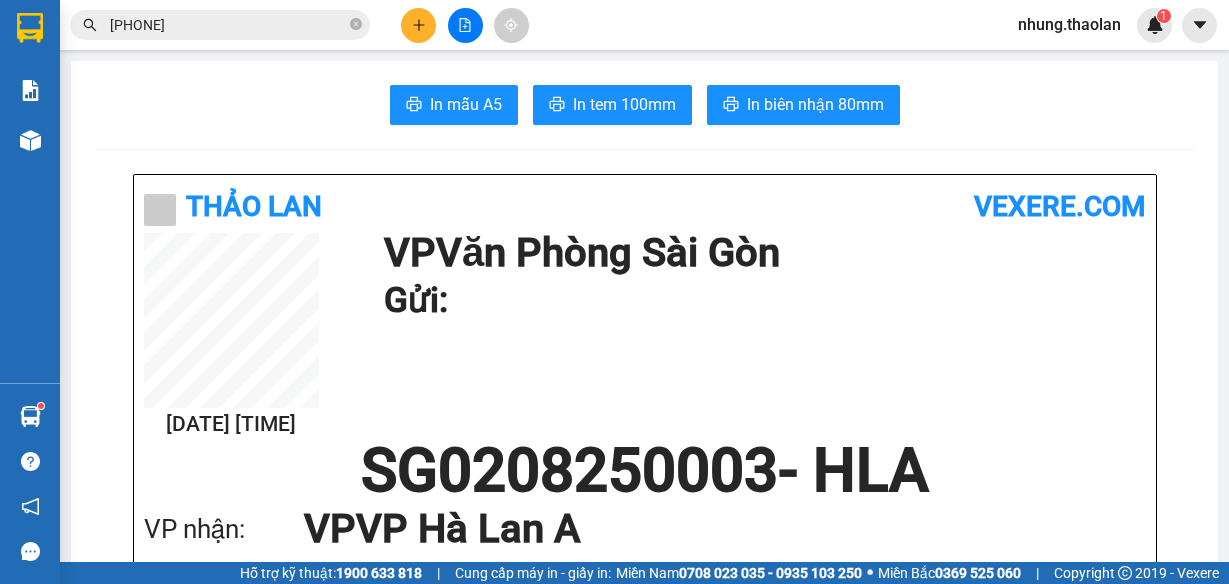 scroll, scrollTop: 0, scrollLeft: 0, axis: both 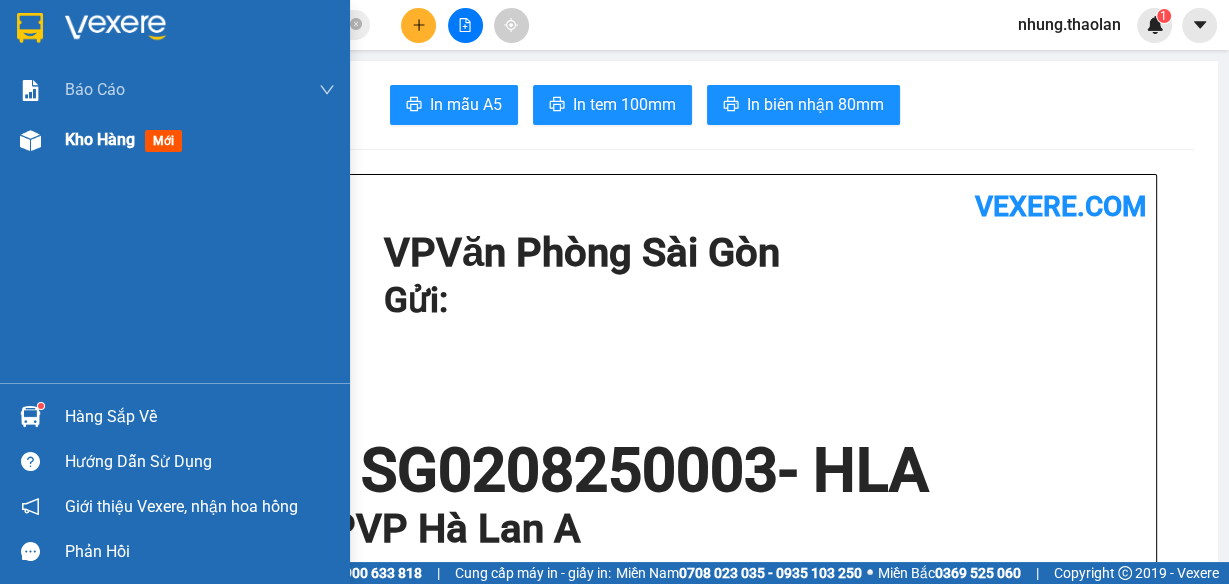 click on "Kho hàng mới" at bounding box center (200, 140) 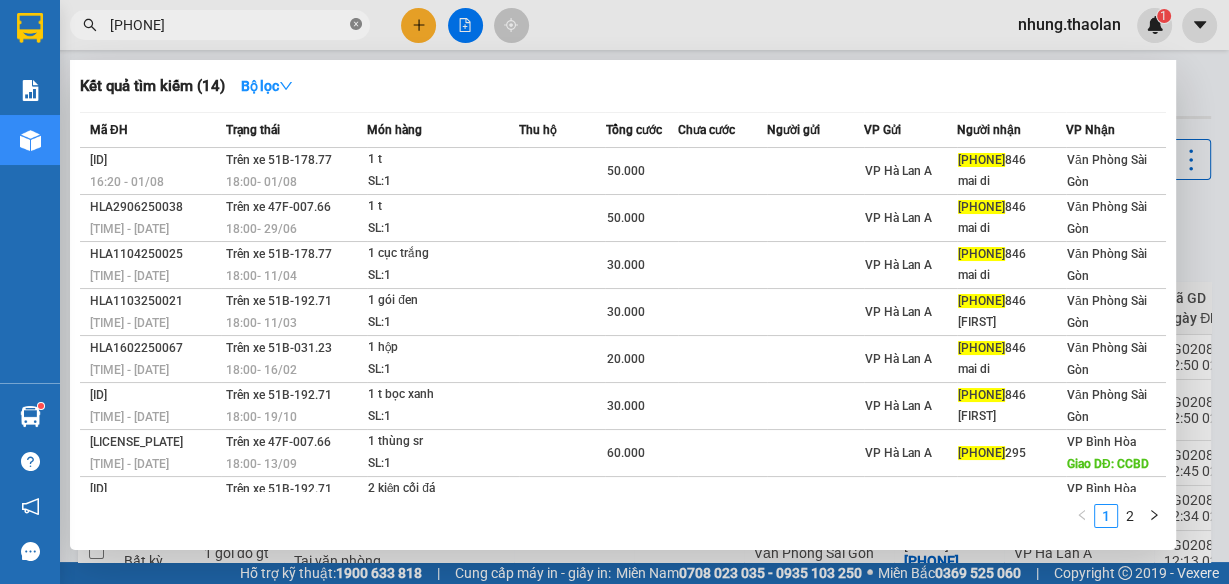click 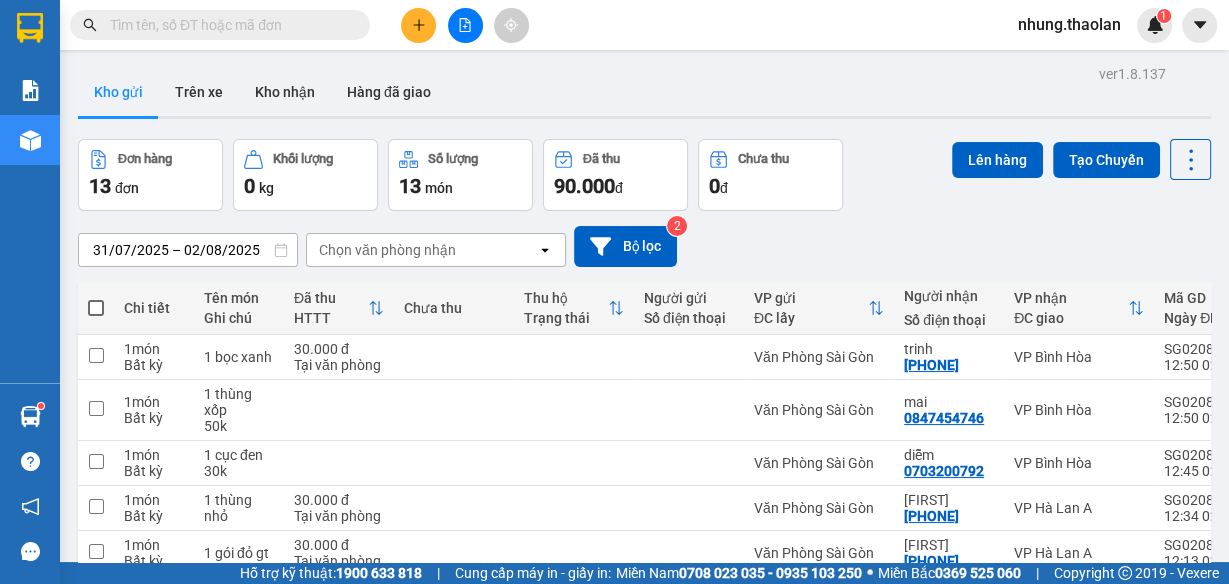click at bounding box center (228, 25) 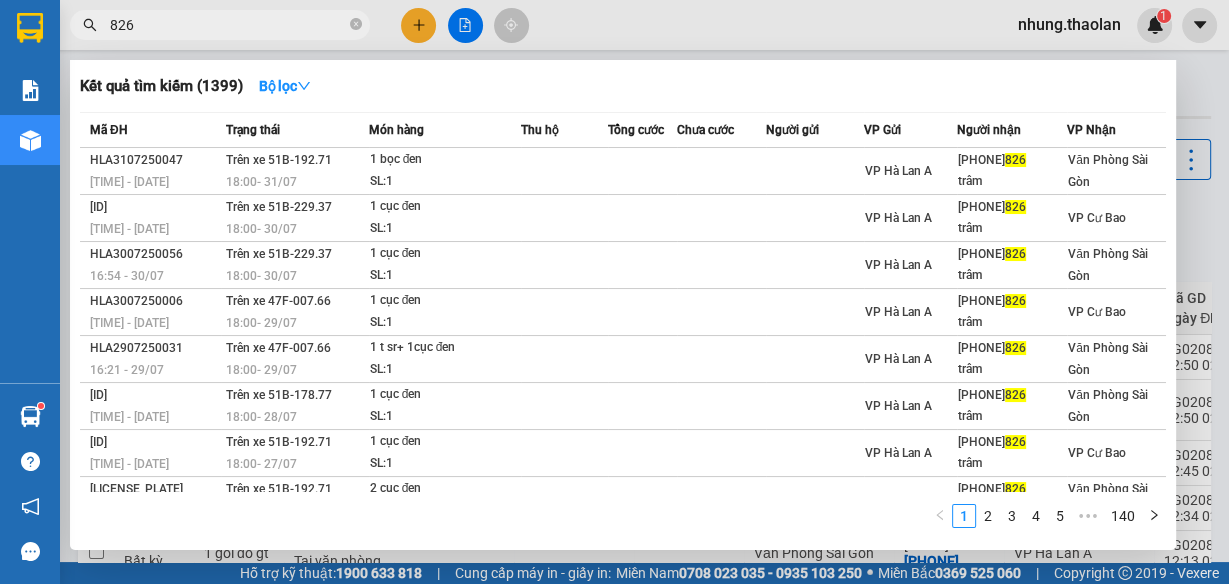 click on "826" at bounding box center [228, 25] 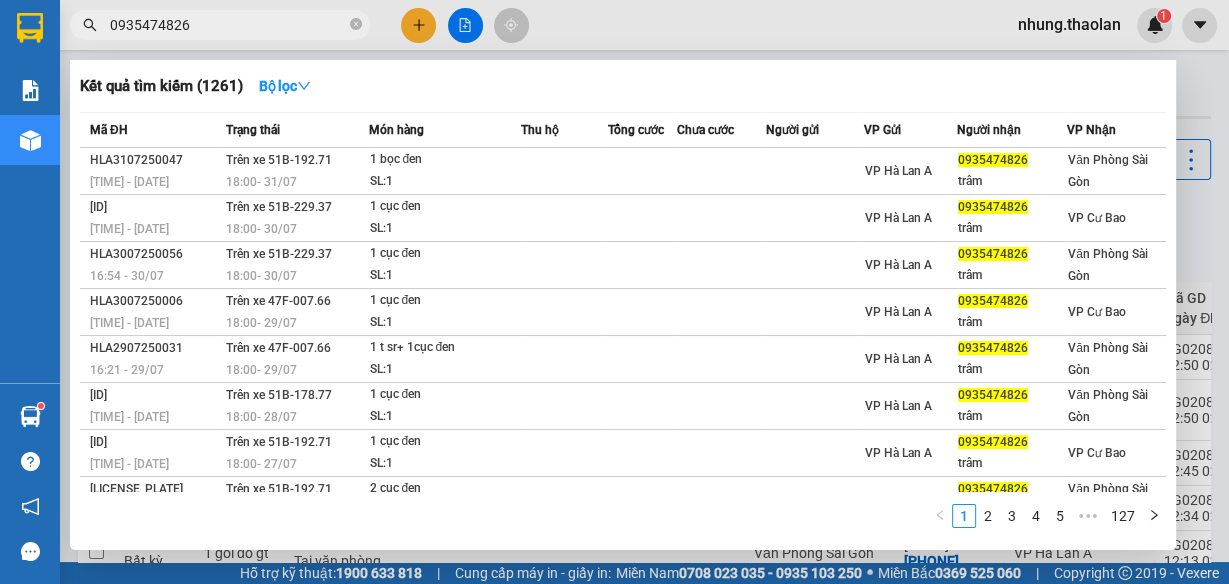 type on "0935474826" 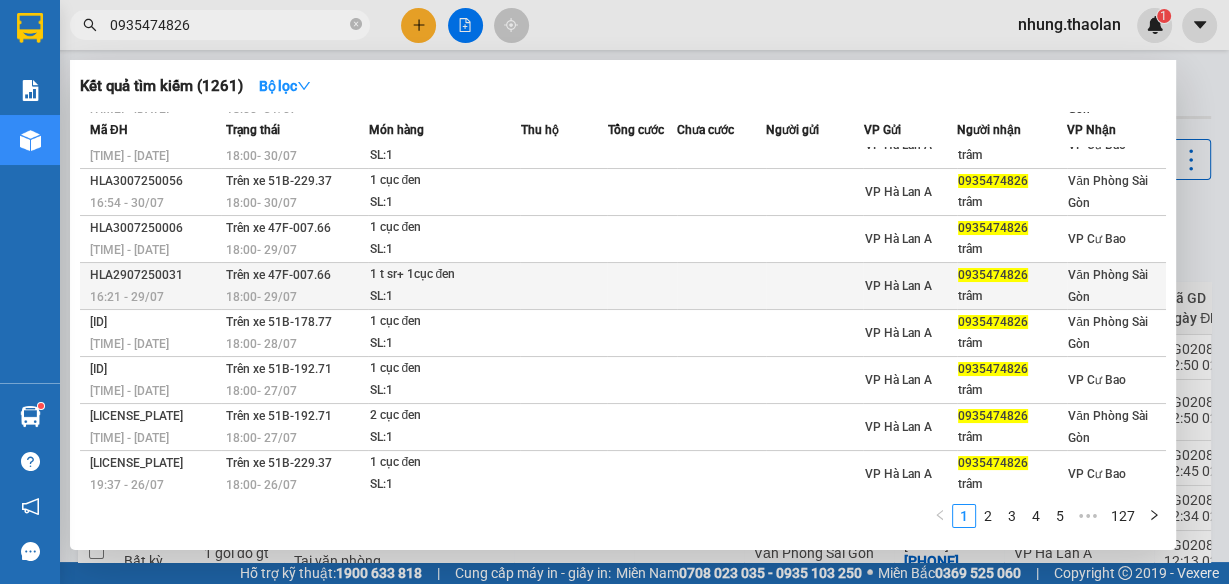 scroll, scrollTop: 128, scrollLeft: 0, axis: vertical 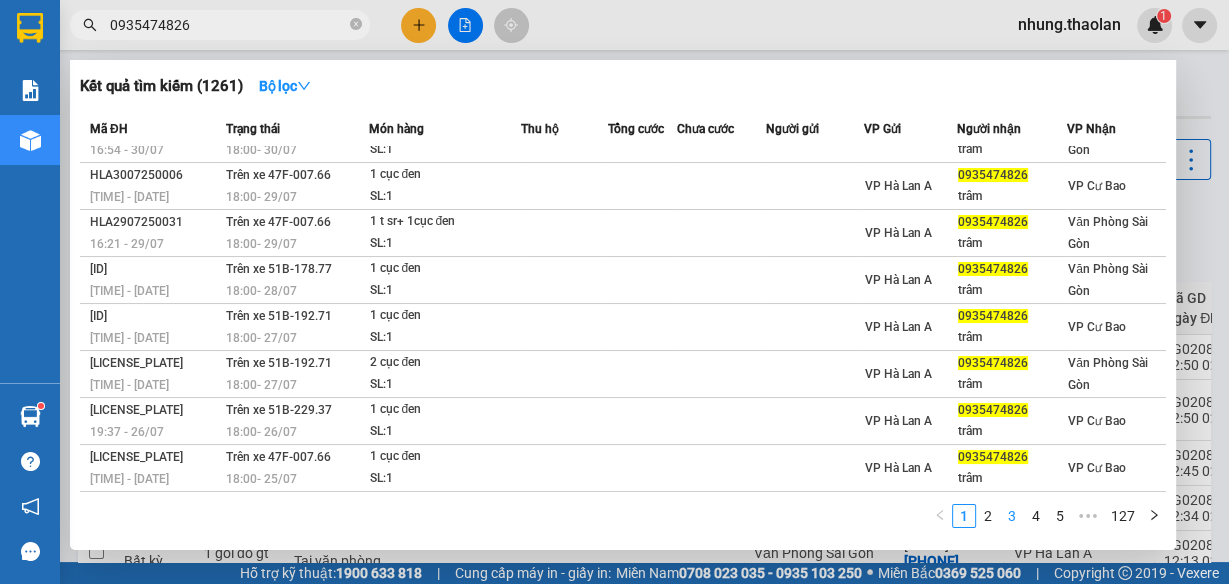 click on "3" at bounding box center (1012, 516) 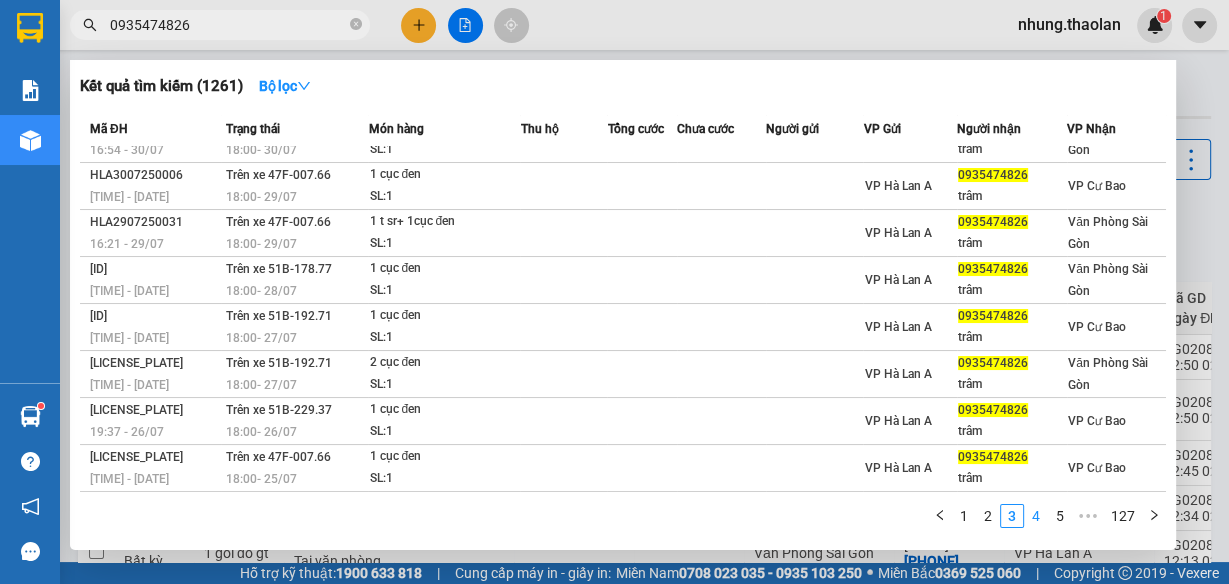 click on "4" at bounding box center [1036, 516] 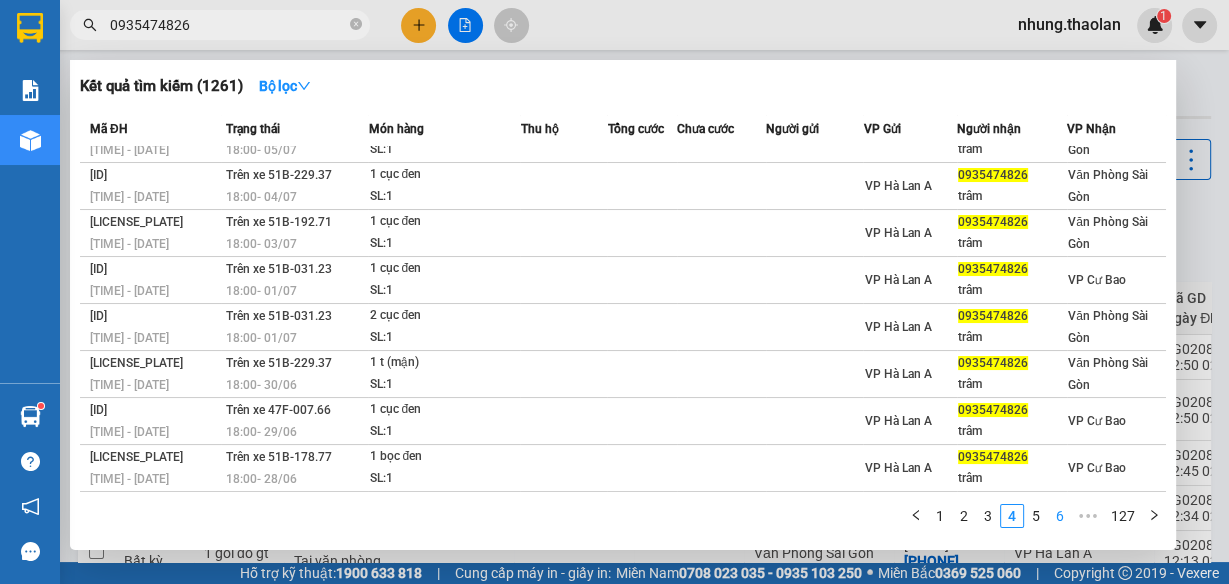 click on "6" at bounding box center [1060, 516] 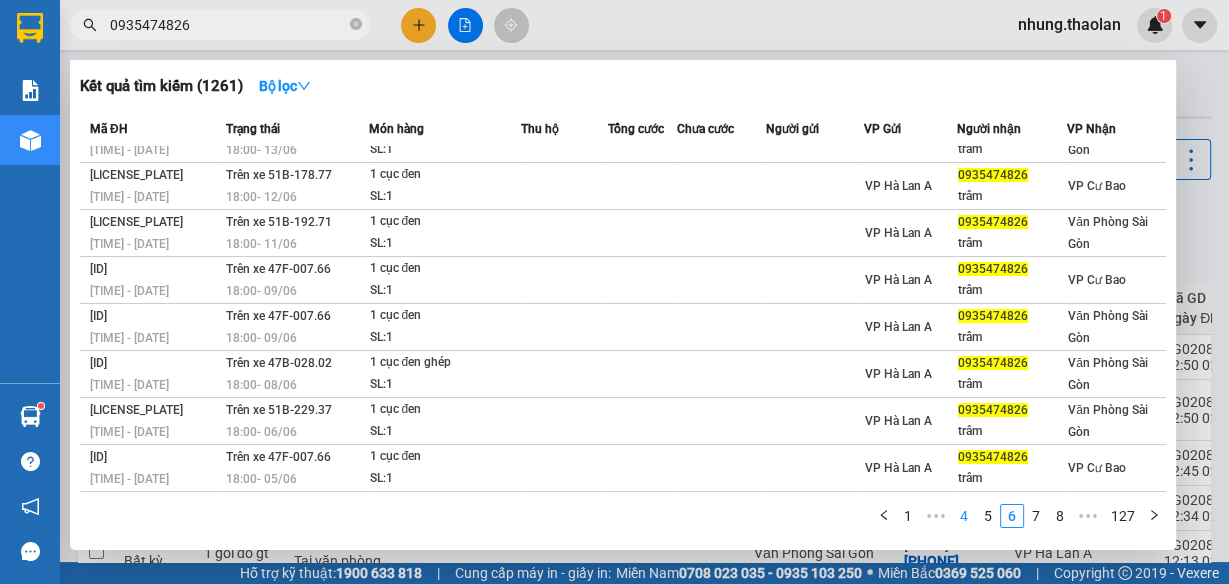 click on "5" at bounding box center [988, 516] 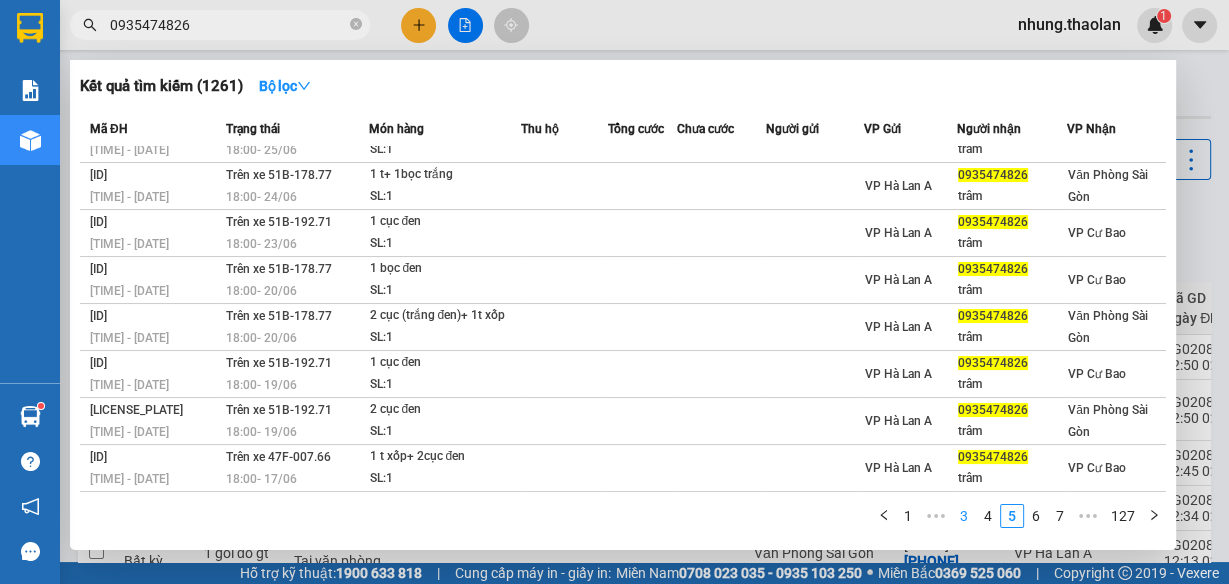 click on "3" at bounding box center (964, 516) 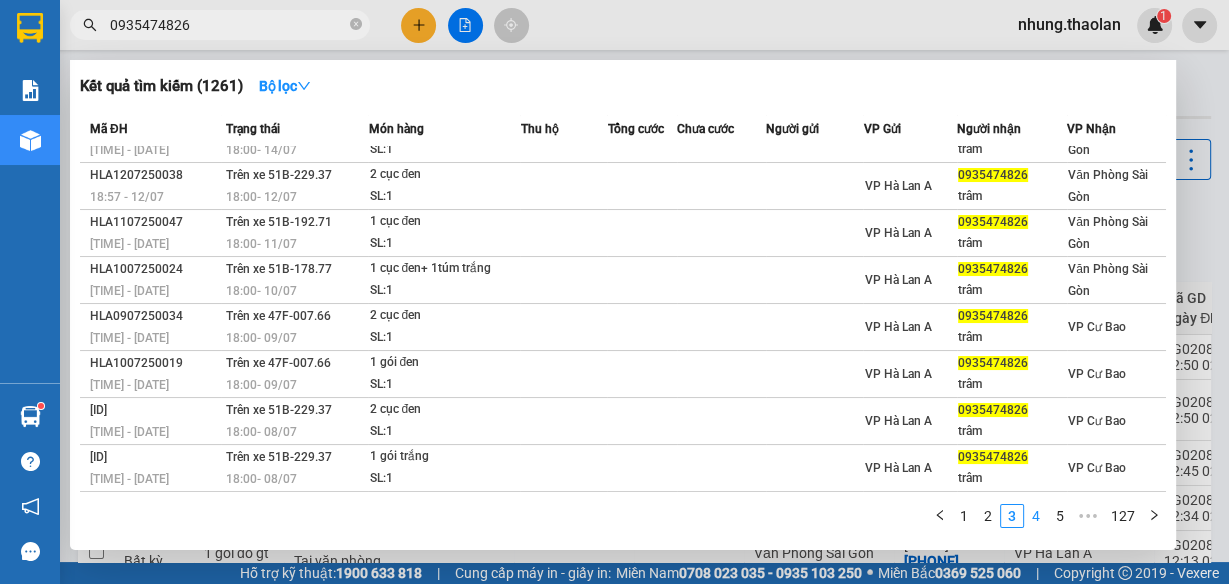 click on "4" at bounding box center (1036, 516) 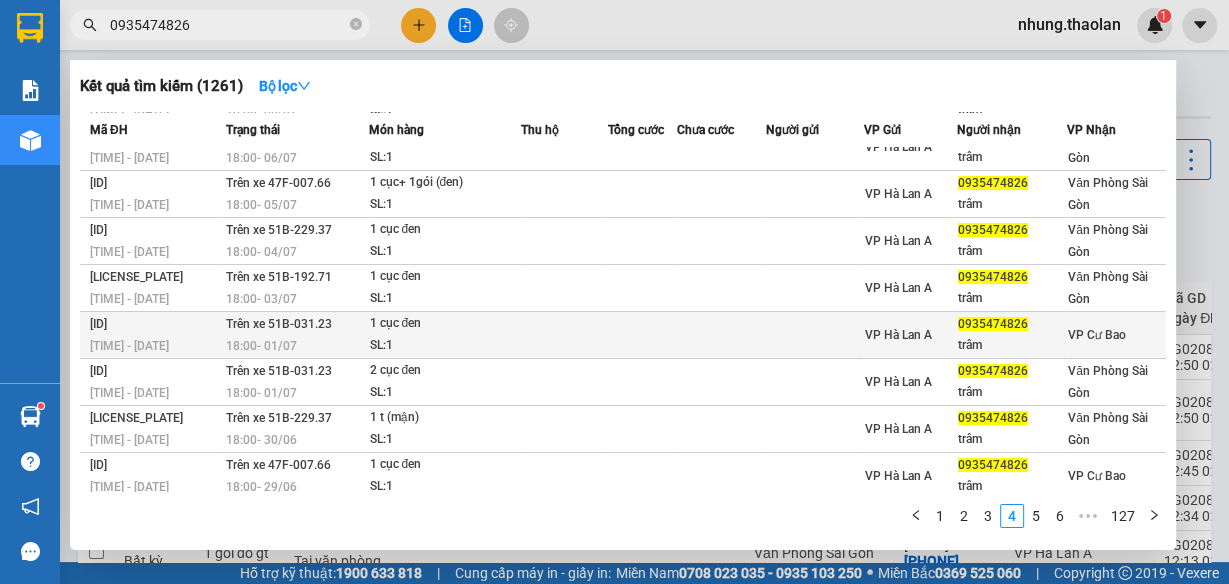 scroll, scrollTop: 0, scrollLeft: 0, axis: both 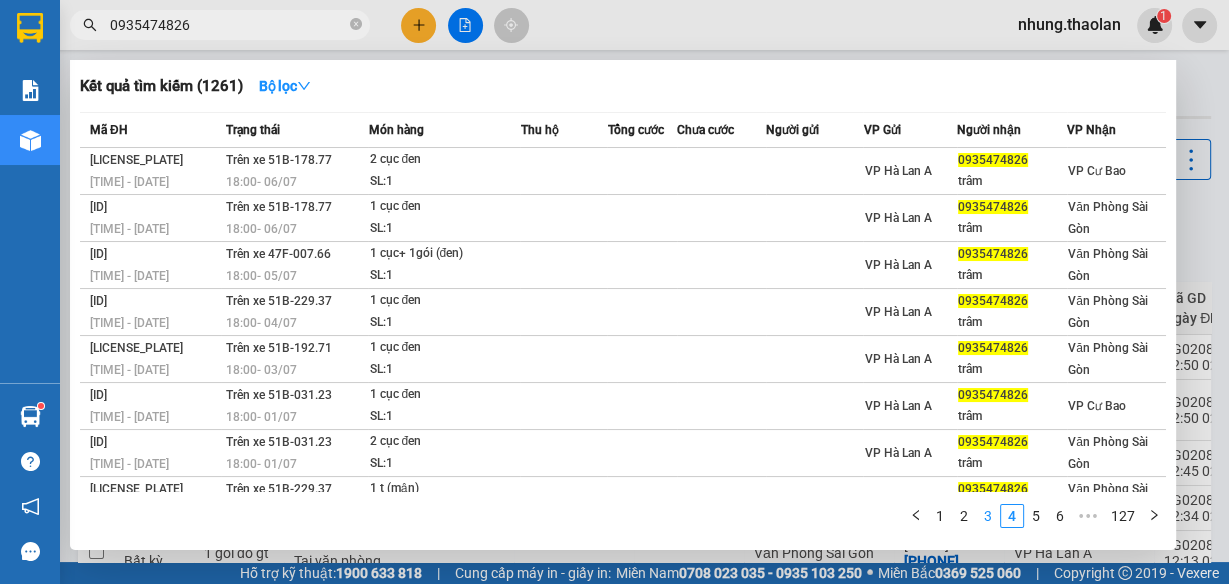 click on "3" at bounding box center [988, 516] 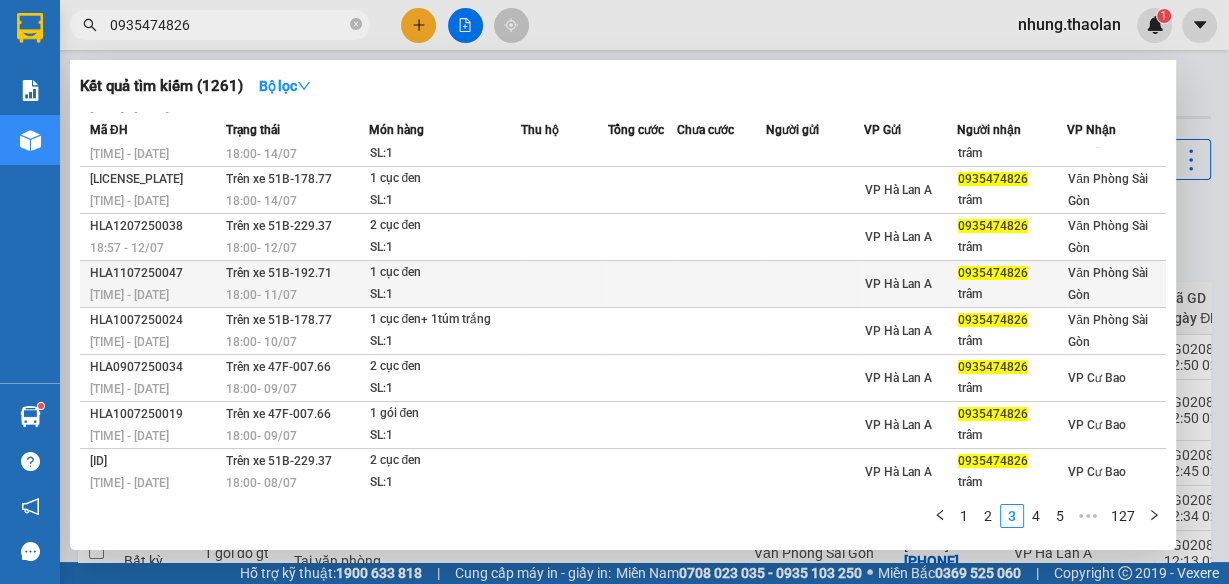 scroll, scrollTop: 128, scrollLeft: 0, axis: vertical 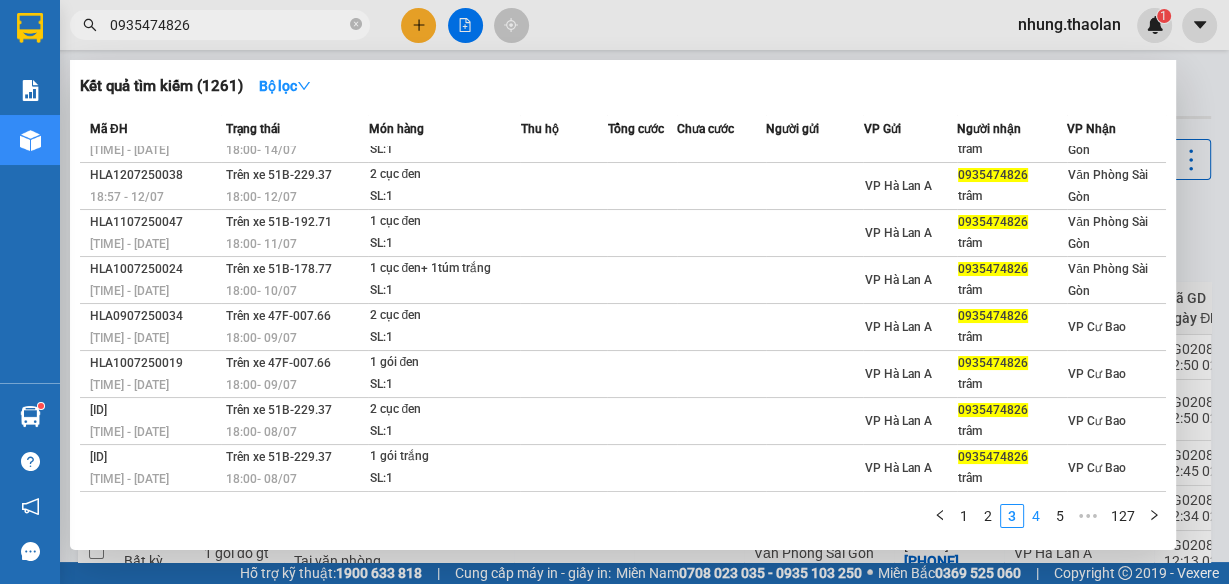 click on "4" at bounding box center [1036, 516] 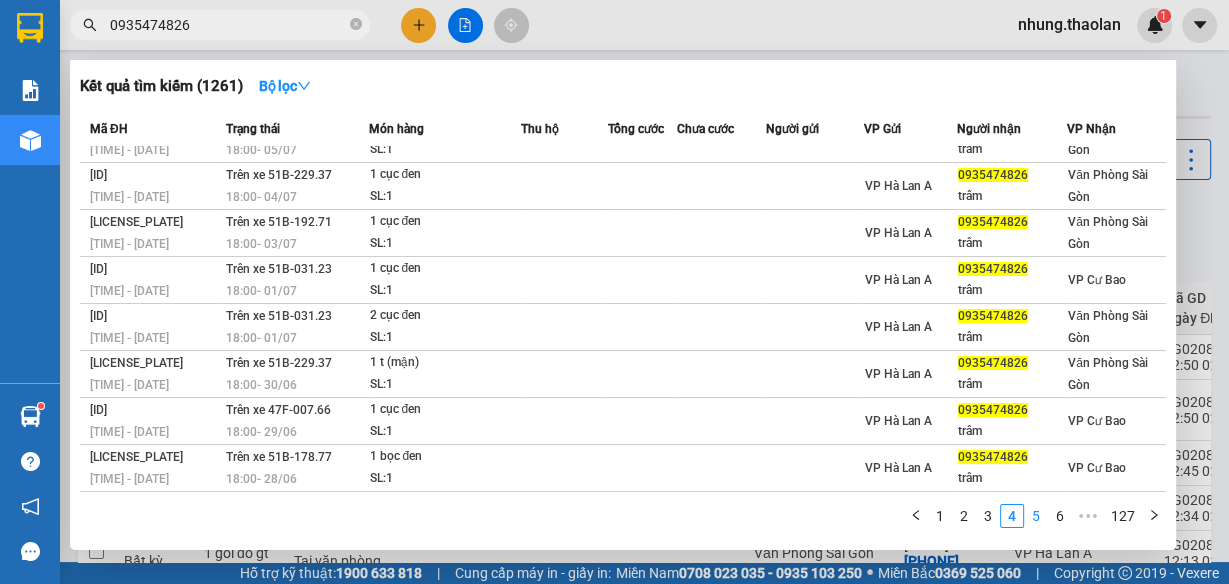 scroll, scrollTop: 128, scrollLeft: 0, axis: vertical 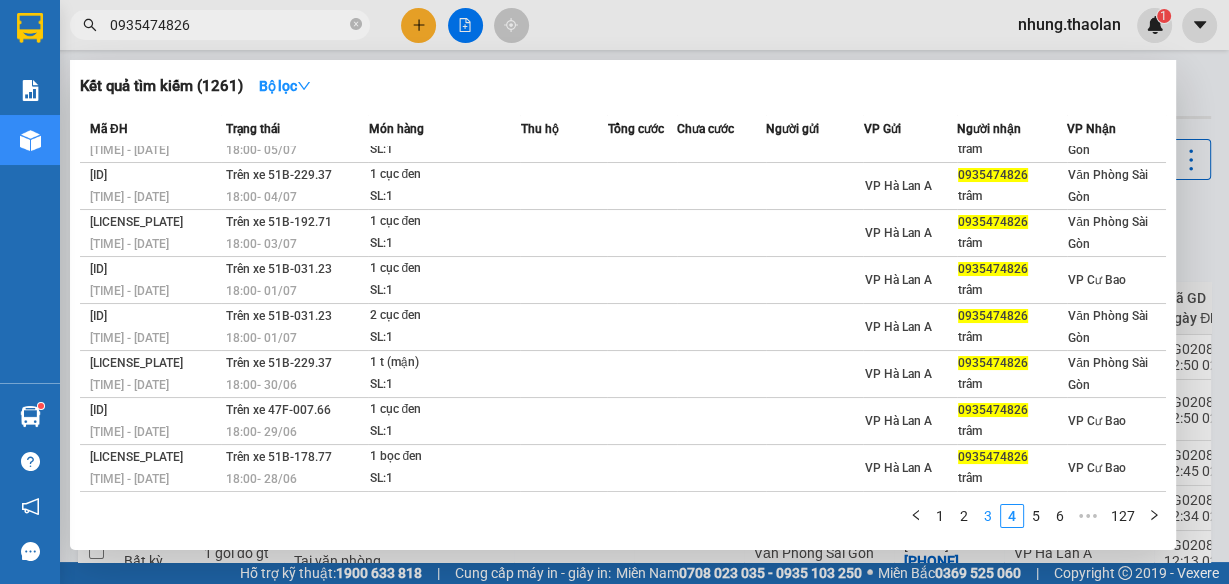 click on "3" at bounding box center [988, 516] 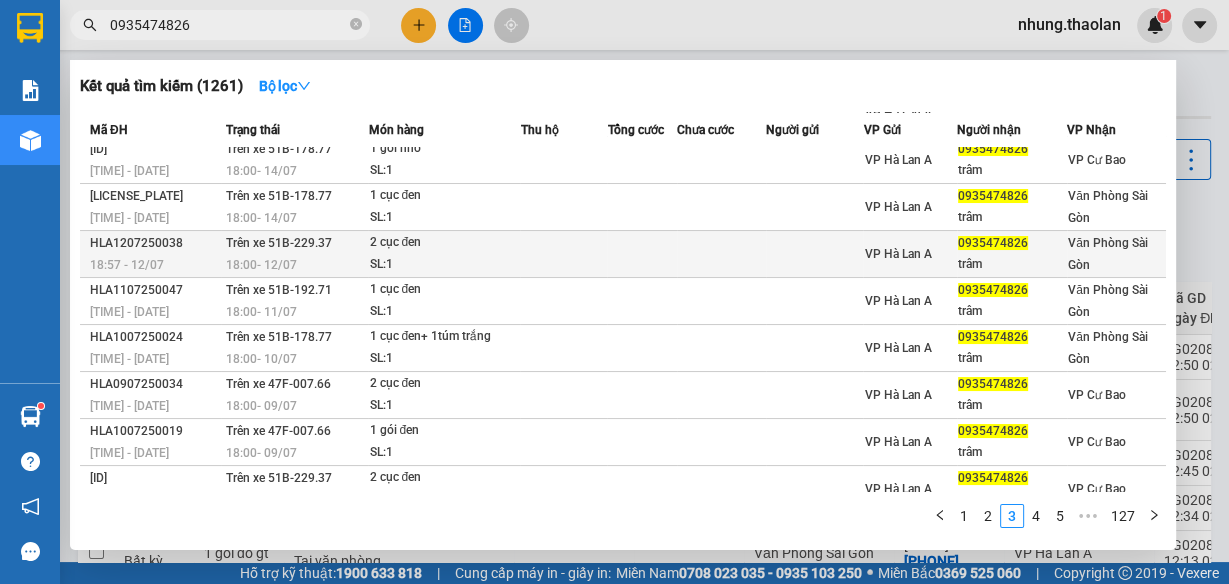 scroll, scrollTop: 0, scrollLeft: 0, axis: both 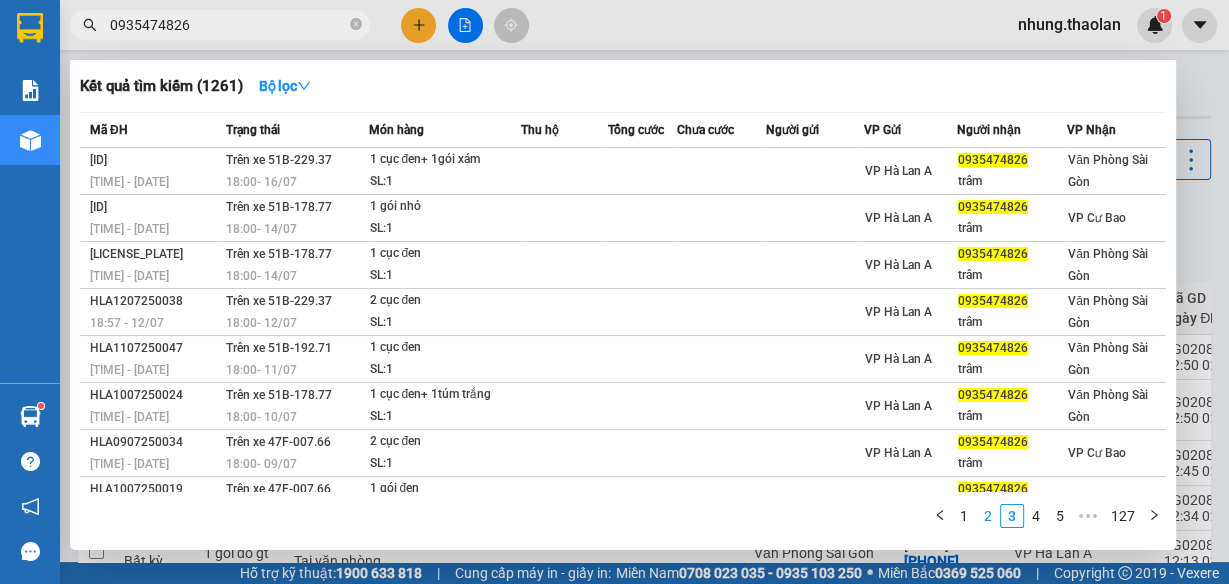 click on "2" at bounding box center (988, 516) 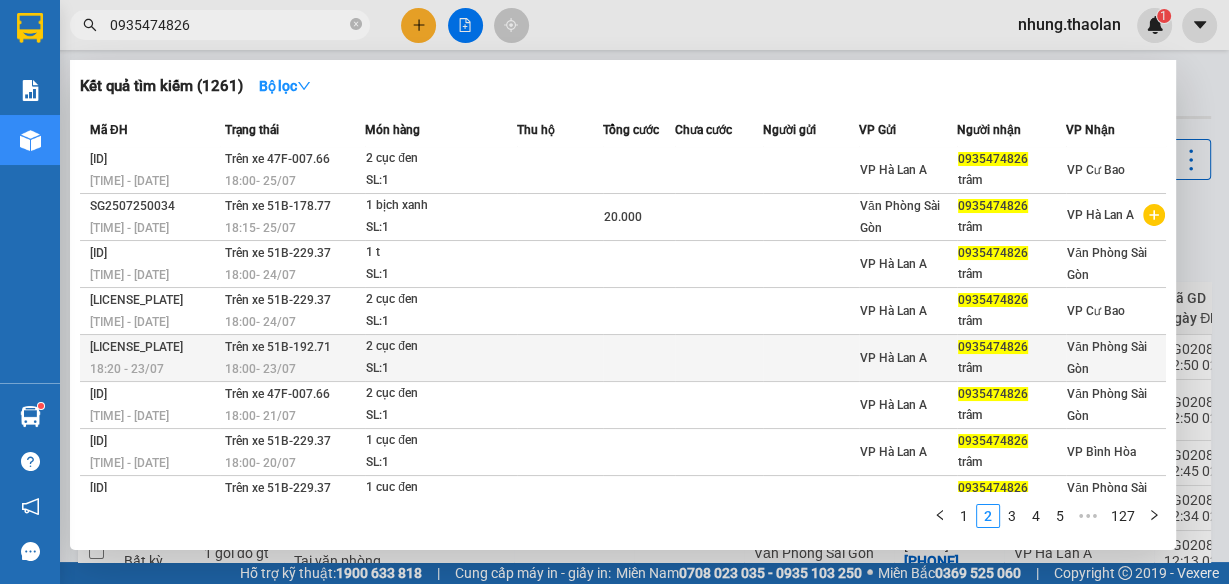 scroll, scrollTop: 0, scrollLeft: 0, axis: both 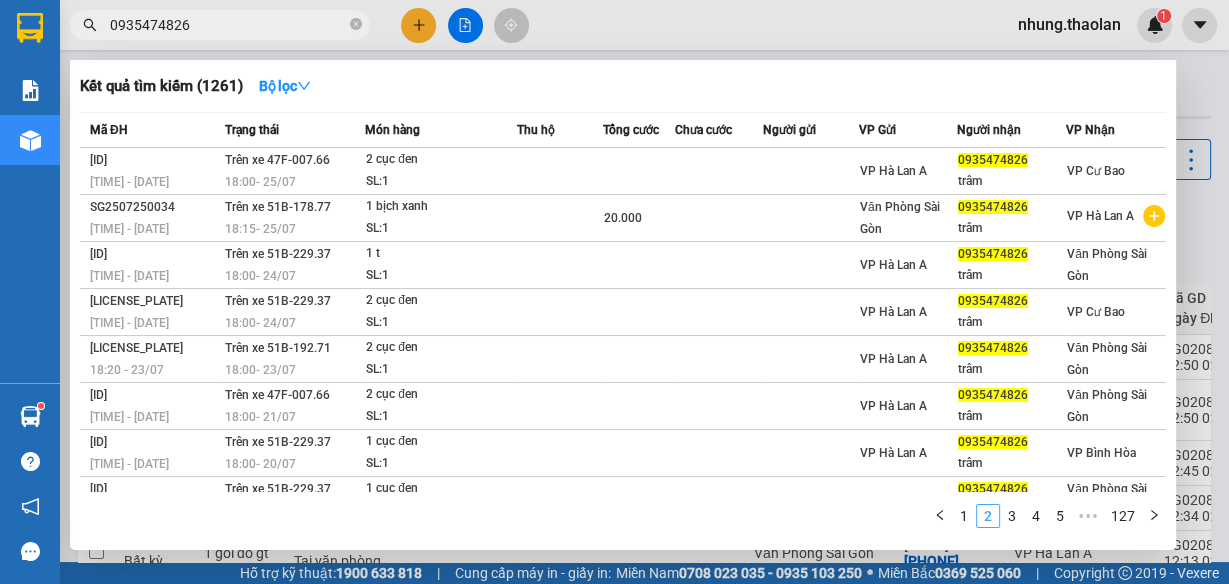 drag, startPoint x: 977, startPoint y: 517, endPoint x: 995, endPoint y: 509, distance: 19.697716 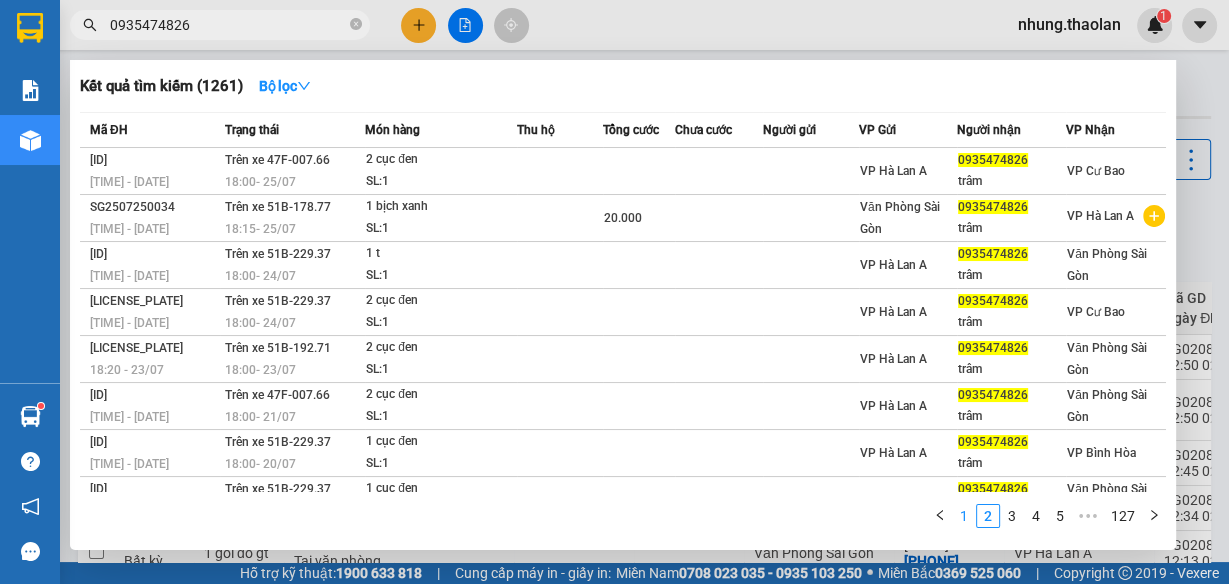 click on "1" at bounding box center [964, 516] 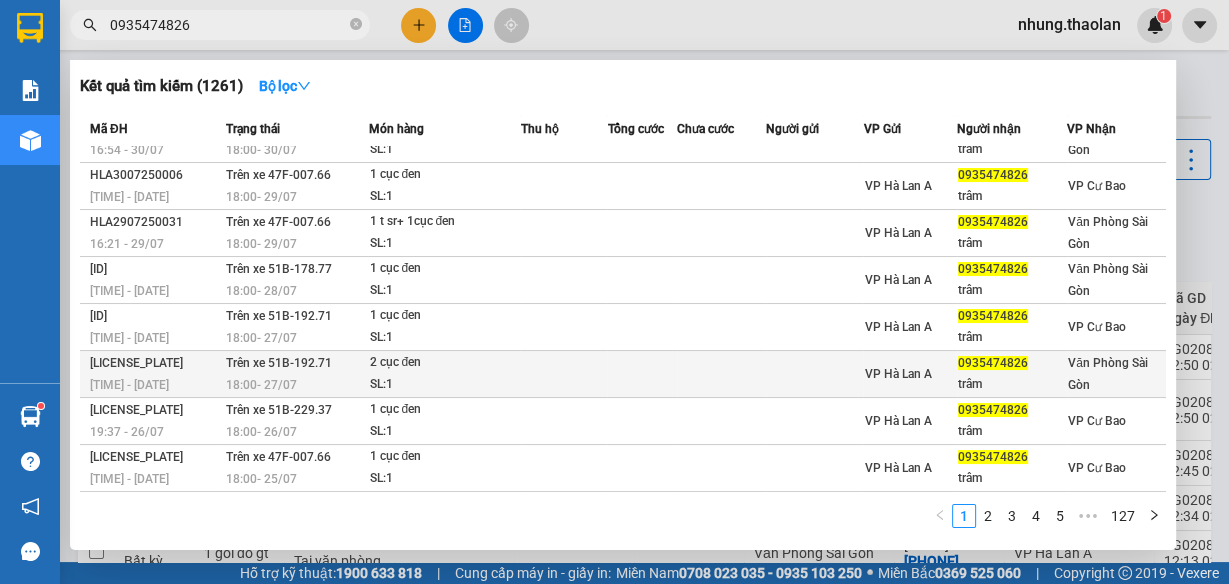 scroll, scrollTop: 128, scrollLeft: 0, axis: vertical 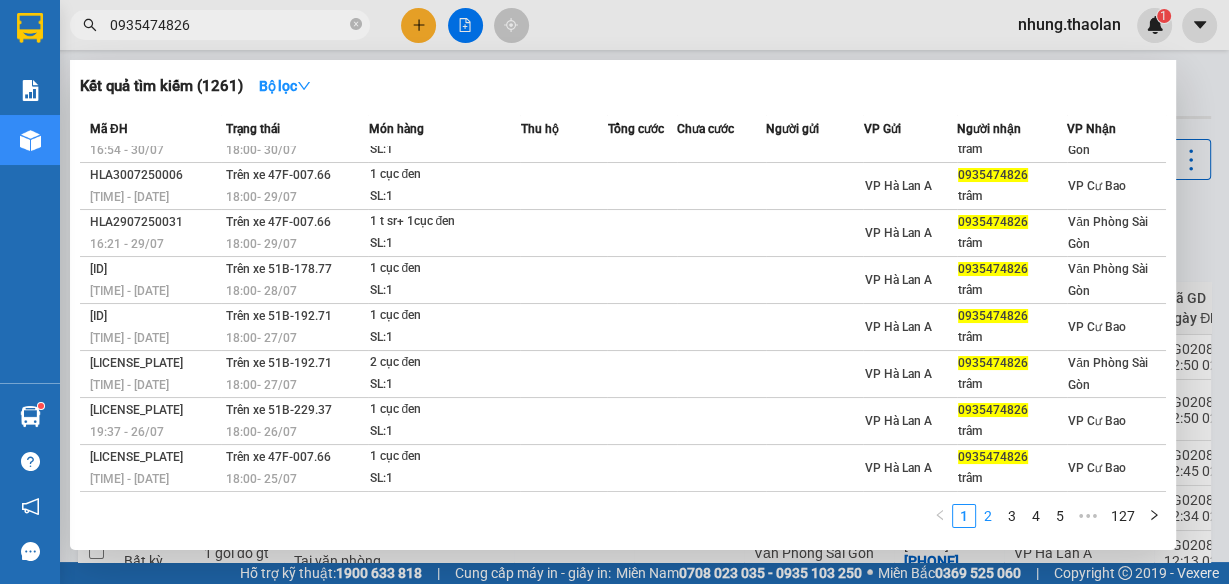 click on "2" at bounding box center [988, 516] 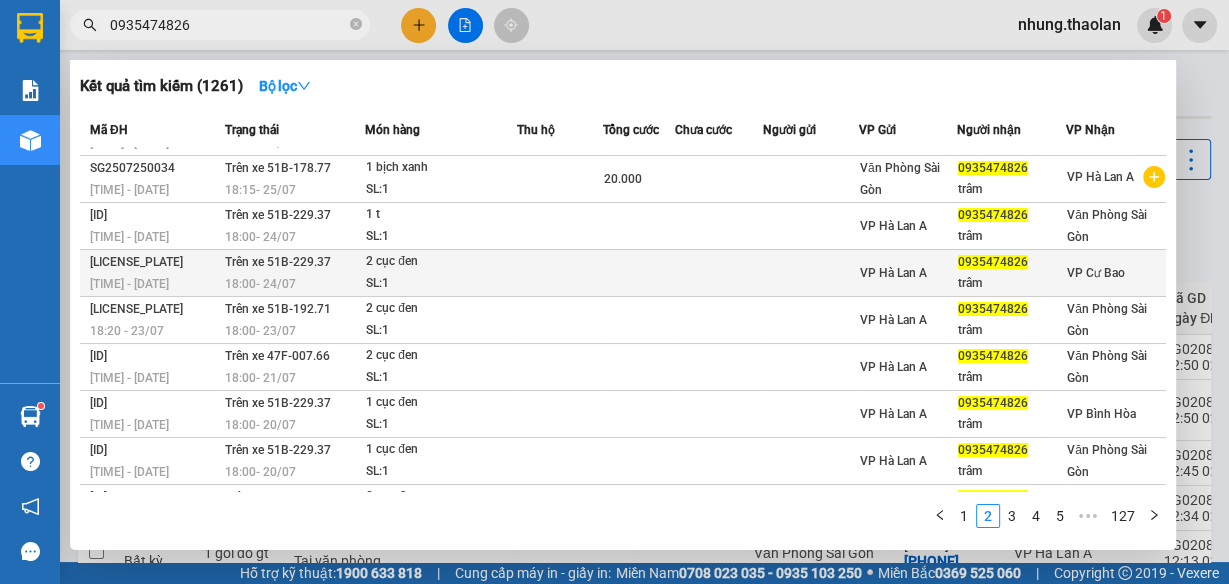 scroll, scrollTop: 0, scrollLeft: 0, axis: both 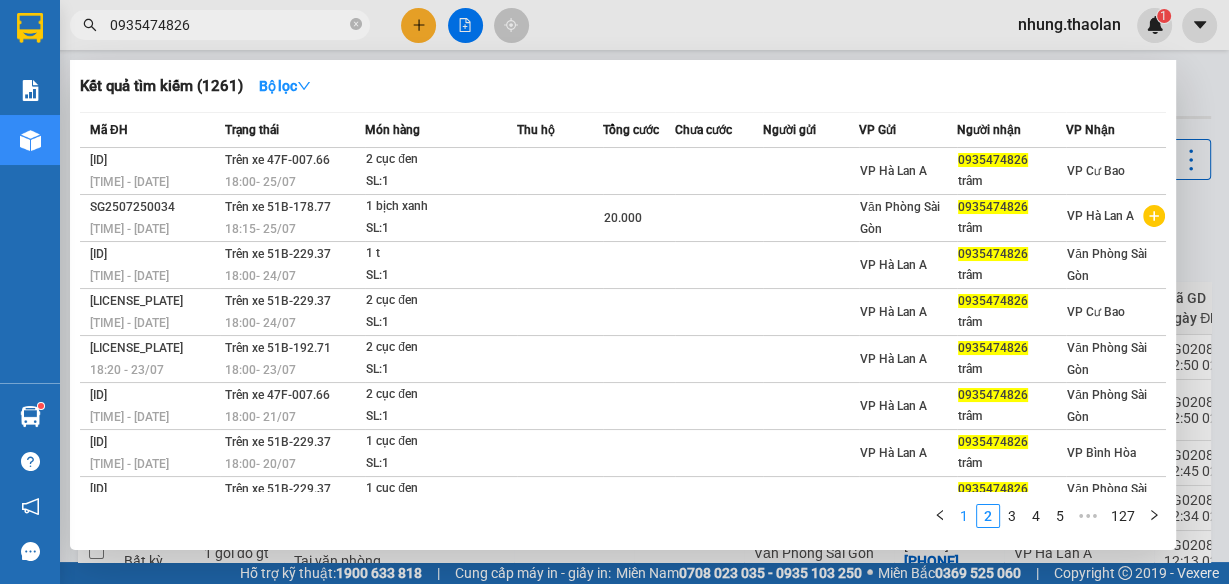 click on "1" at bounding box center (964, 516) 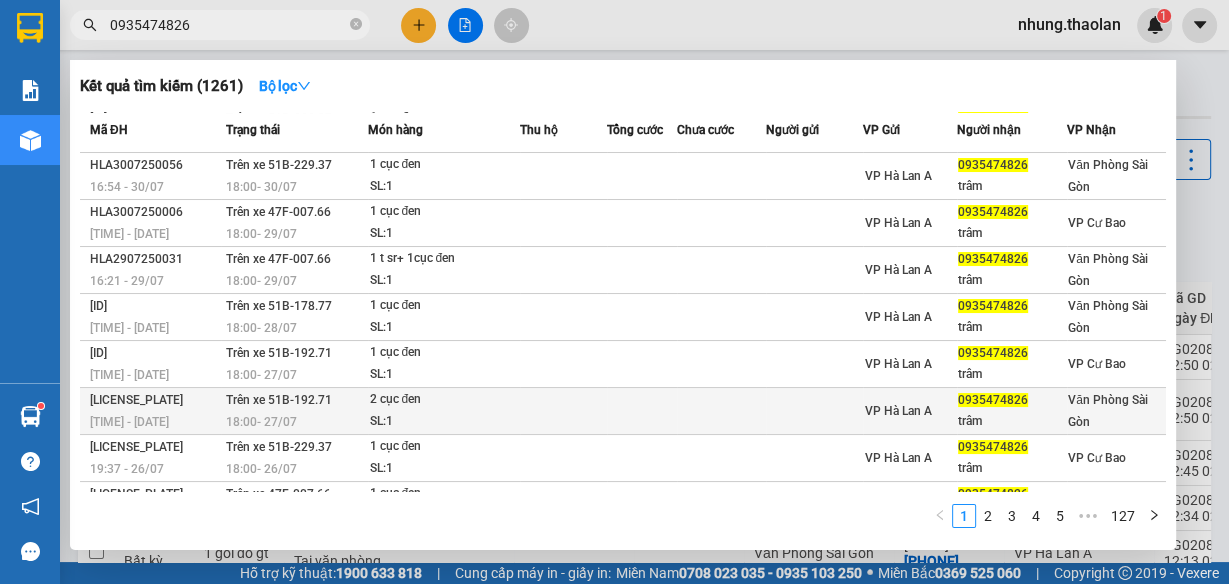 scroll, scrollTop: 128, scrollLeft: 0, axis: vertical 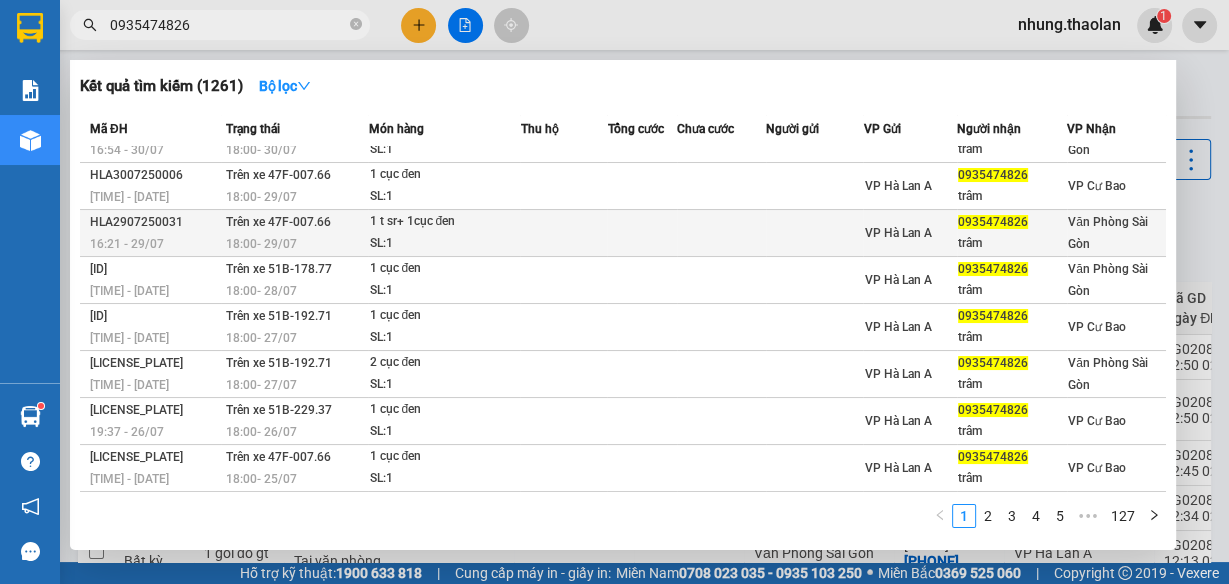 click at bounding box center [563, 233] 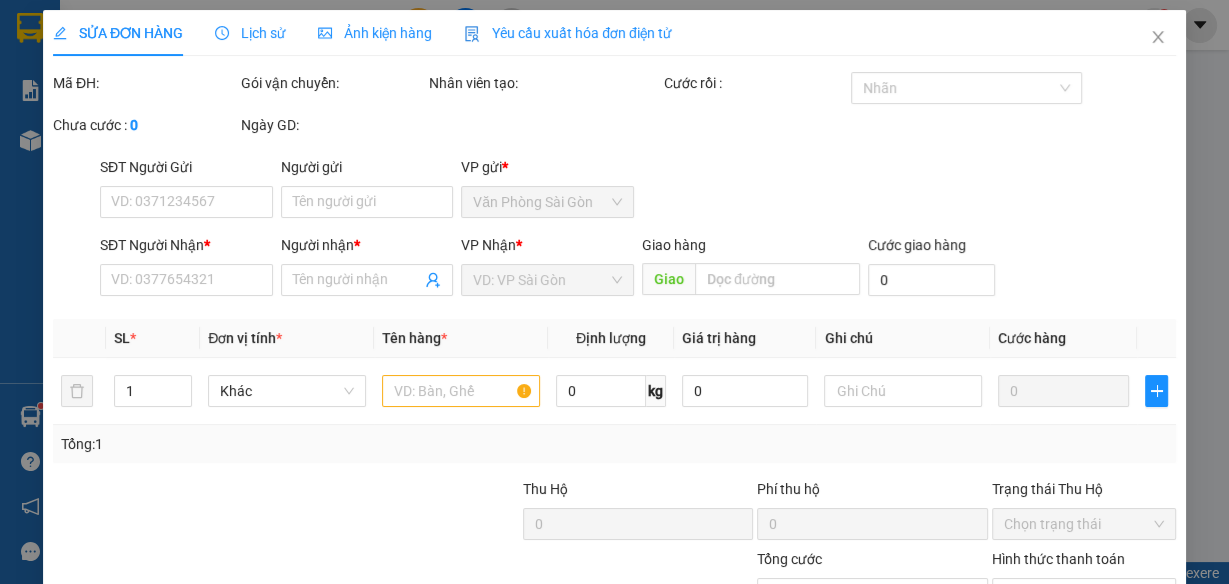 type on "0935474826" 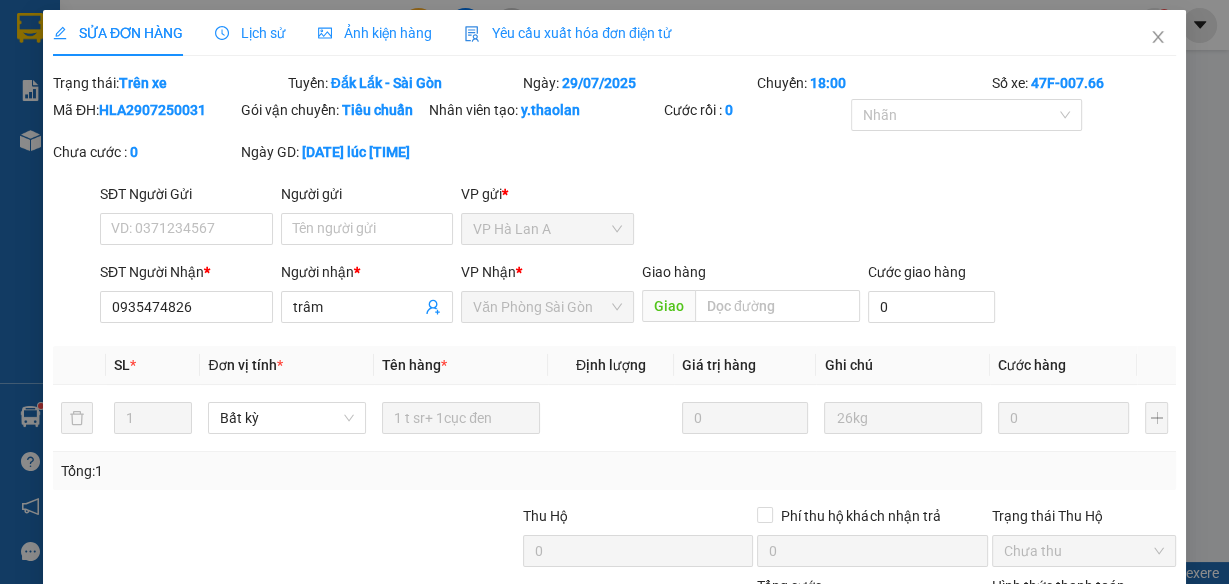 click on "SỬA ĐƠN HÀNG Lịch sử Ảnh kiện hàng Yêu cầu xuất hóa đơn điện tử" at bounding box center (614, 33) 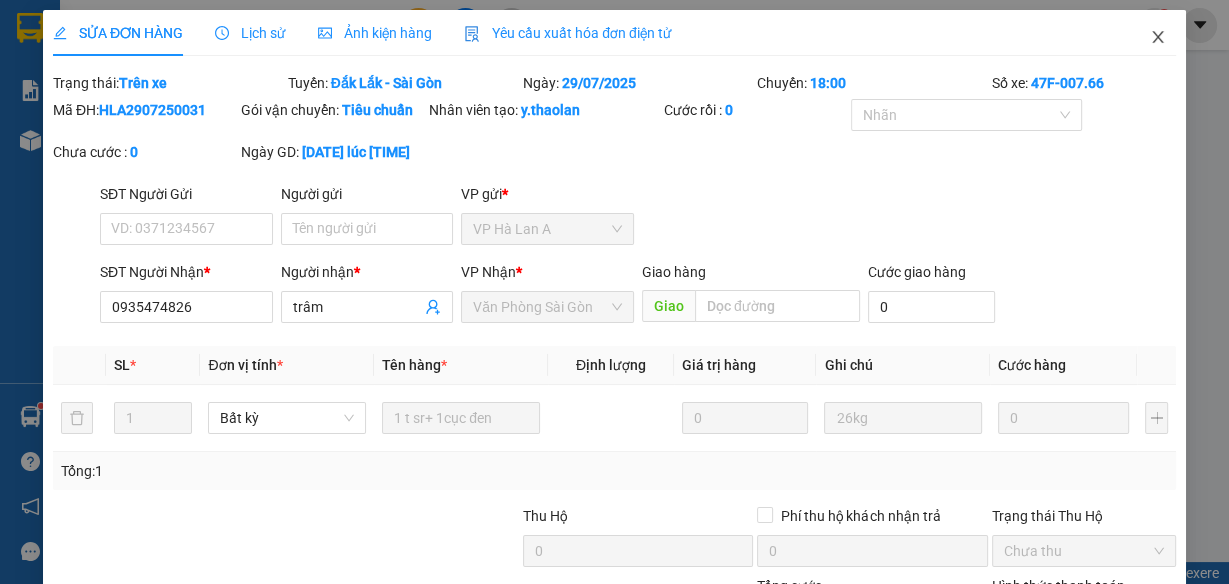 click at bounding box center (1158, 38) 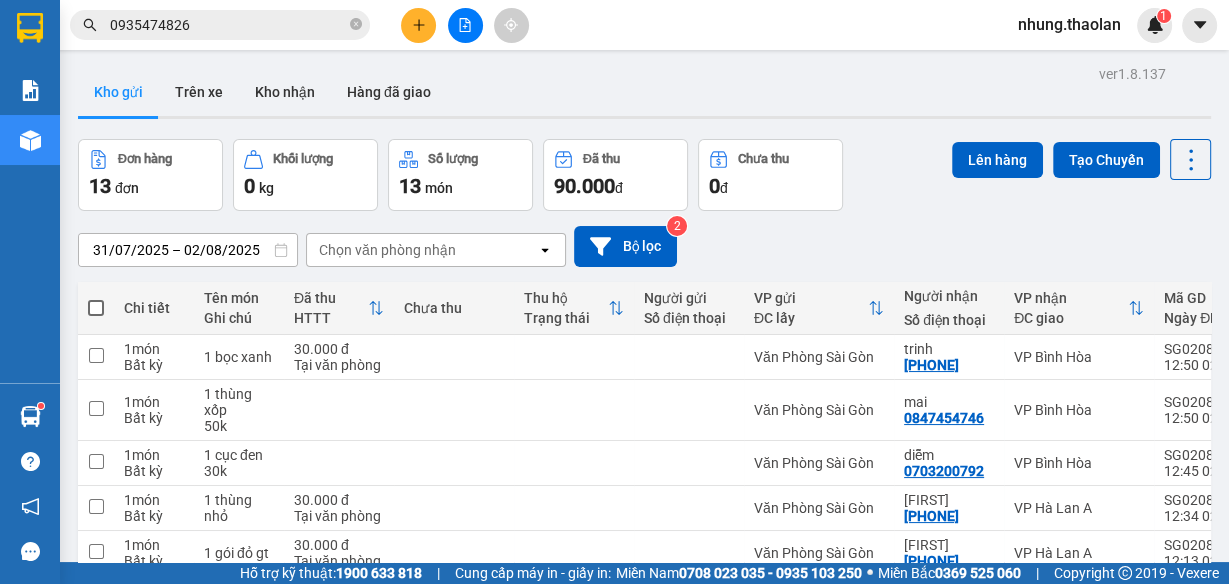click on "0935474826" at bounding box center (228, 25) 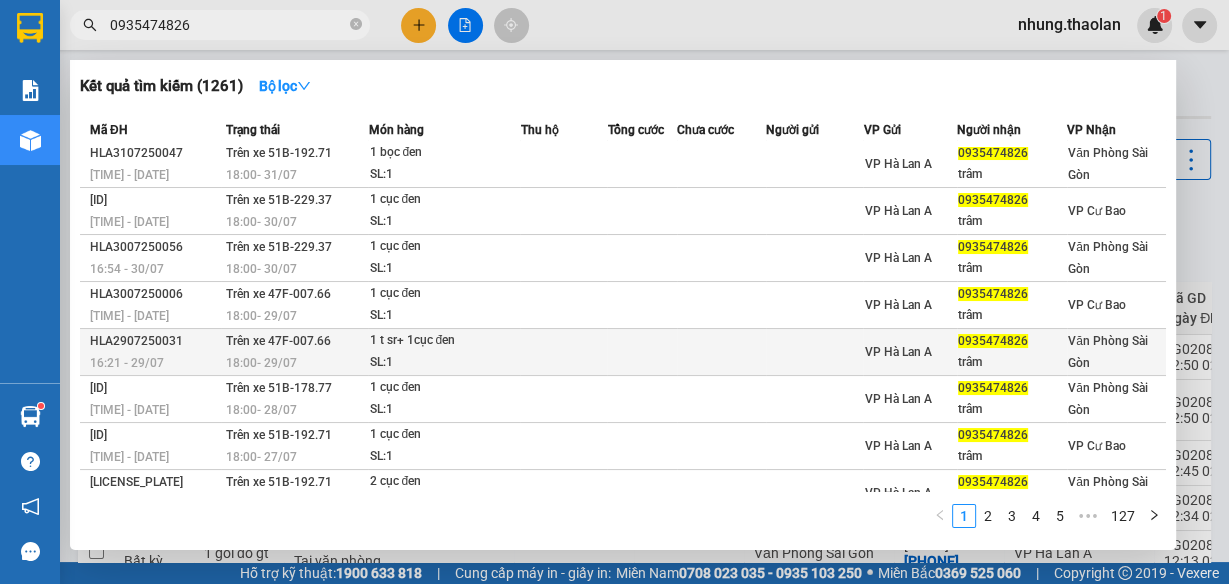 scroll, scrollTop: 0, scrollLeft: 0, axis: both 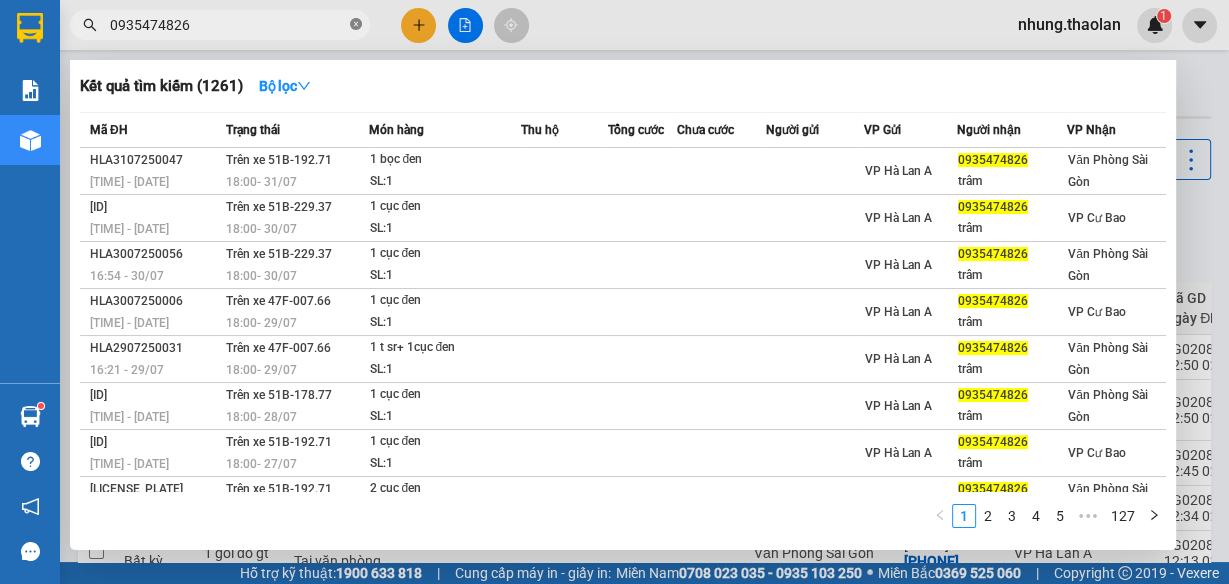 click 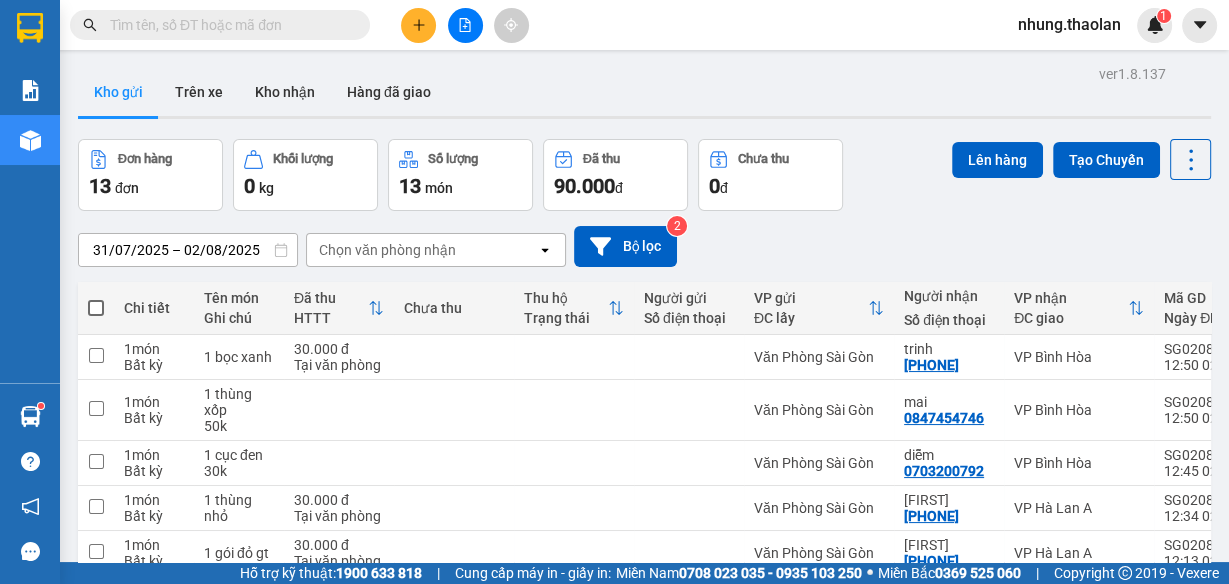 click at bounding box center [228, 25] 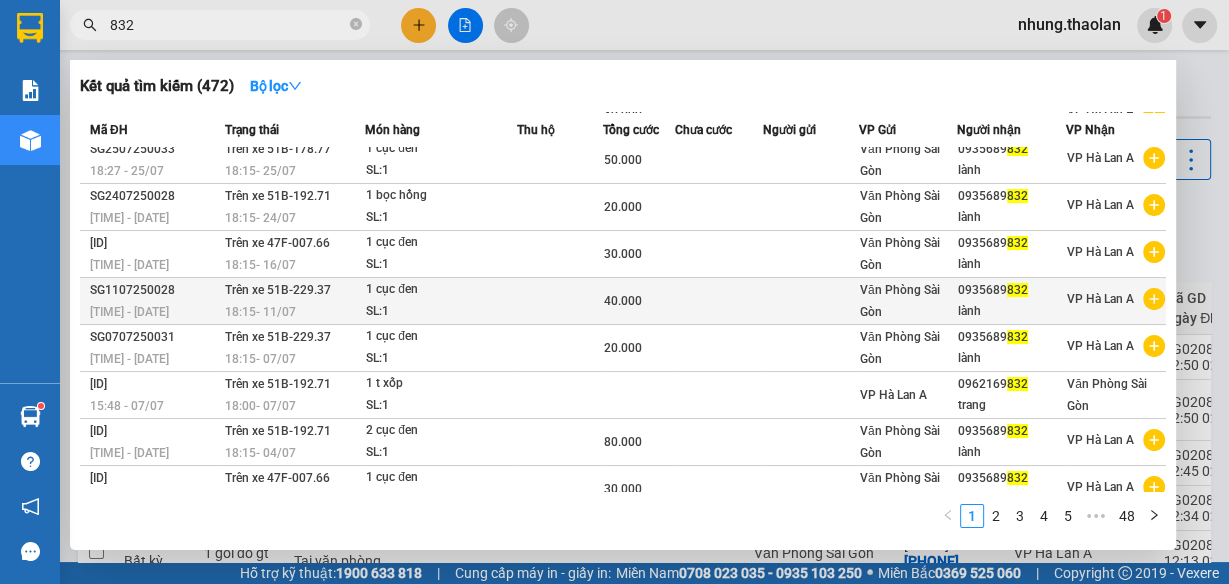 scroll, scrollTop: 128, scrollLeft: 0, axis: vertical 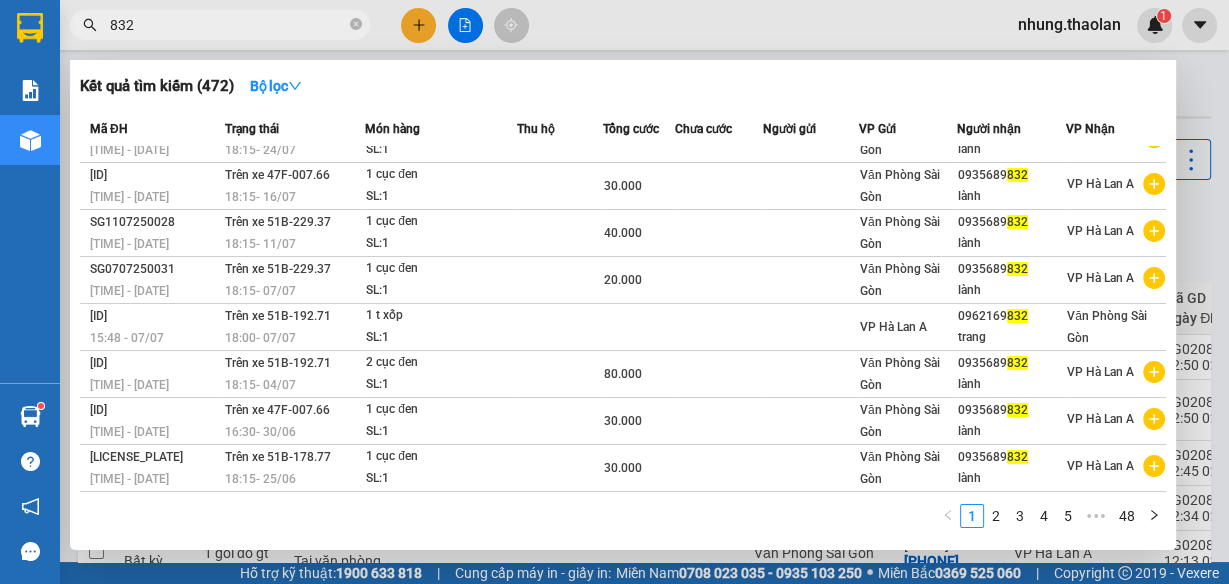 click on "832" at bounding box center (228, 25) 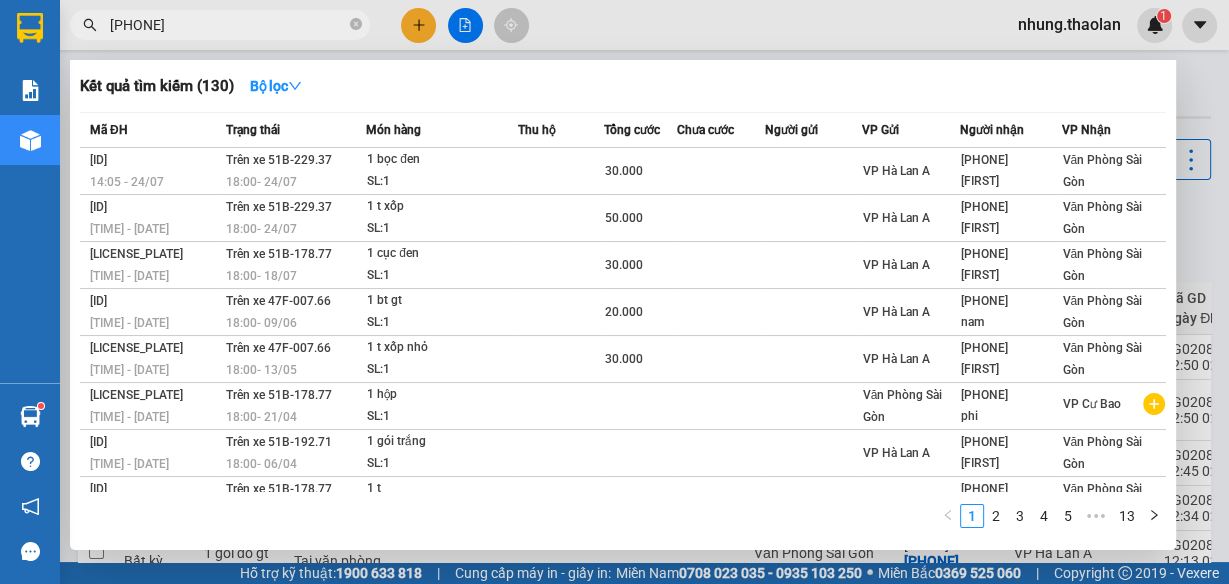 type on "0935689832" 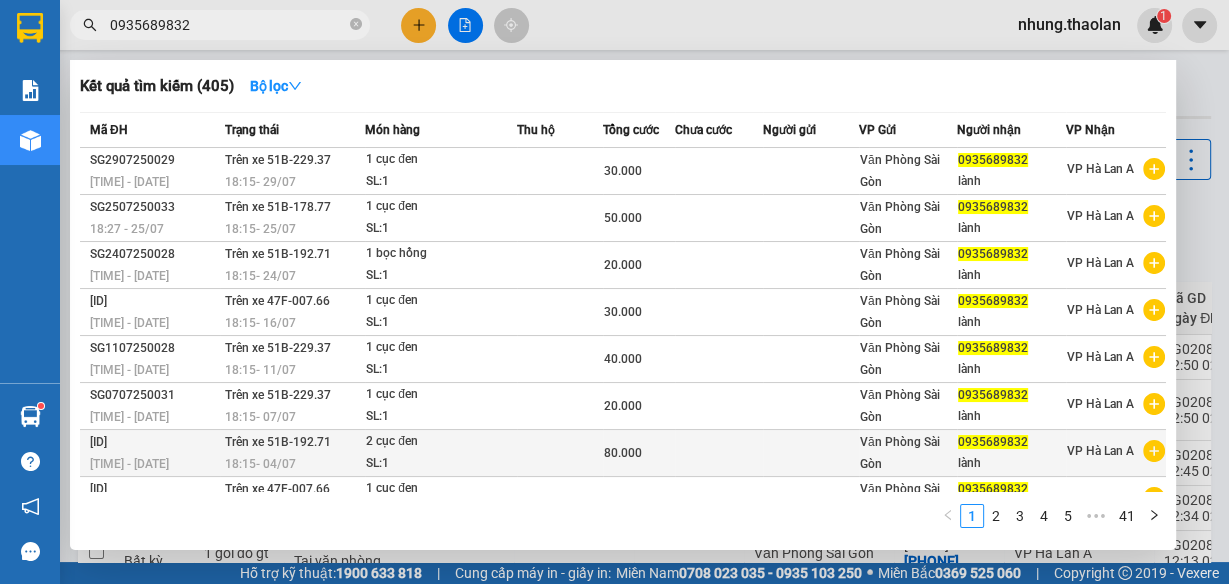 scroll, scrollTop: 128, scrollLeft: 0, axis: vertical 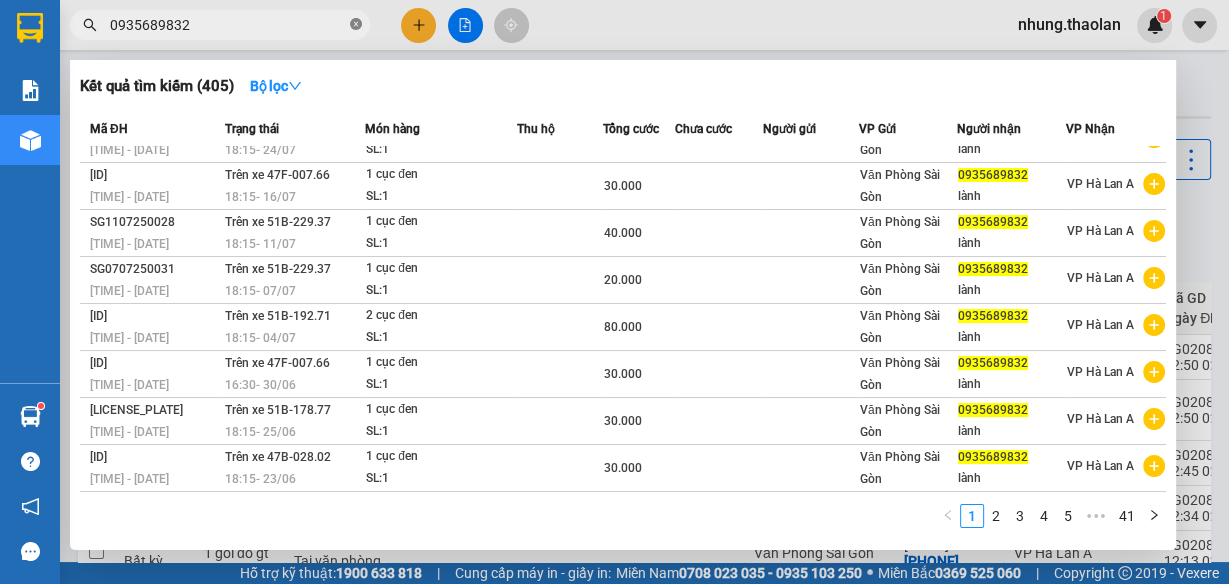 click 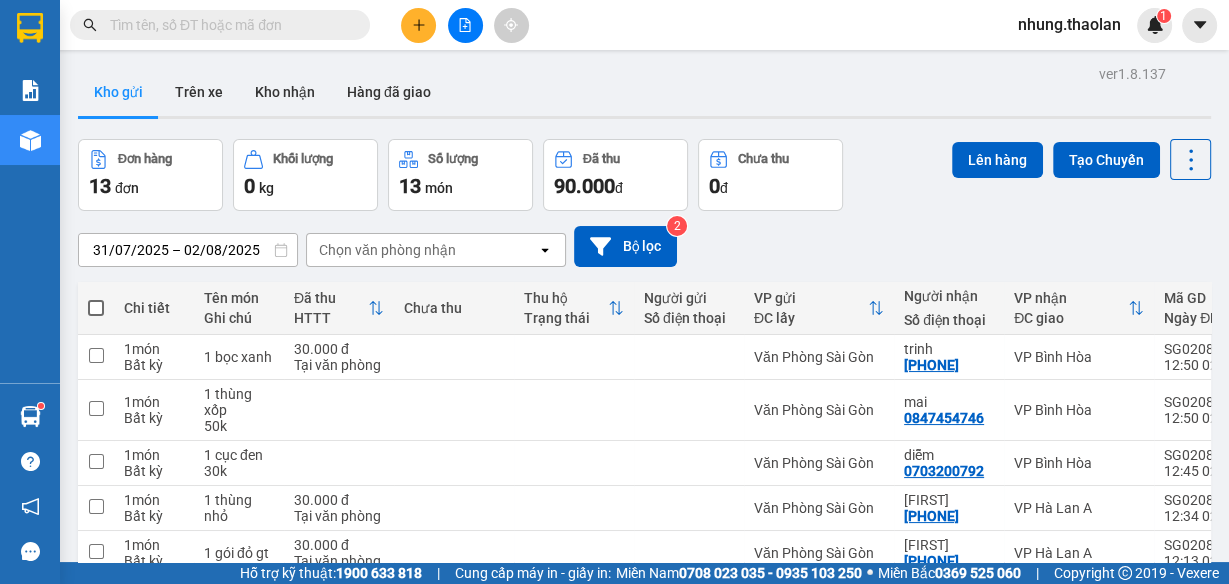 click at bounding box center [228, 25] 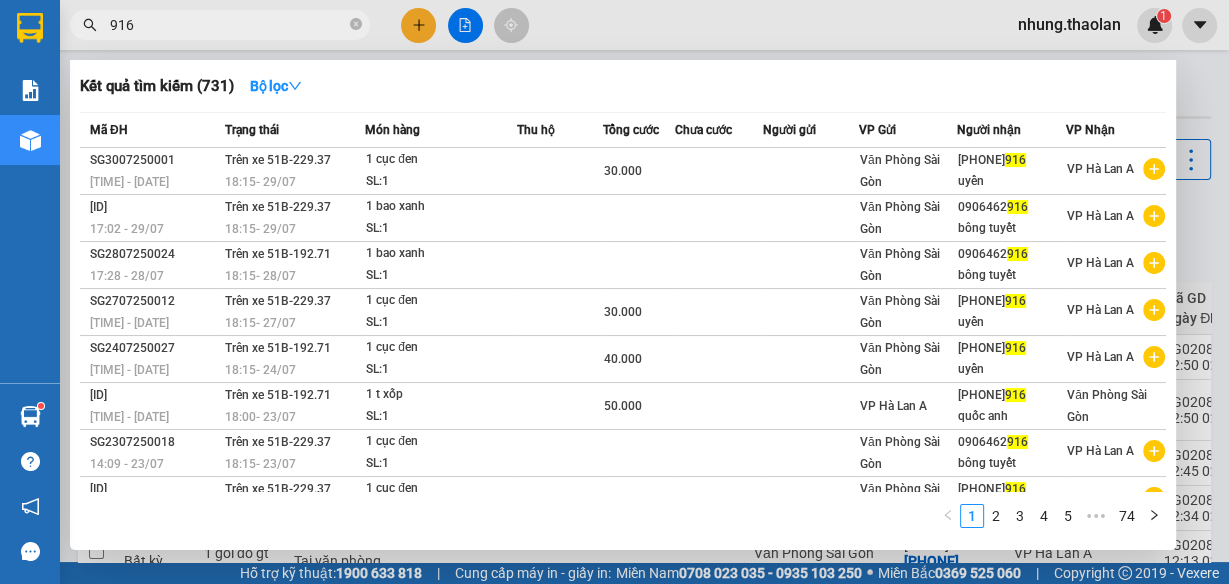 click on "916" at bounding box center (228, 25) 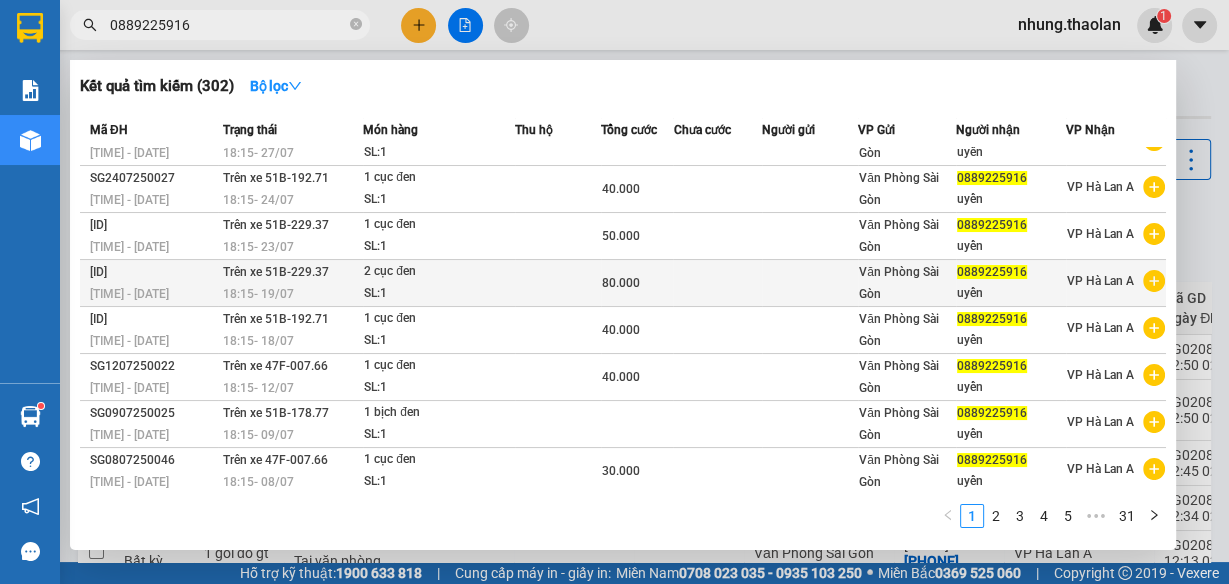 scroll, scrollTop: 128, scrollLeft: 0, axis: vertical 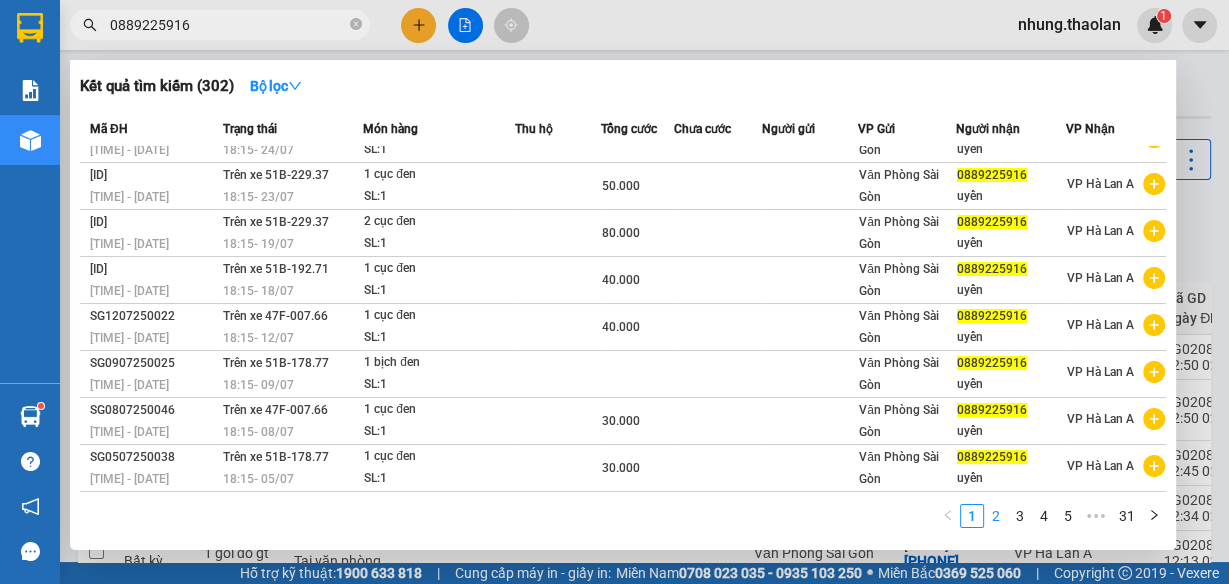 type on "0889225916" 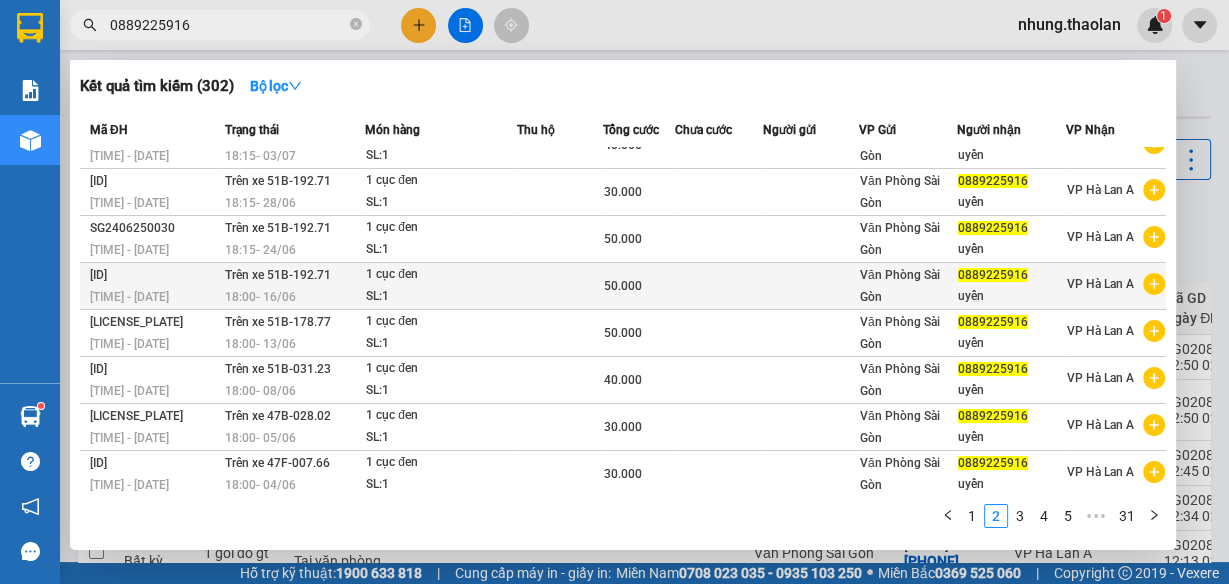 scroll, scrollTop: 0, scrollLeft: 0, axis: both 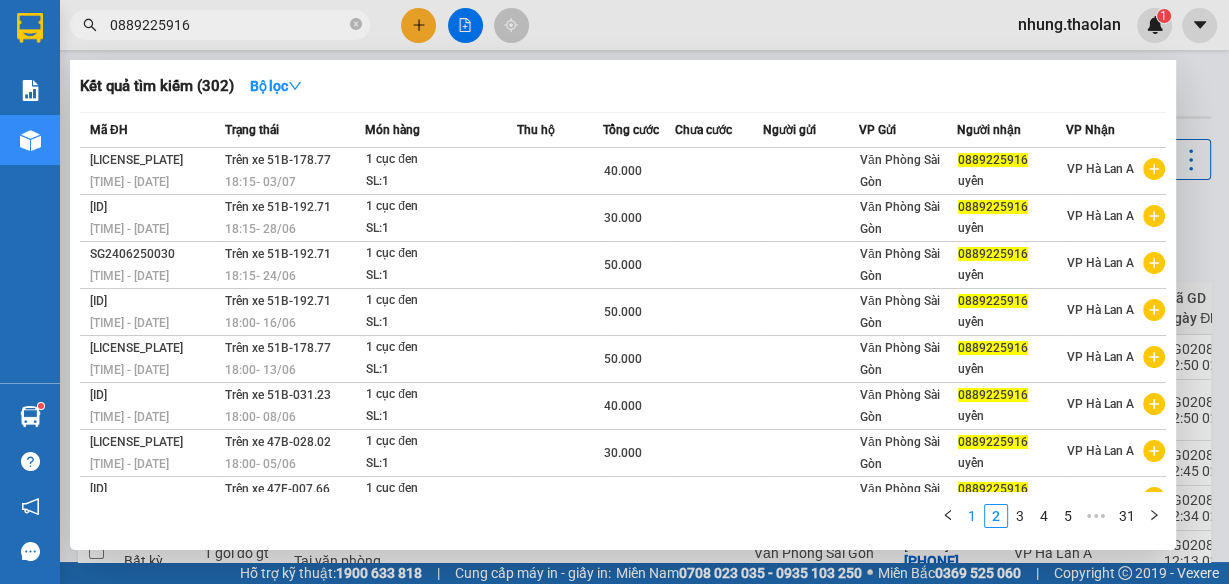 click on "1" at bounding box center [972, 516] 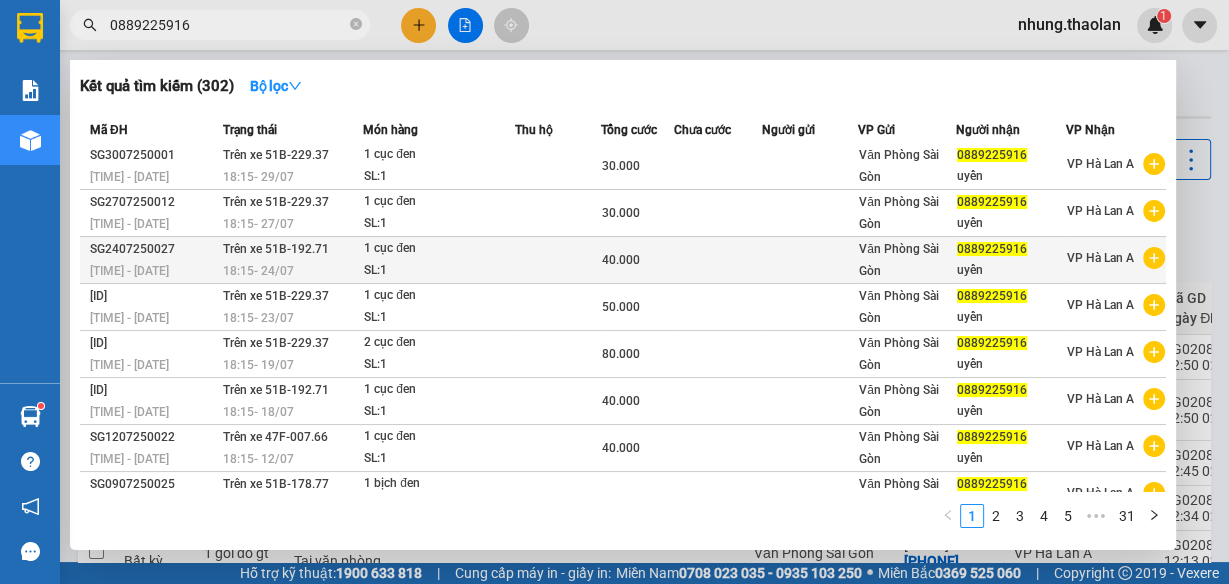 scroll, scrollTop: 0, scrollLeft: 0, axis: both 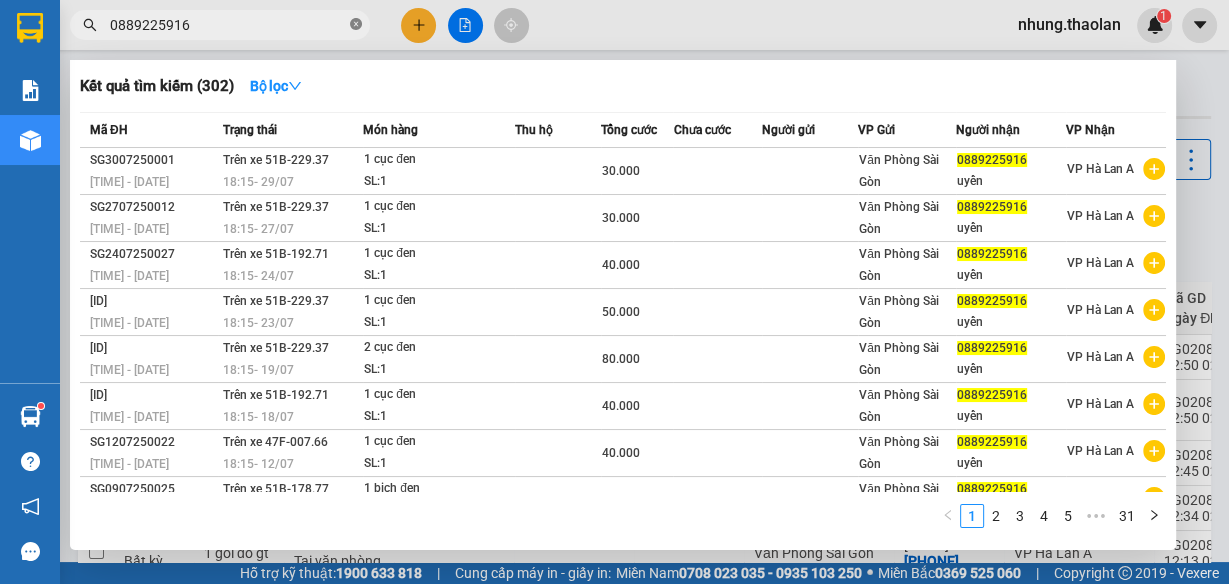 click at bounding box center (356, 25) 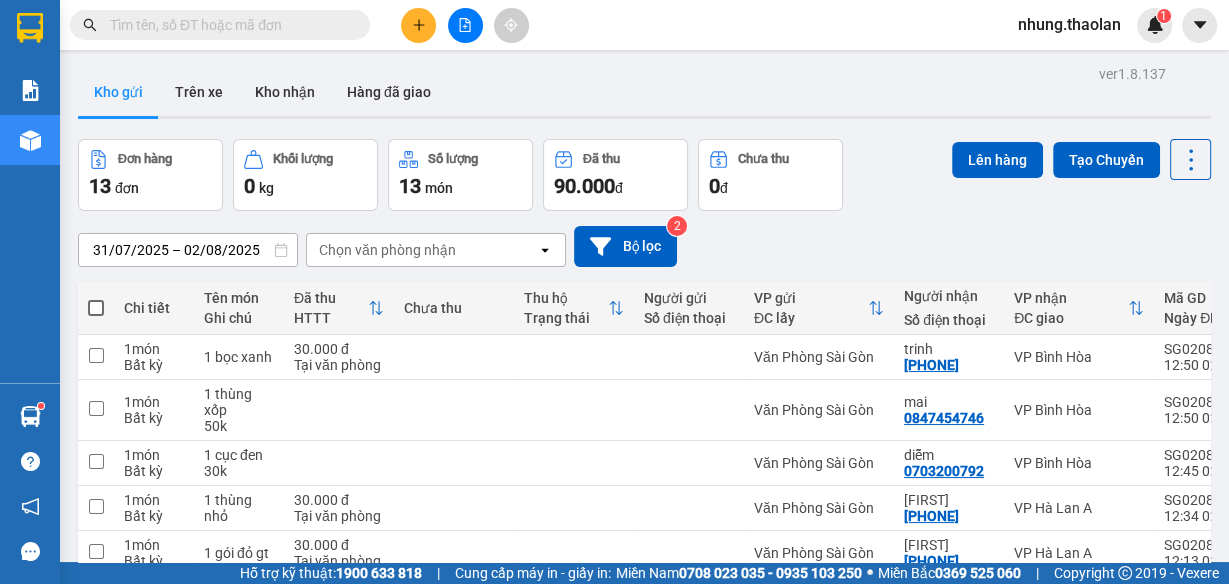 click at bounding box center (228, 25) 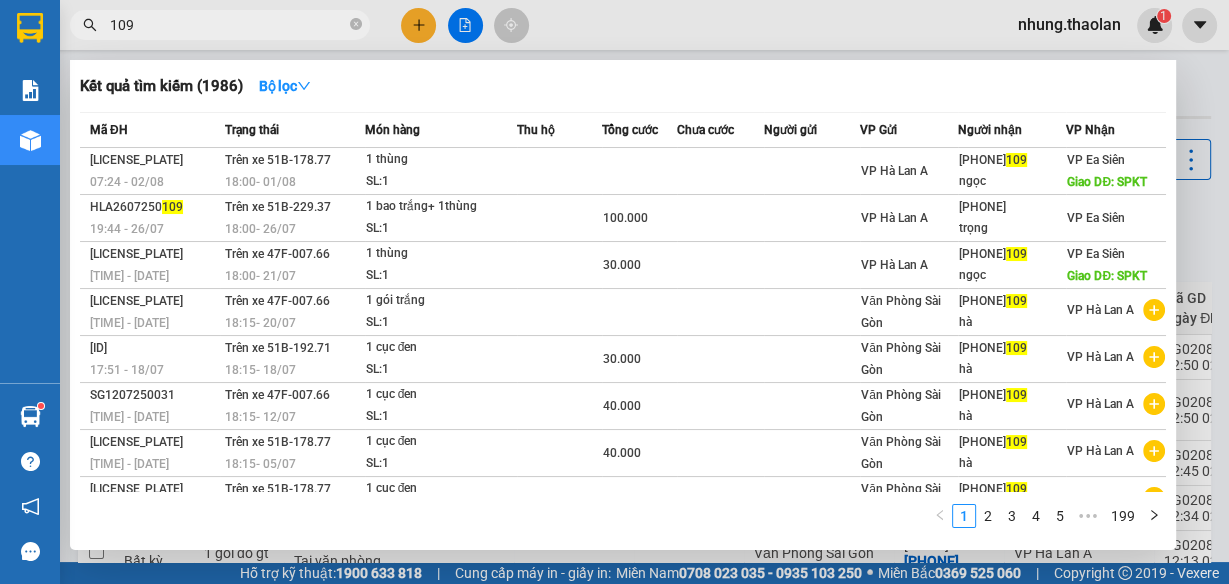 click on "109" at bounding box center [228, 25] 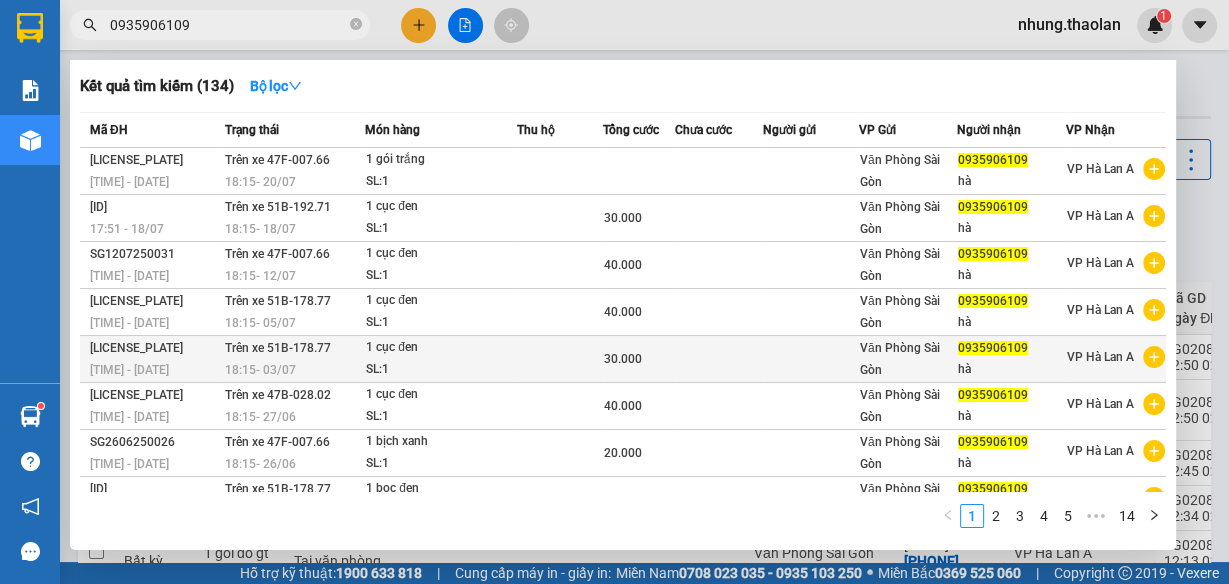 scroll, scrollTop: 0, scrollLeft: 0, axis: both 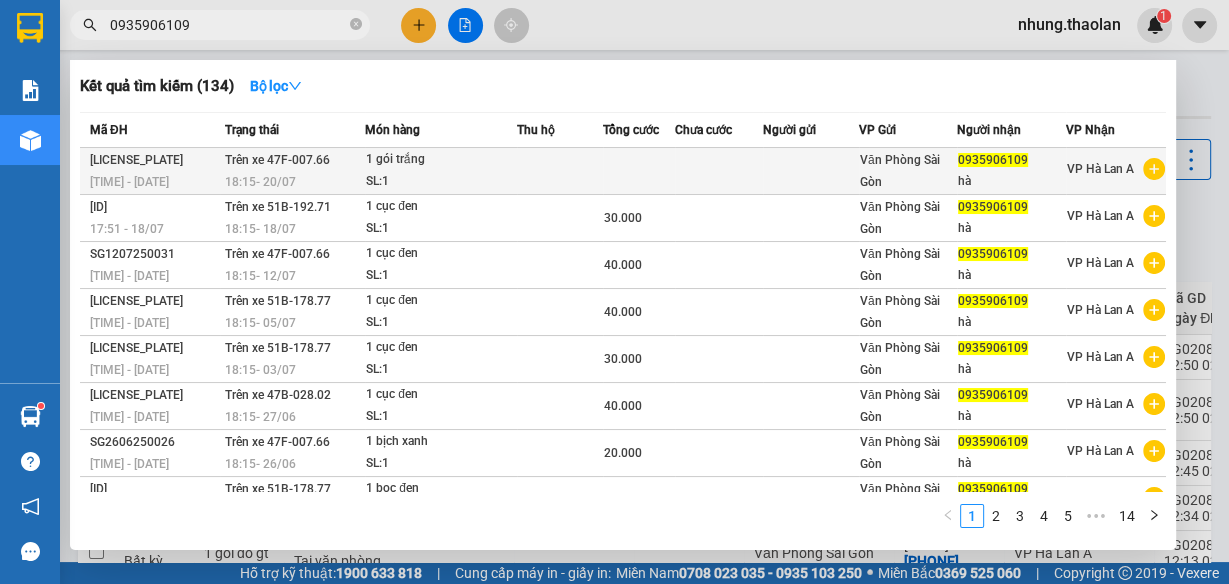 type on "0935906109" 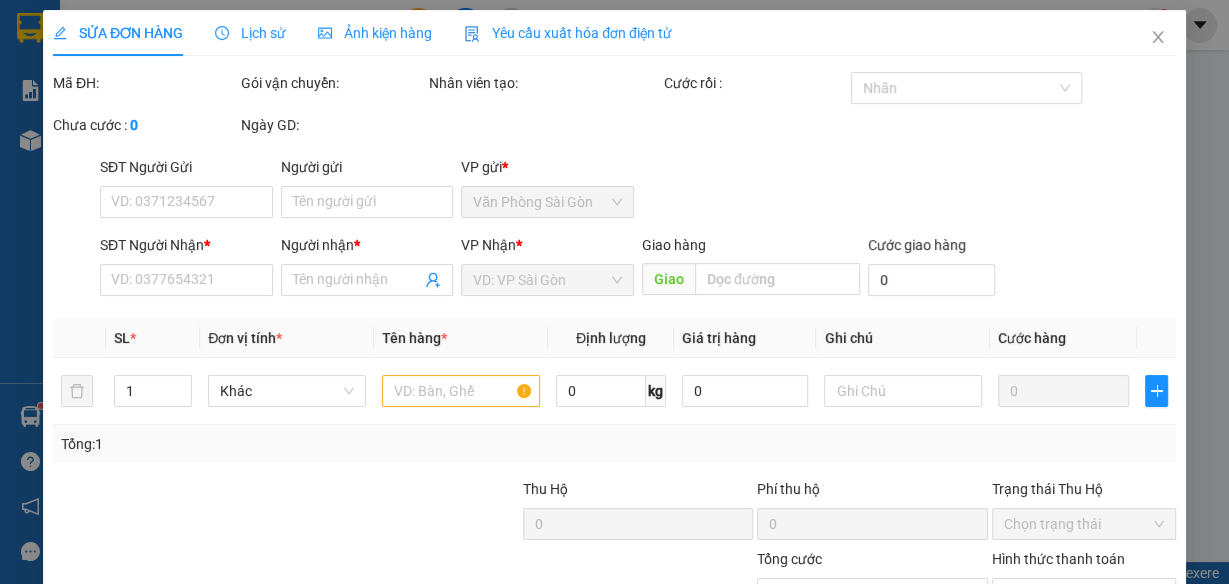 type on "0935906109" 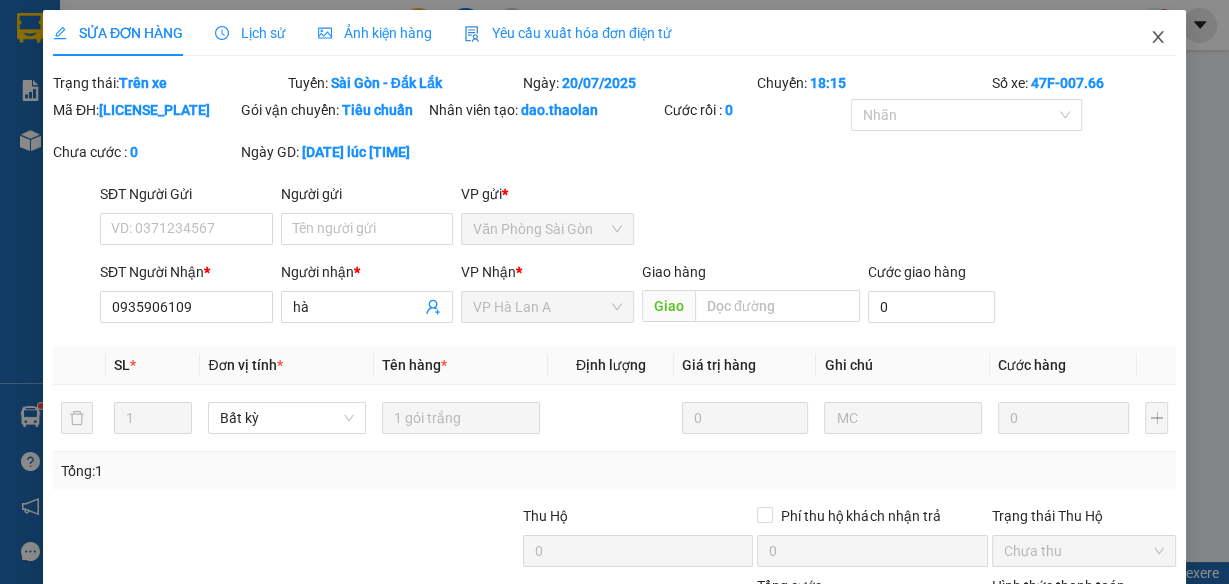 drag, startPoint x: 1159, startPoint y: 29, endPoint x: 718, endPoint y: 14, distance: 441.25504 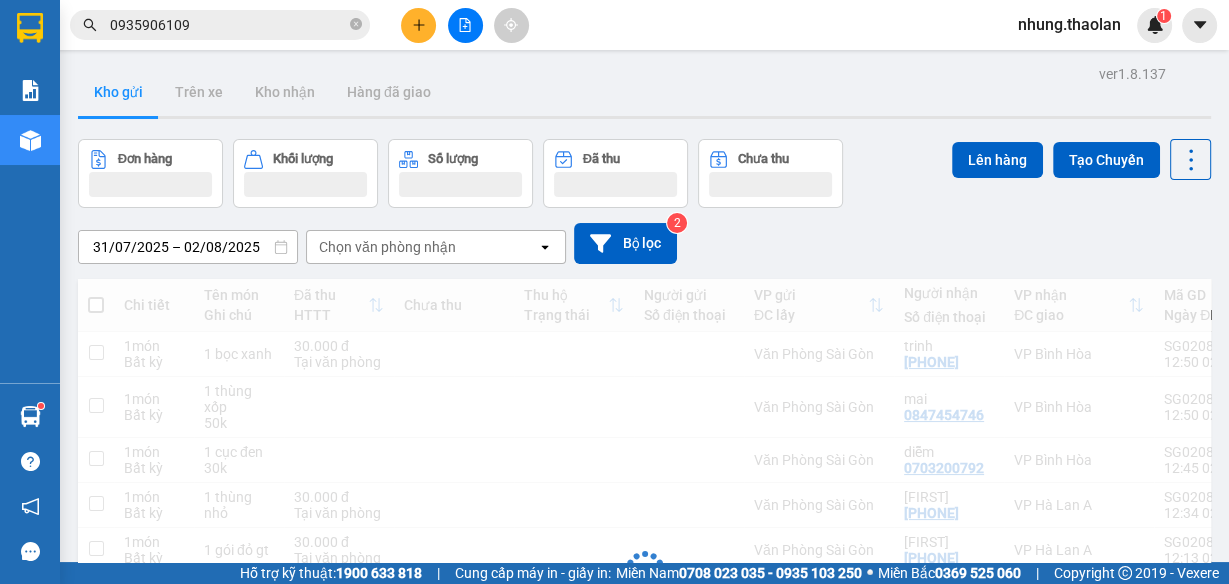 click on "0935906109" at bounding box center (228, 25) 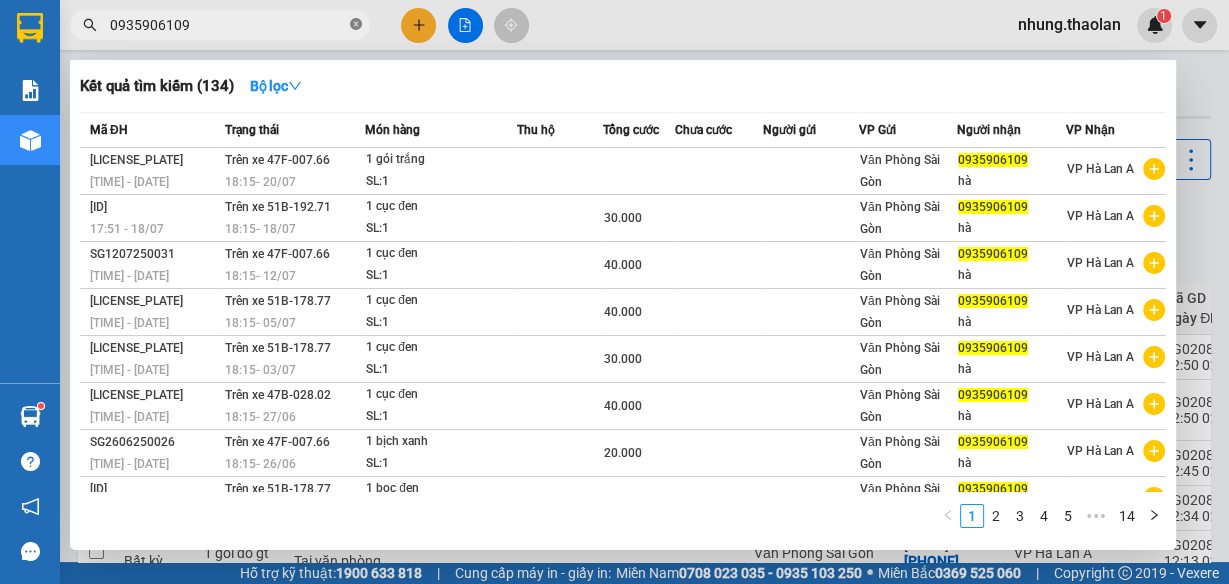 click 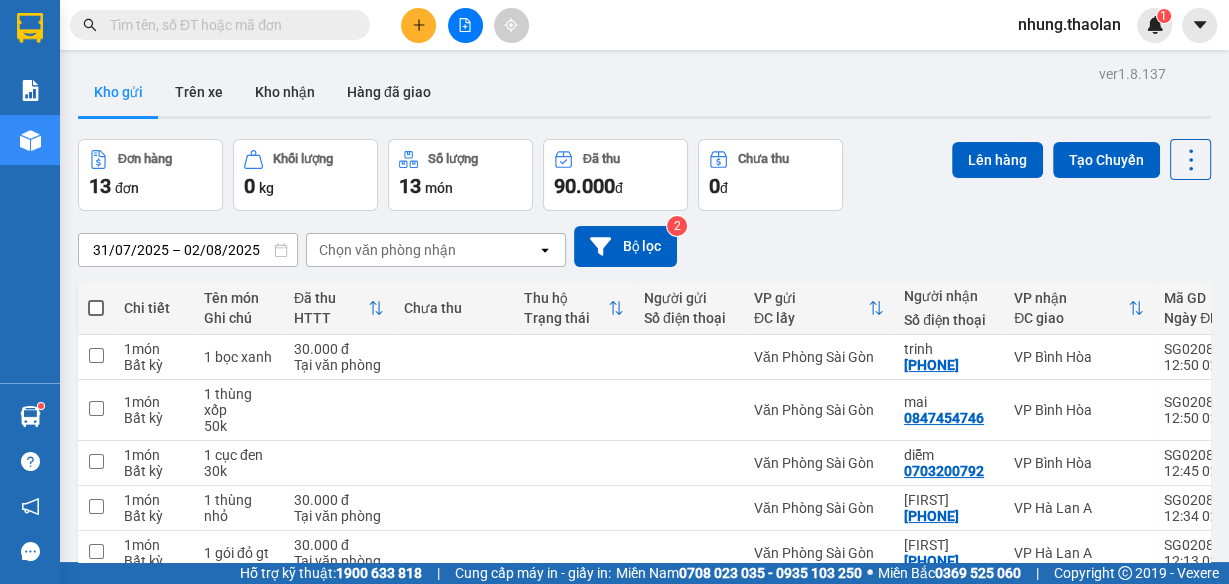 click at bounding box center [228, 25] 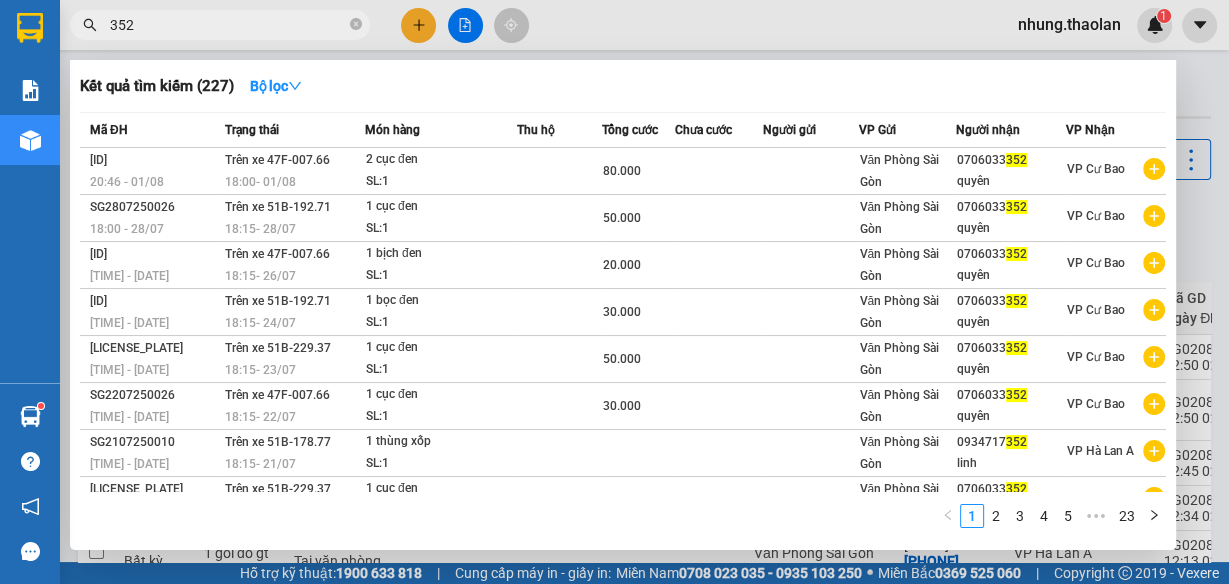 click on "352" at bounding box center [220, 25] 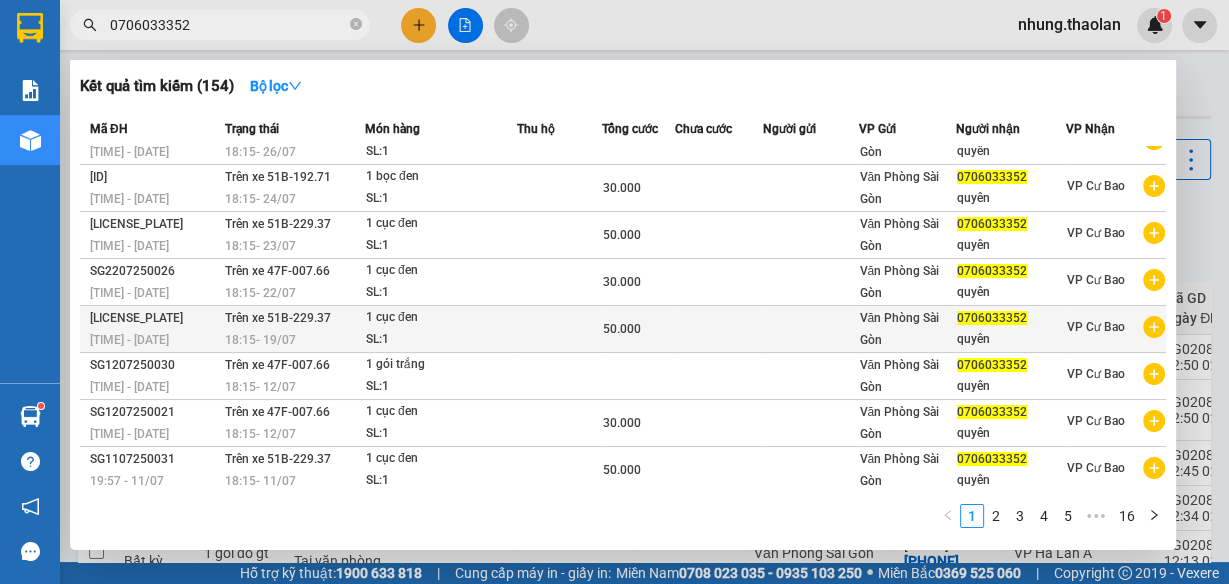 scroll, scrollTop: 128, scrollLeft: 0, axis: vertical 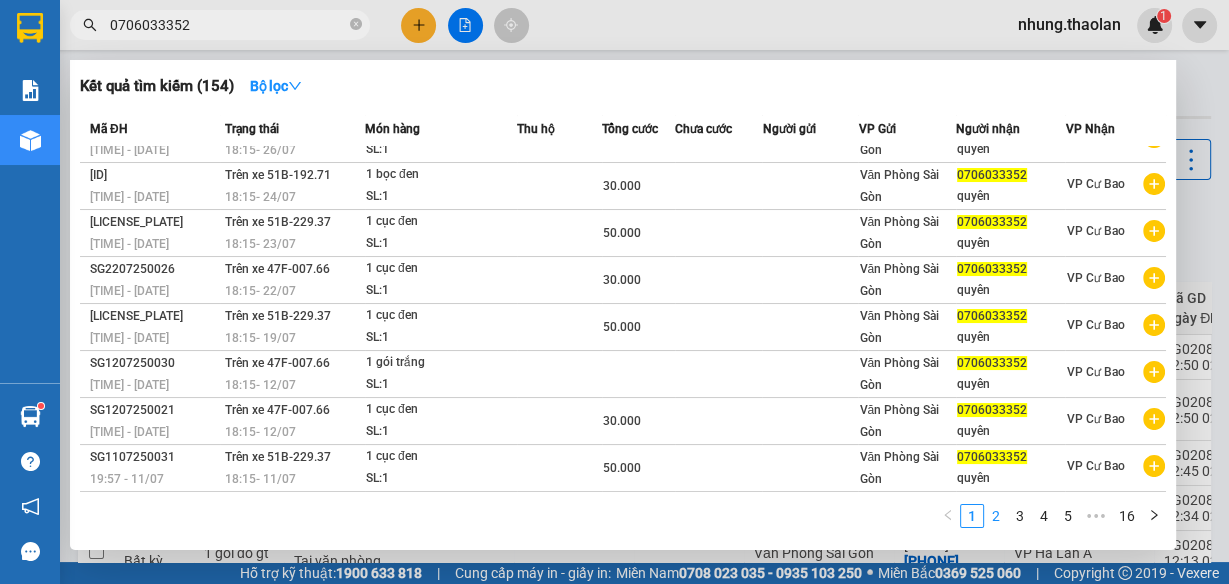 click on "2" at bounding box center [996, 516] 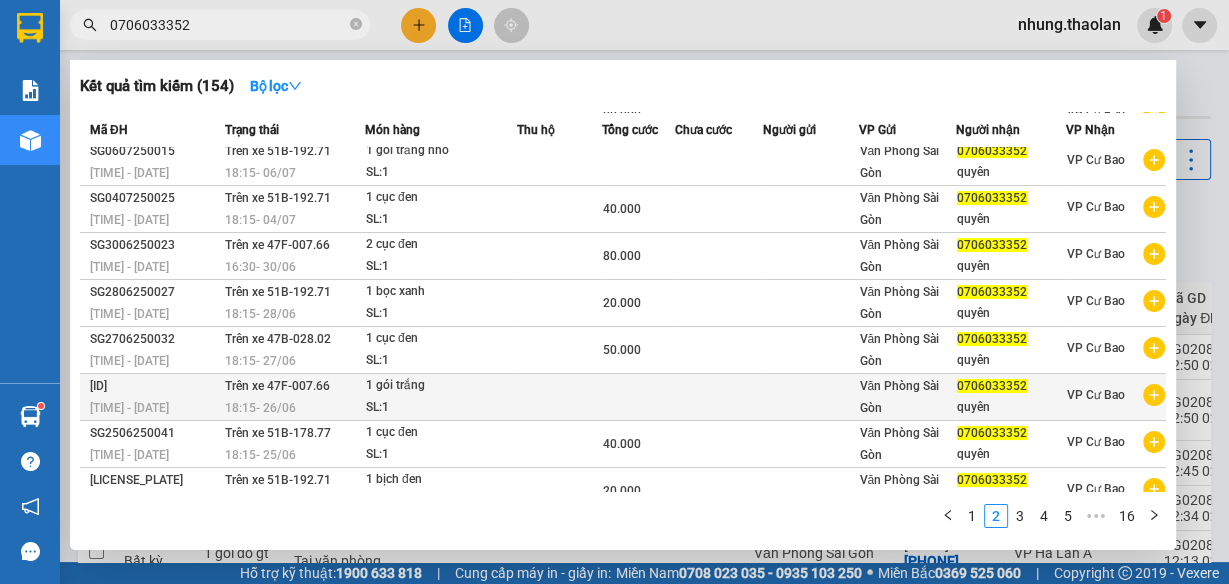 scroll, scrollTop: 0, scrollLeft: 0, axis: both 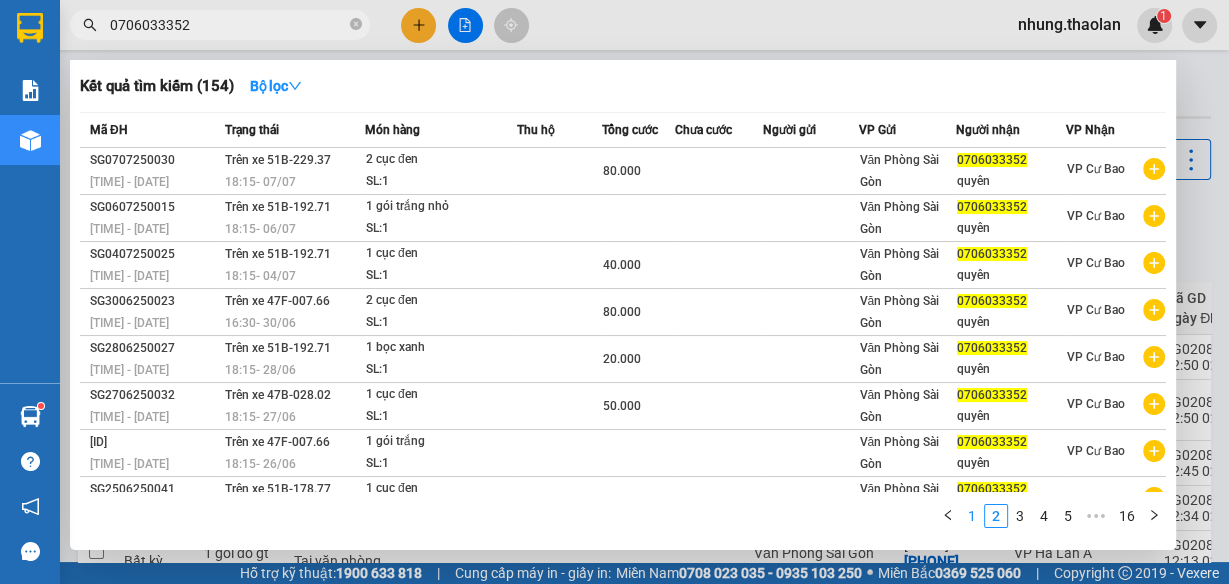 click on "1" at bounding box center [972, 516] 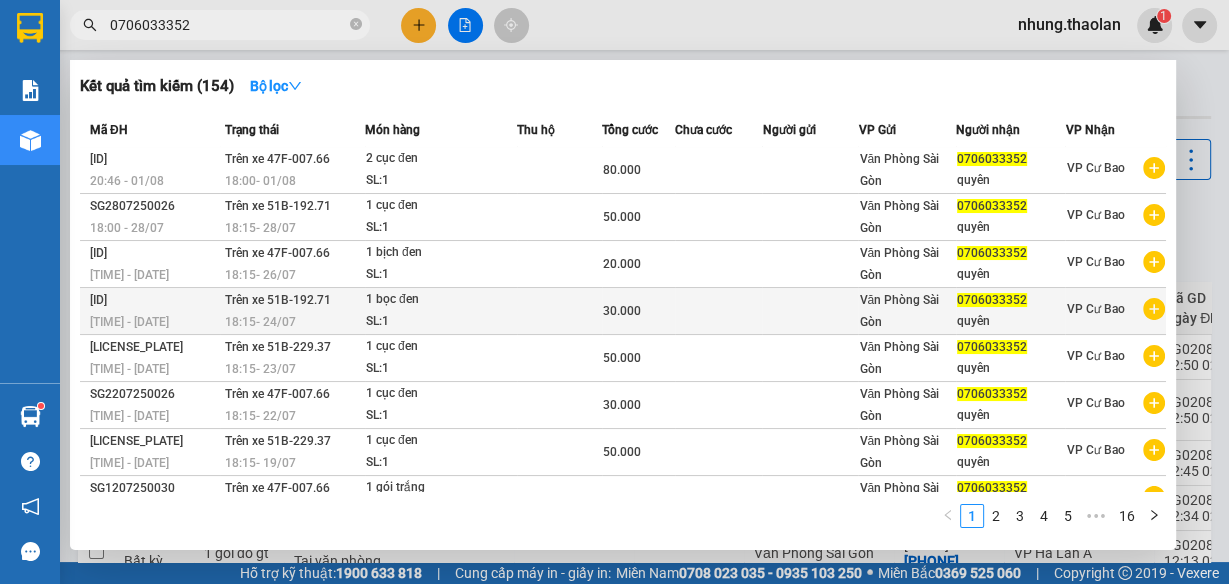 scroll, scrollTop: 0, scrollLeft: 0, axis: both 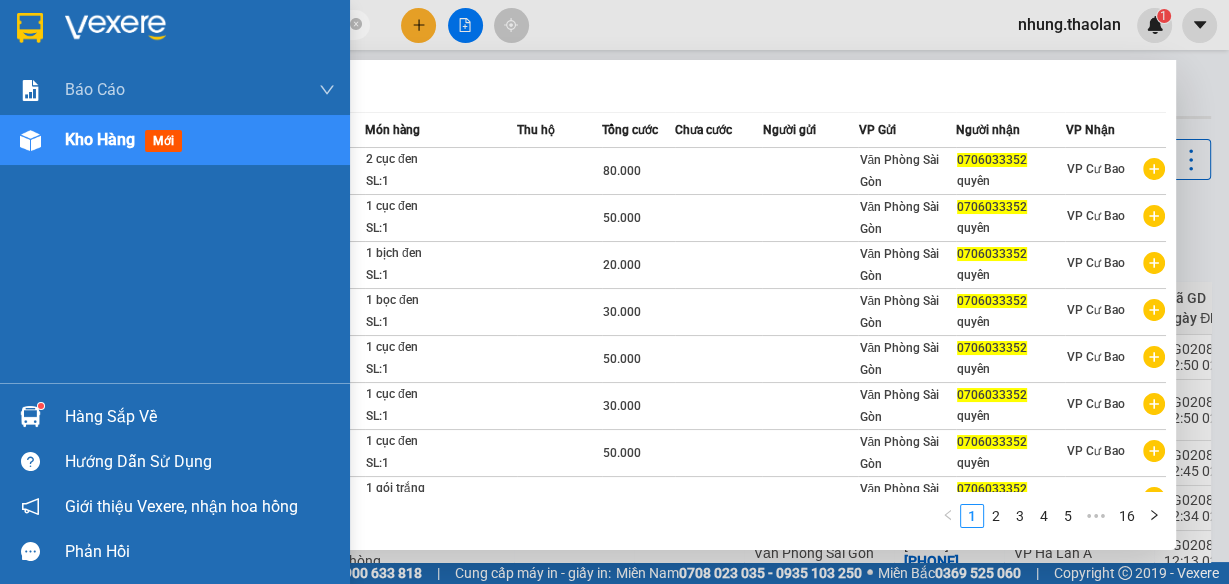 drag, startPoint x: 215, startPoint y: 29, endPoint x: 0, endPoint y: 41, distance: 215.33463 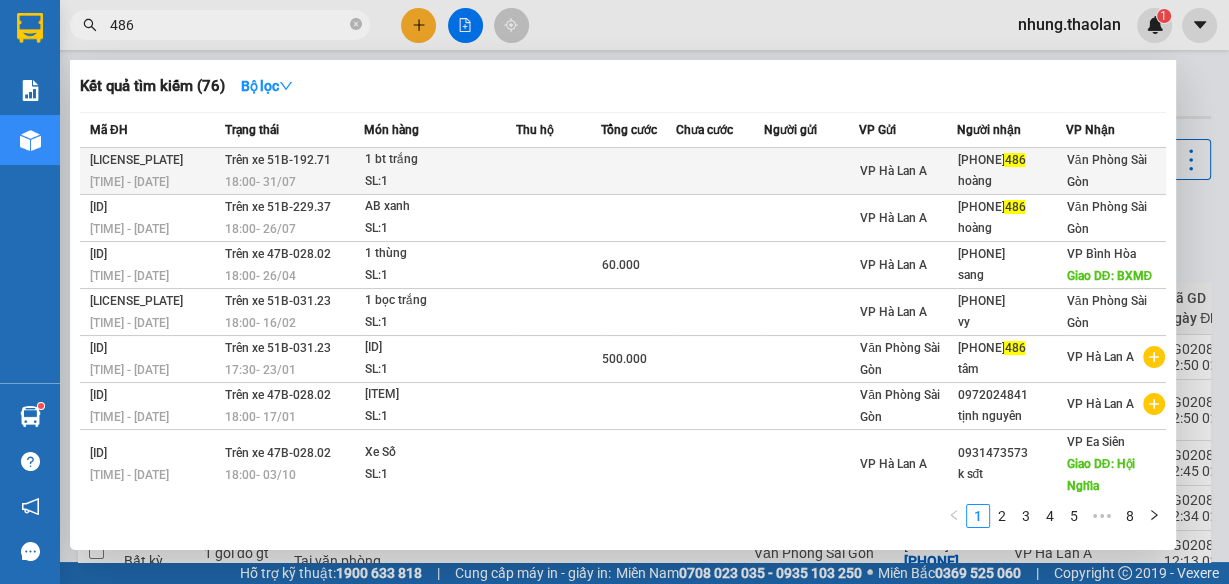type on "486" 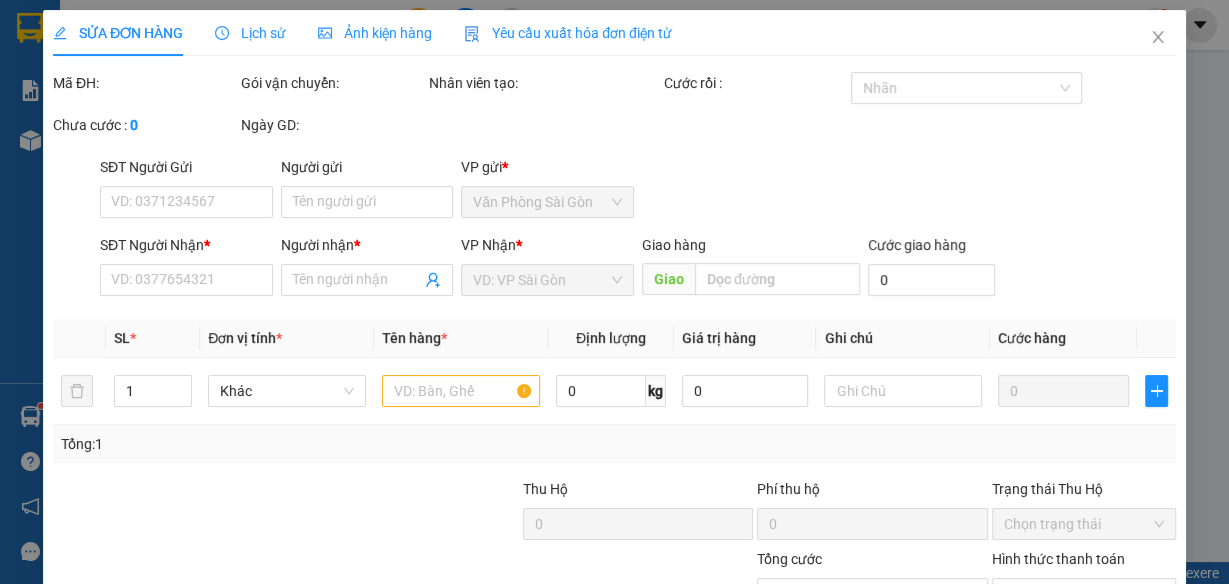 type on "[PHONE]" 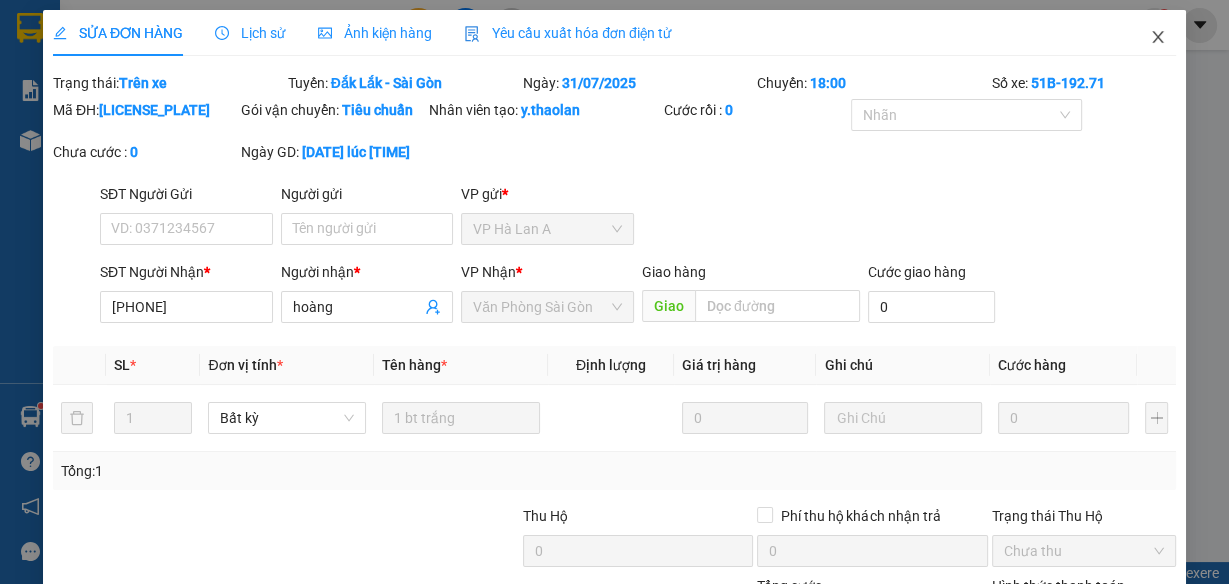 click 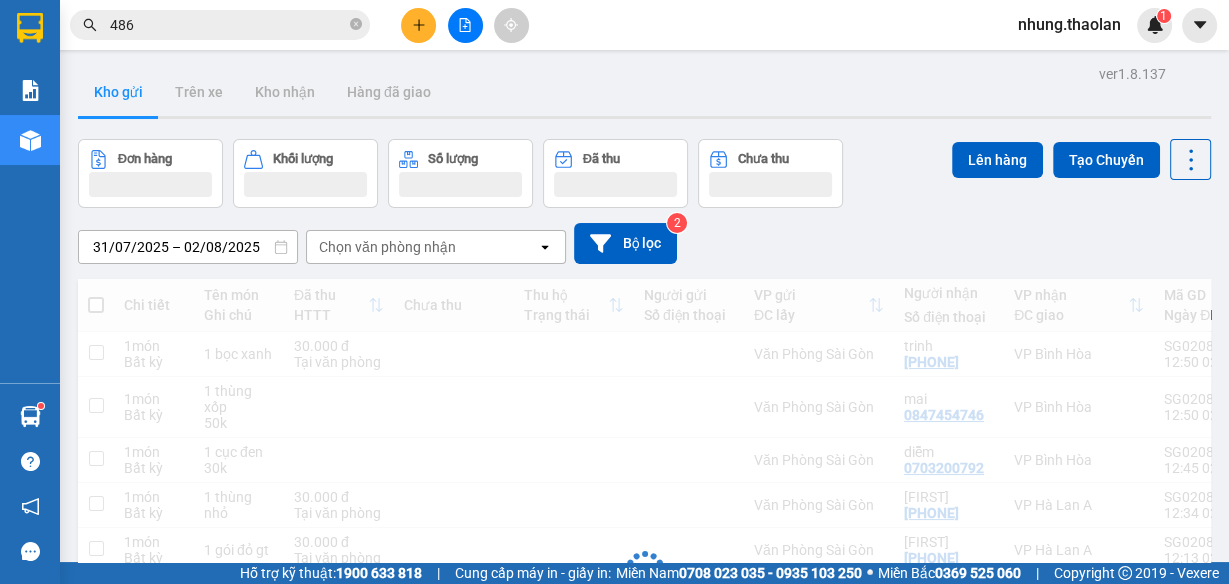 click 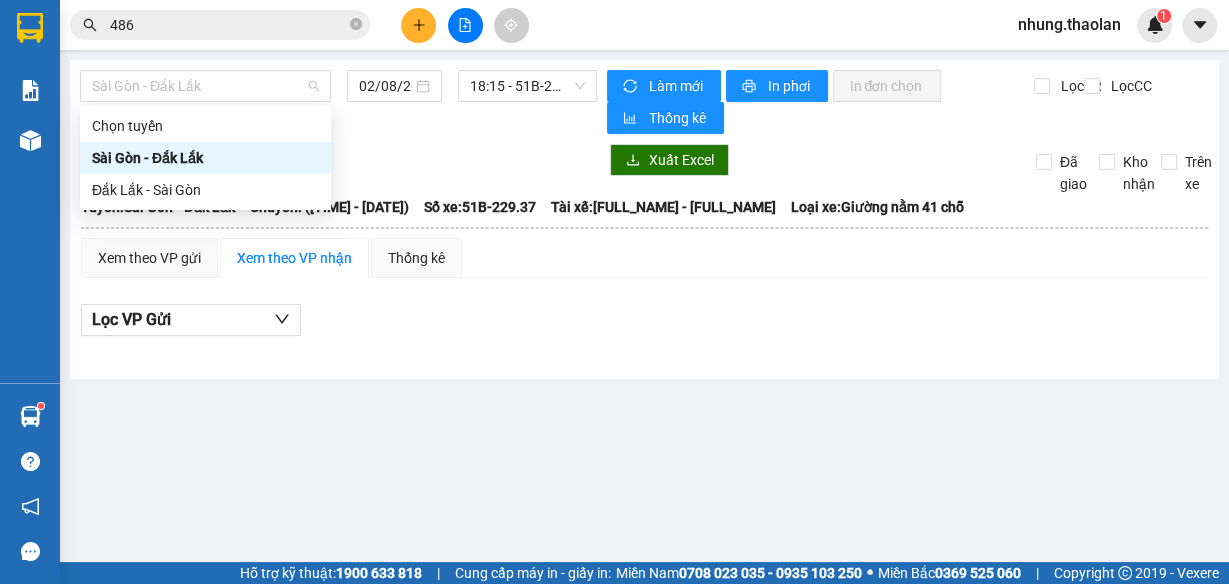 drag, startPoint x: 261, startPoint y: 83, endPoint x: 326, endPoint y: 141, distance: 87.11487 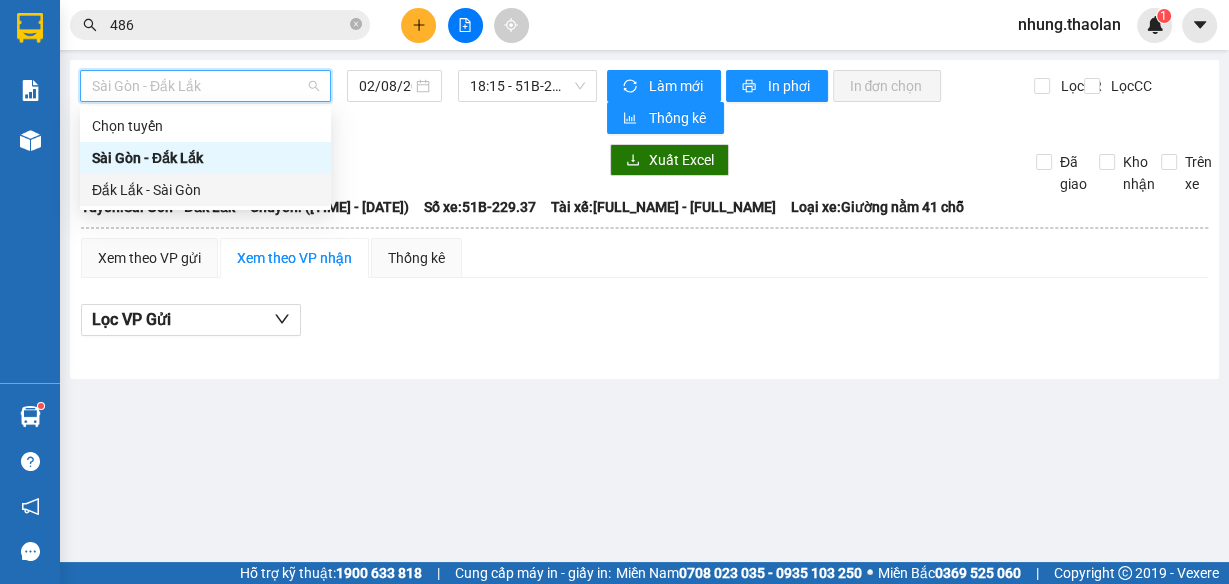 click on "Đắk Lắk - Sài Gòn" at bounding box center [205, 190] 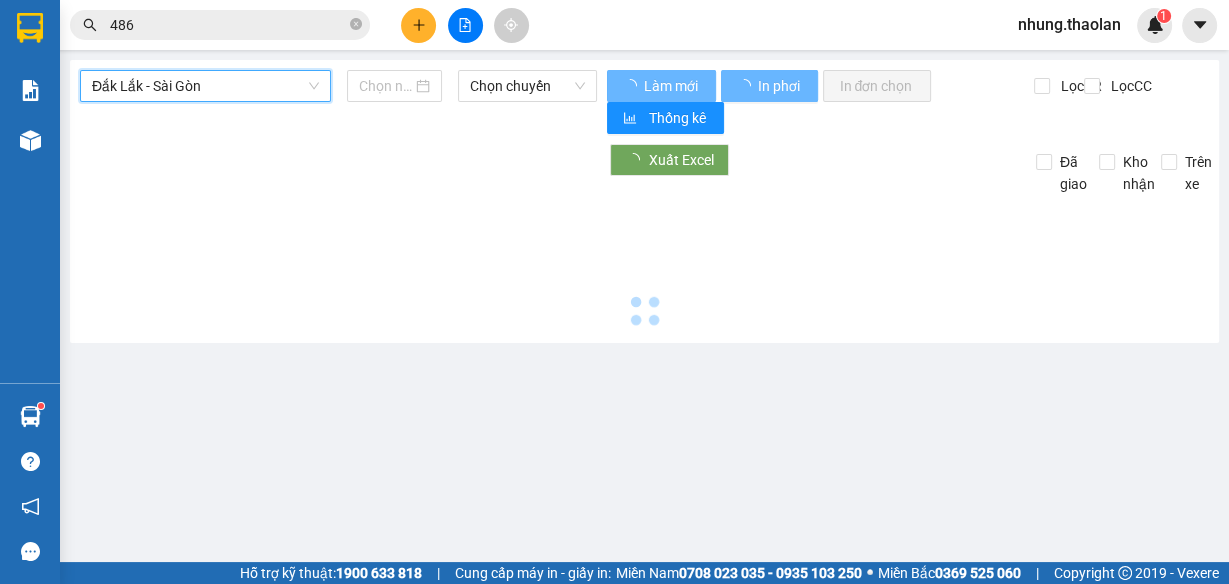 type on "02/08/2025" 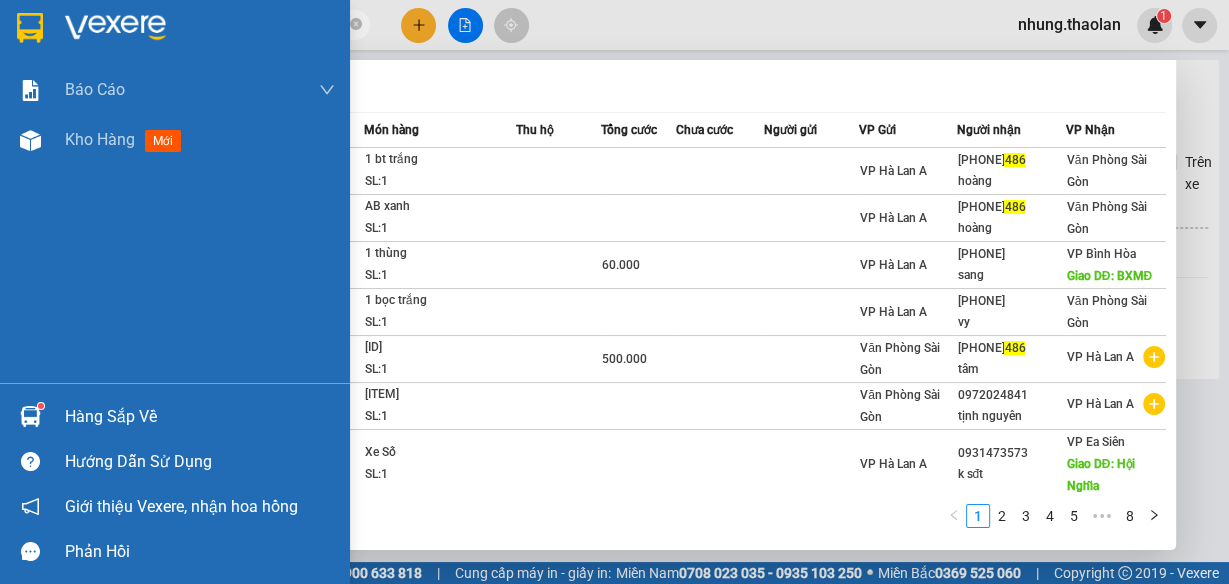 drag, startPoint x: 192, startPoint y: 14, endPoint x: 25, endPoint y: 37, distance: 168.57639 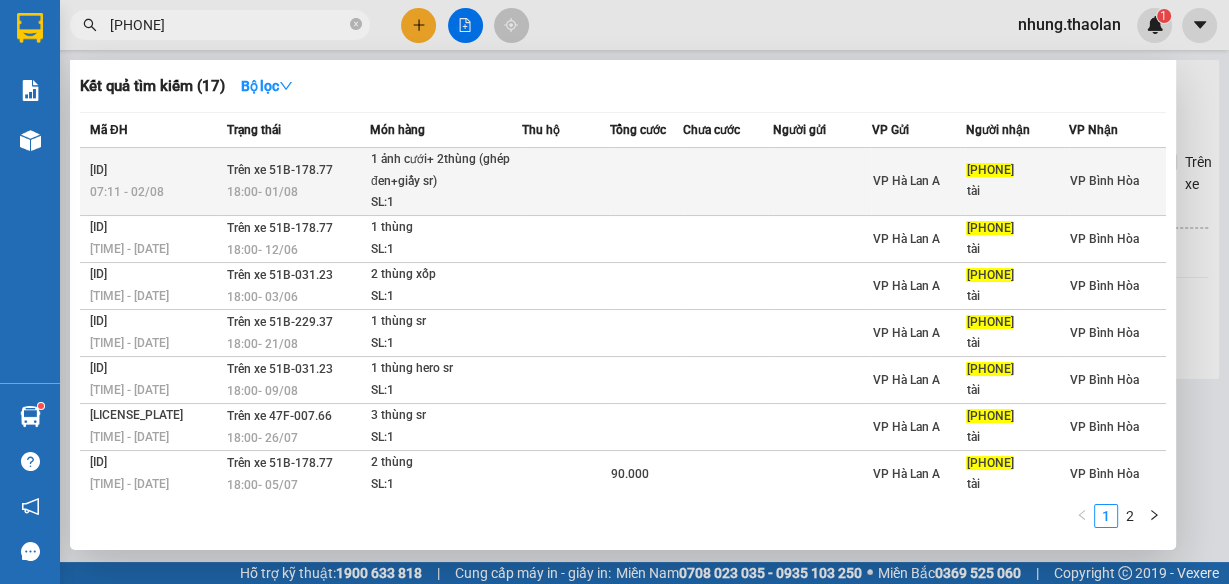 type on "[PHONE]" 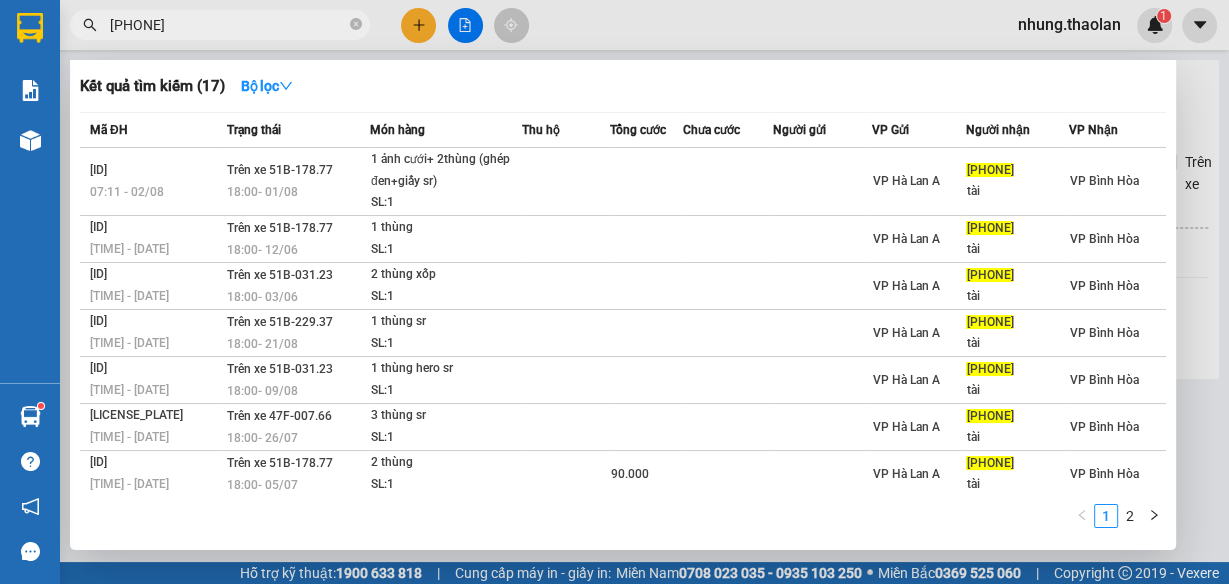 drag, startPoint x: 1017, startPoint y: 165, endPoint x: 667, endPoint y: 19, distance: 379.2308 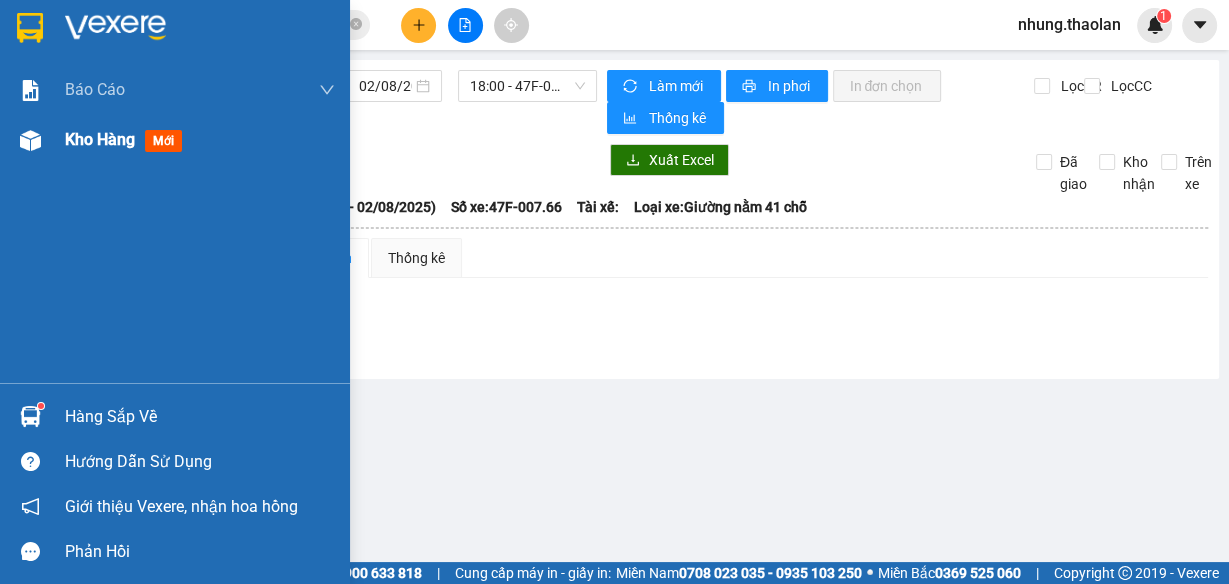 click on "Kho hàng" at bounding box center (100, 139) 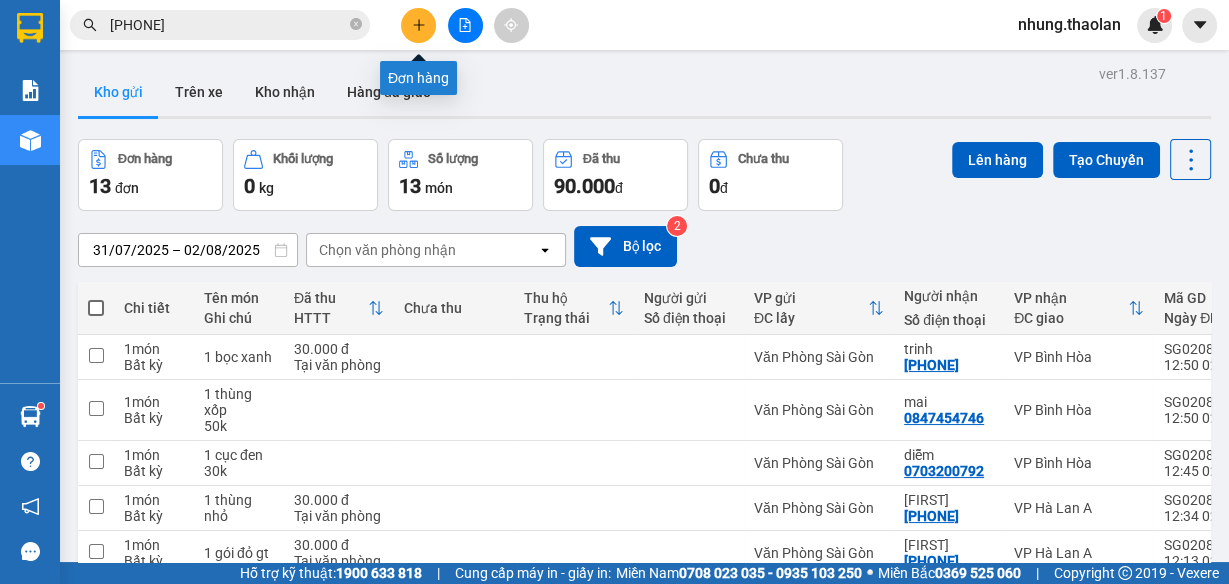 click 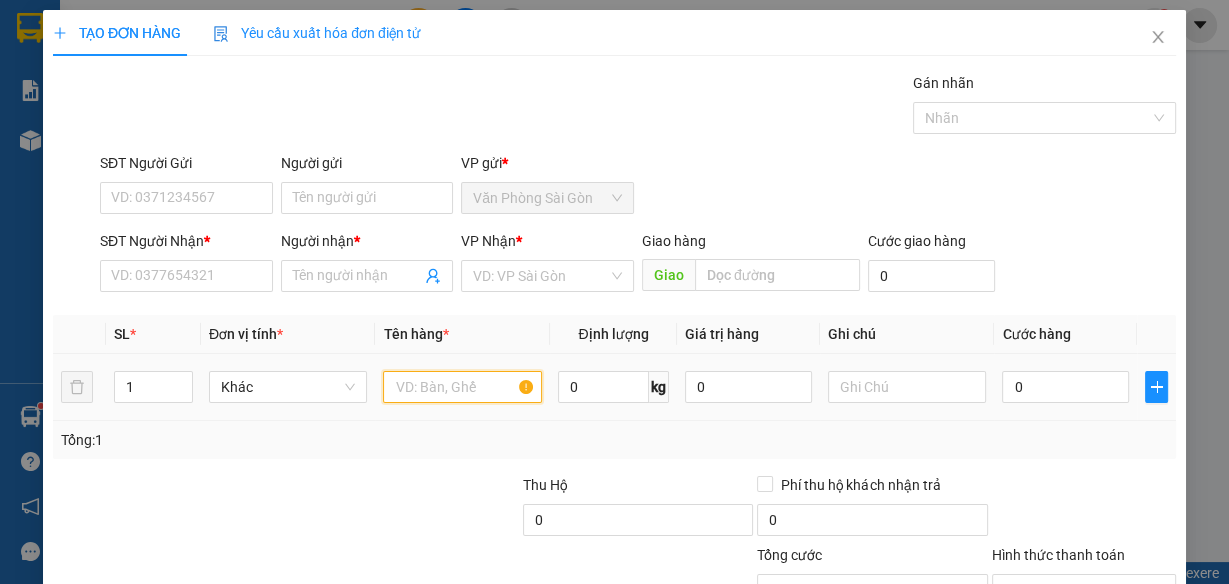 click at bounding box center (462, 387) 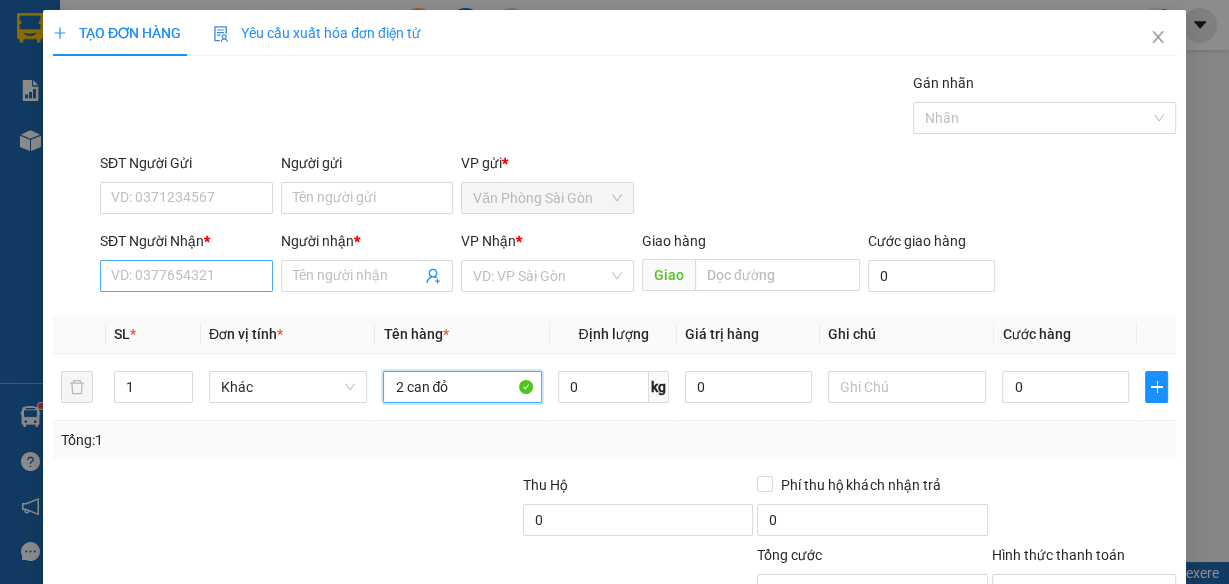 type on "2 can đỏ" 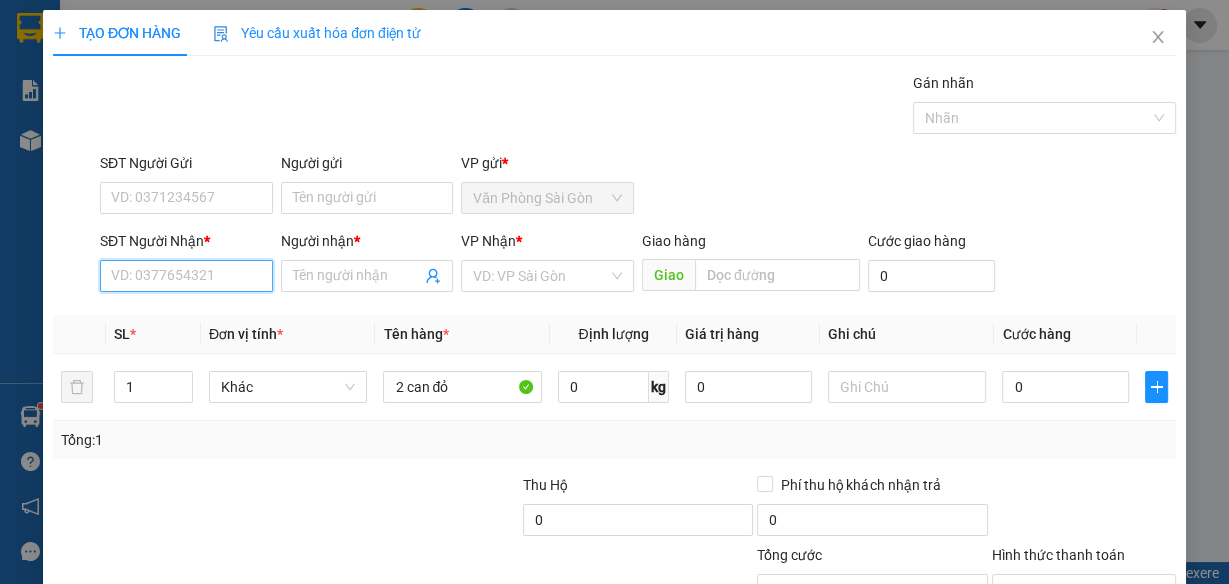 click on "SĐT Người Nhận  *" at bounding box center [186, 276] 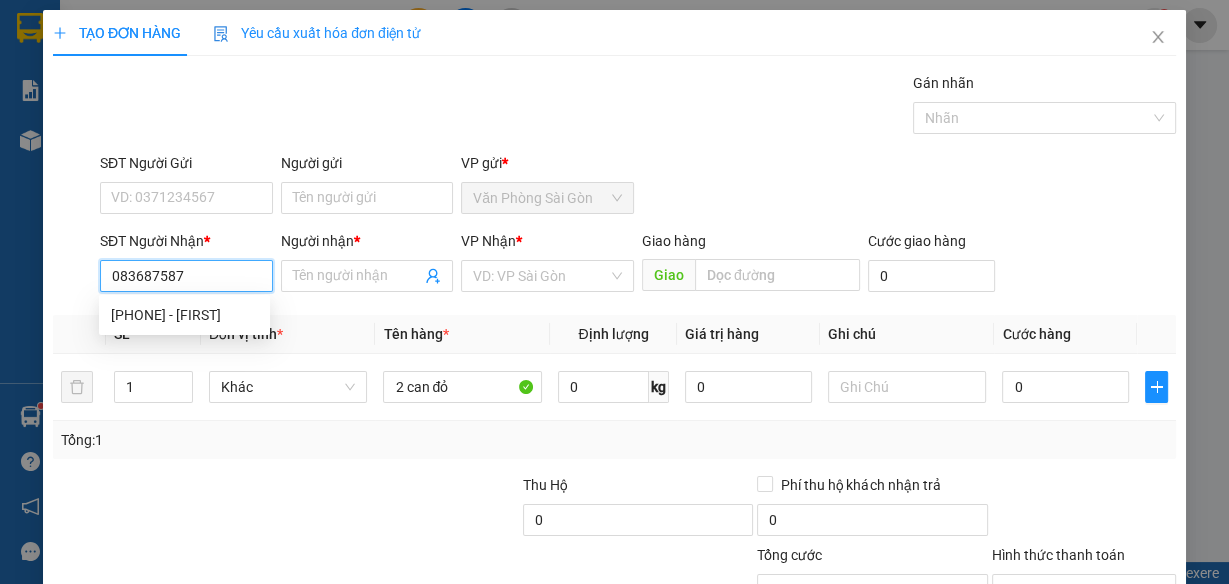 type on "0836875878" 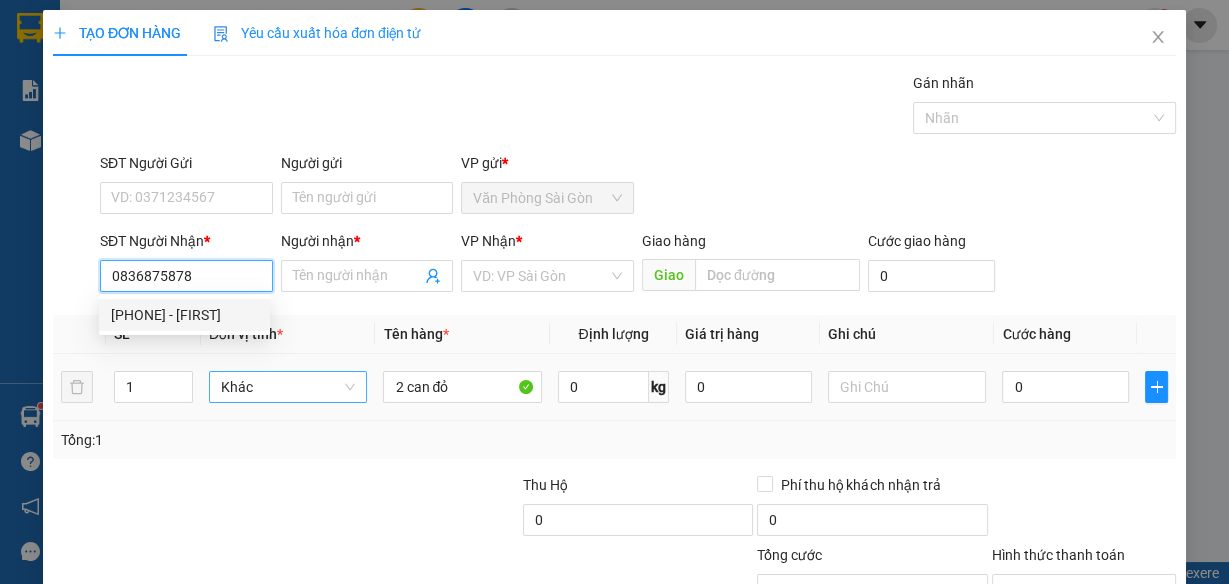 drag, startPoint x: 214, startPoint y: 313, endPoint x: 283, endPoint y: 377, distance: 94.11163 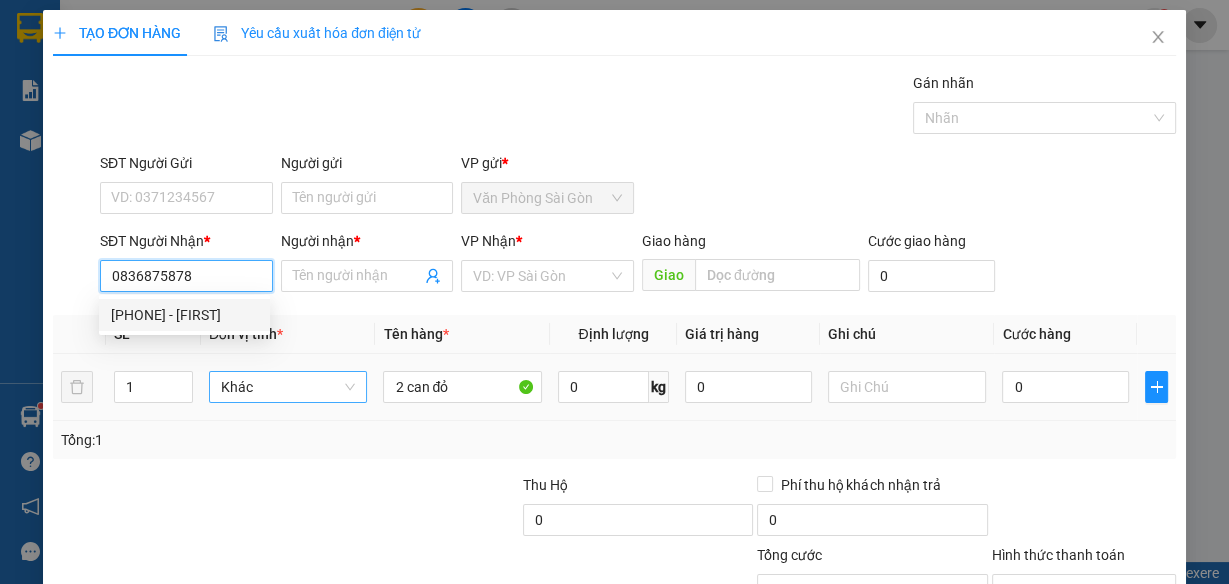 click on "[PHONE] - [FIRST]" at bounding box center (184, 315) 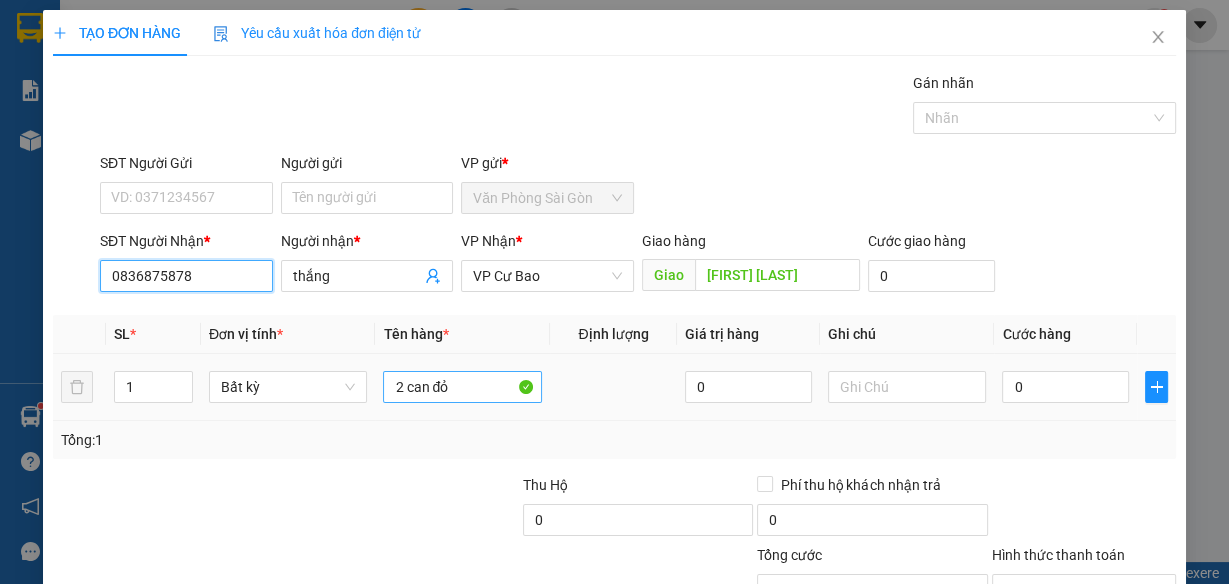 type on "0836875878" 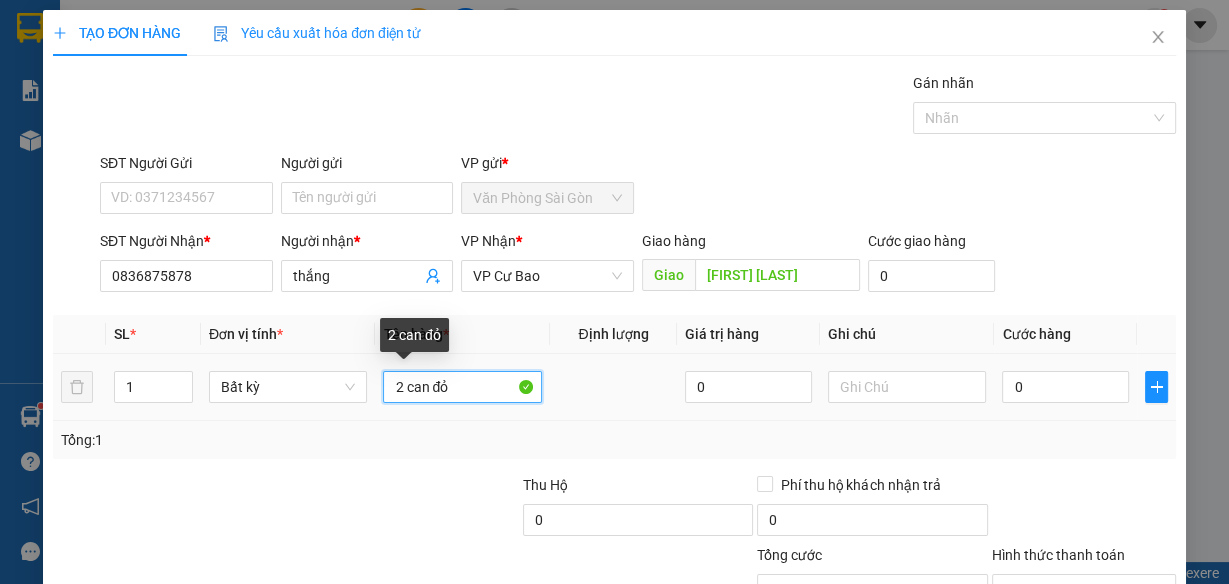 click on "2 can đỏ" at bounding box center [462, 387] 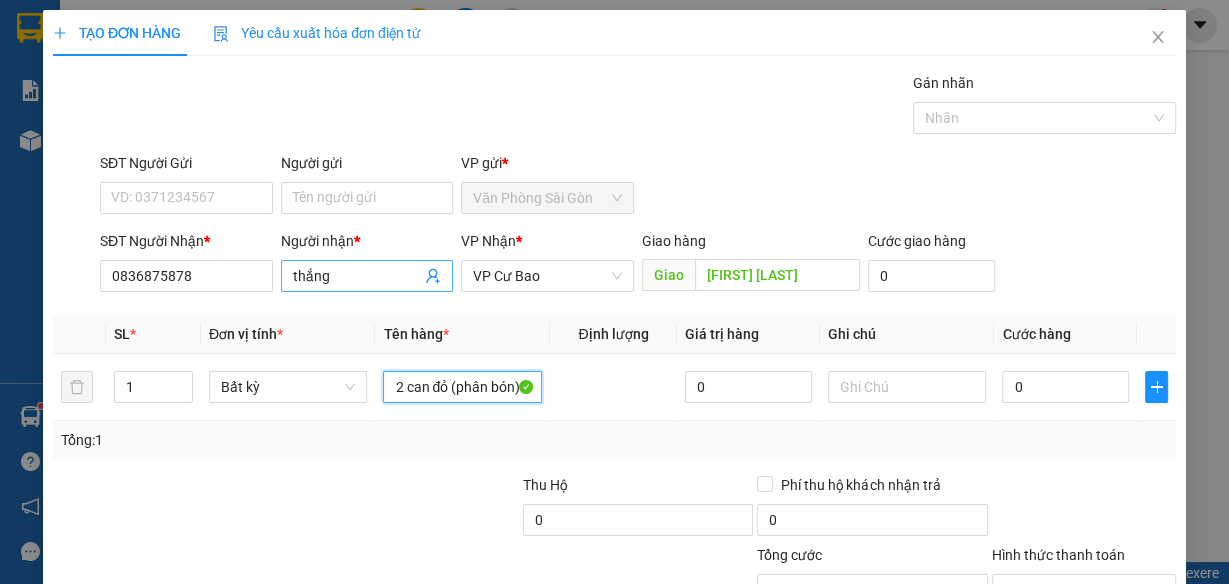 type on "2 can đỏ (phân bón)" 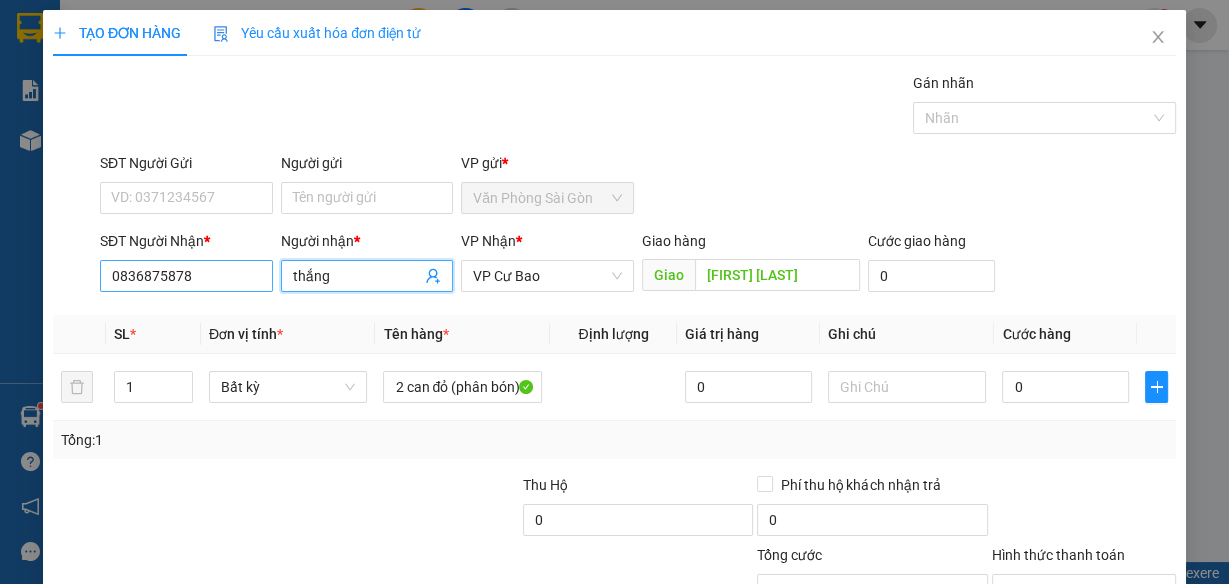 drag, startPoint x: 372, startPoint y: 276, endPoint x: 252, endPoint y: 280, distance: 120.06665 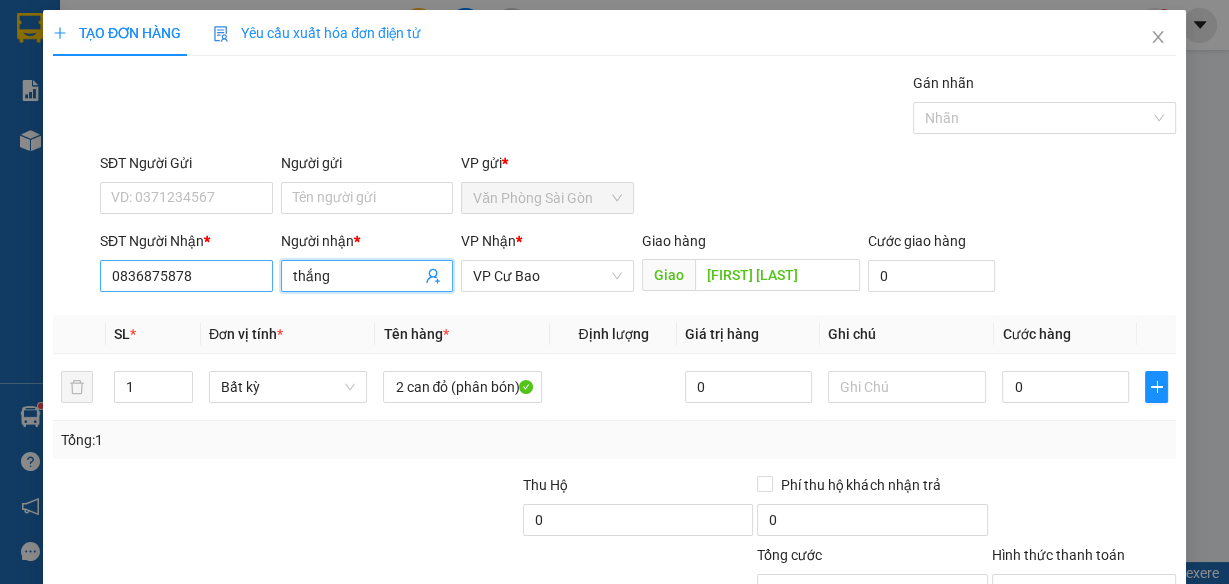 click on "SĐT Người Nhận  * [PHONE] Người nhận  * thắng thắng VP Nhận  * VP Cư Bao Giao hàng Giao Chu Đăng Cước giao hàng 0" at bounding box center (638, 265) 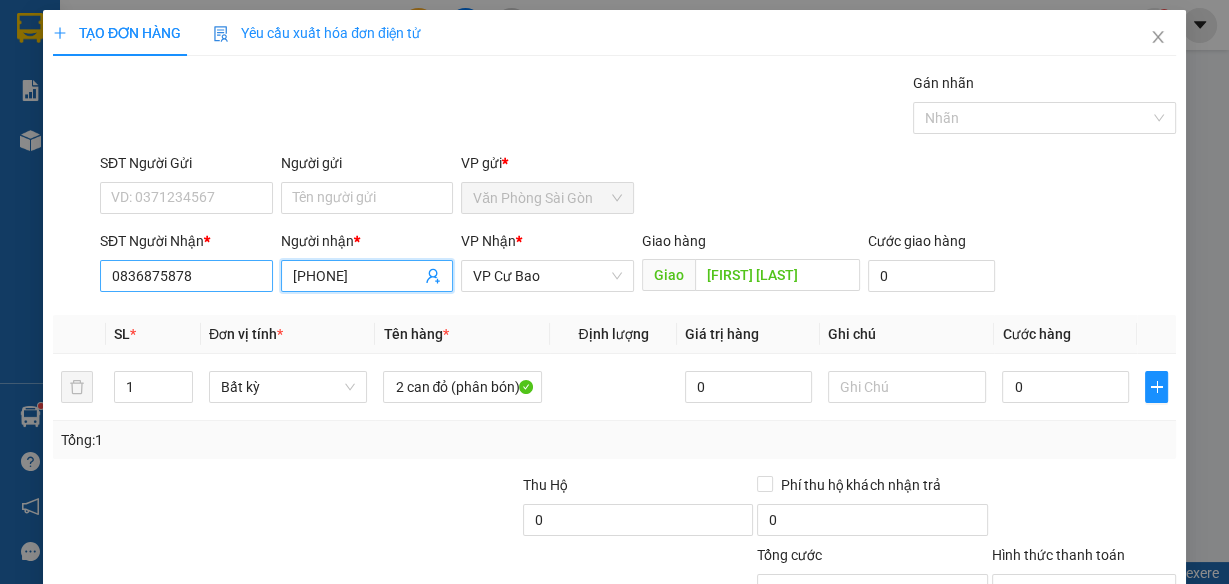 type on "[PHONE]" 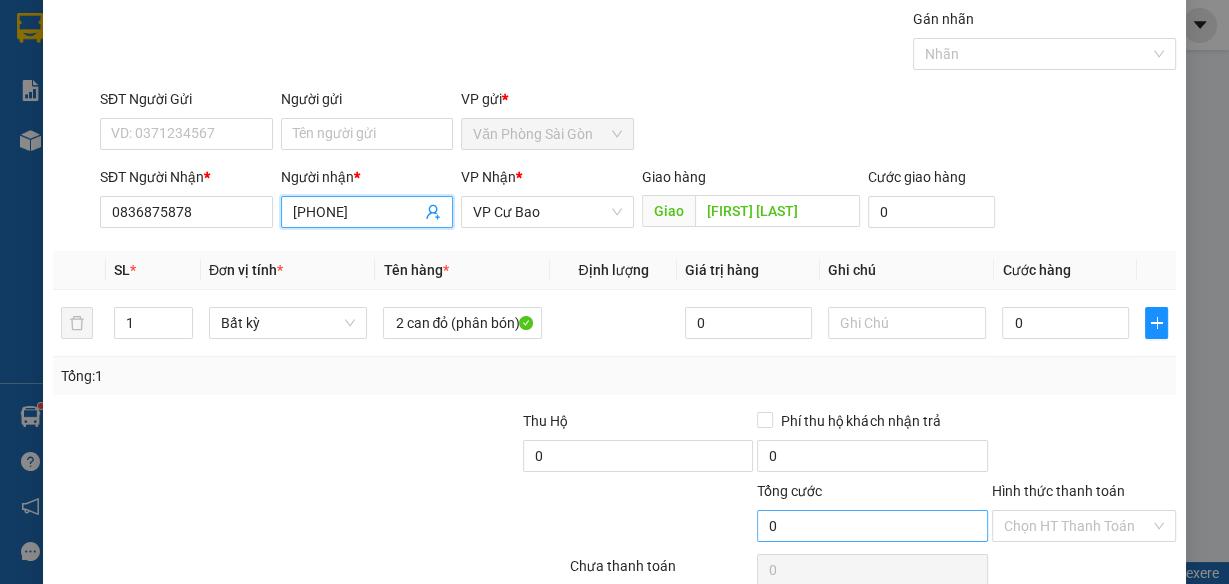 scroll, scrollTop: 153, scrollLeft: 0, axis: vertical 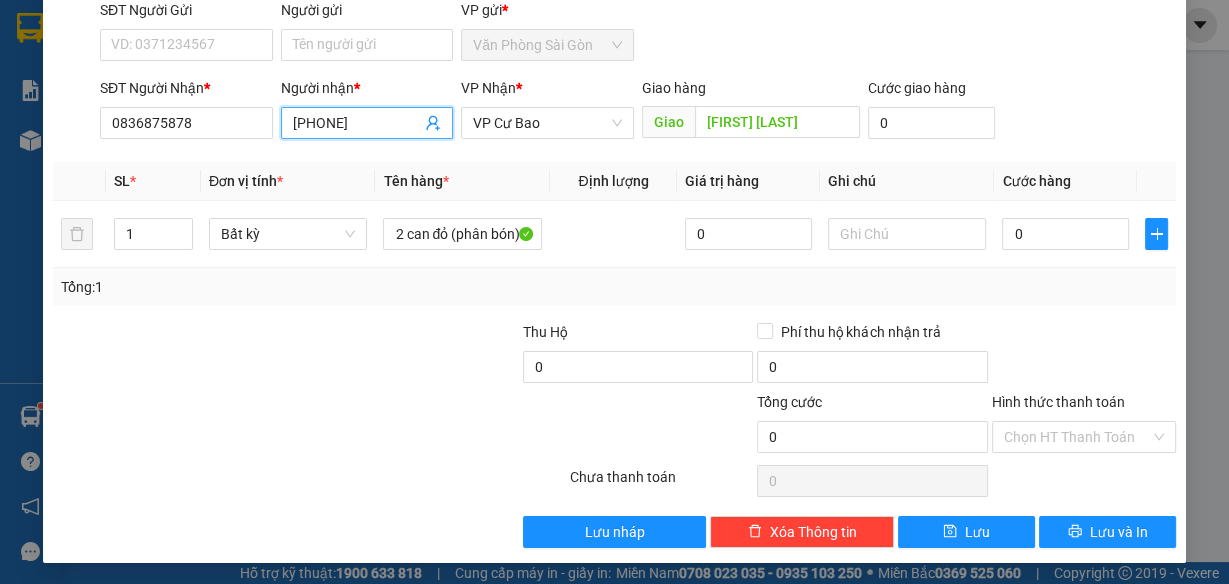 drag, startPoint x: 392, startPoint y: 116, endPoint x: 282, endPoint y: 123, distance: 110.2225 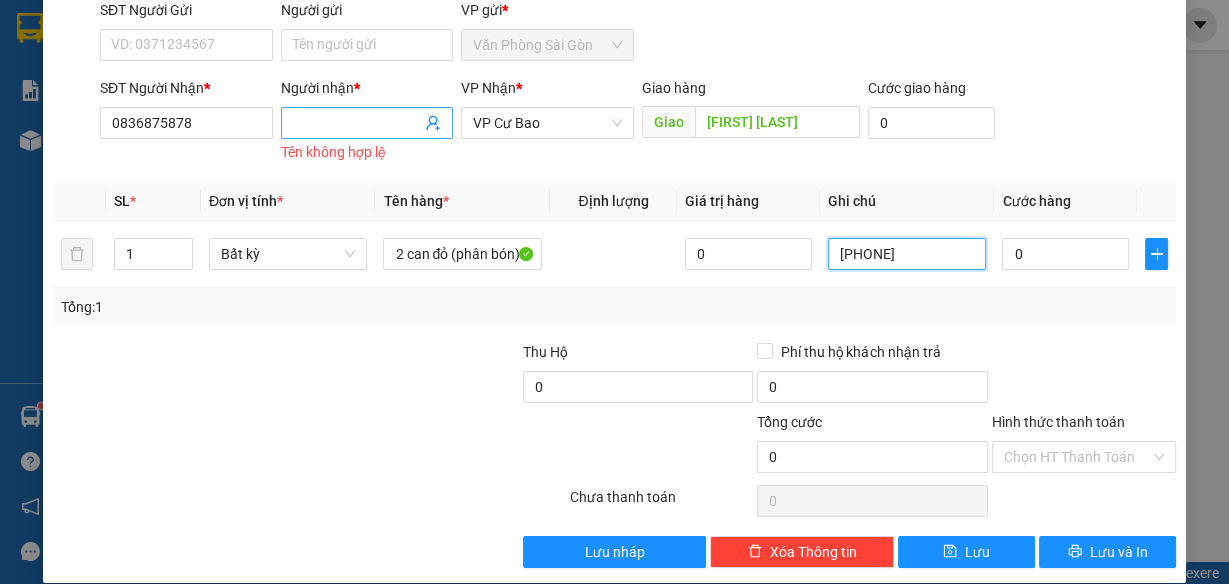 type on "[PHONE]" 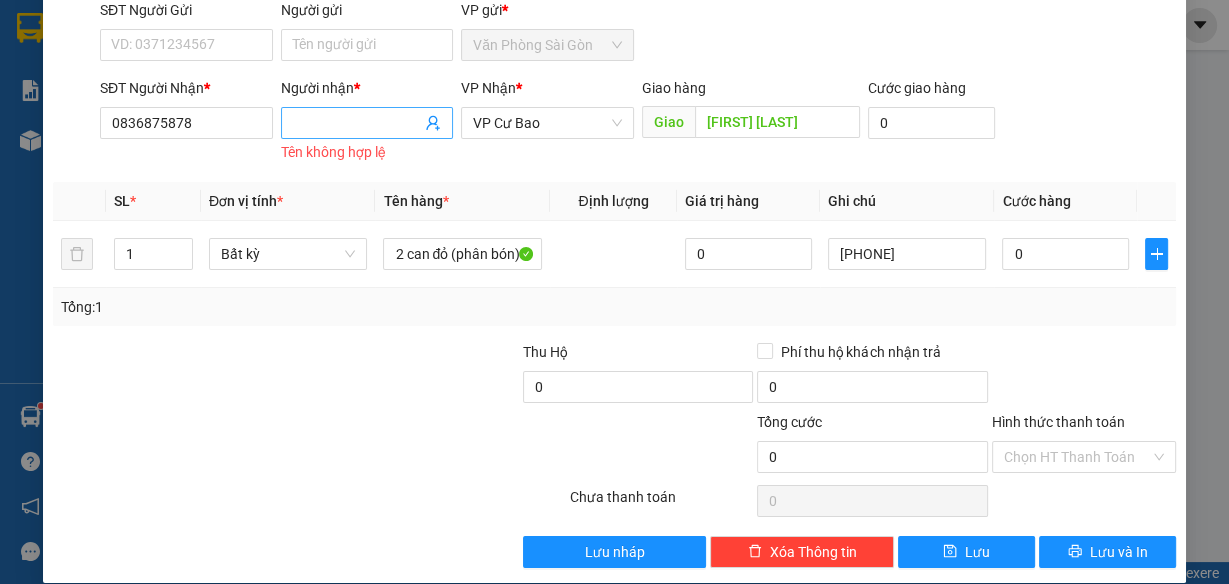click on "Người nhận  *" at bounding box center [357, 123] 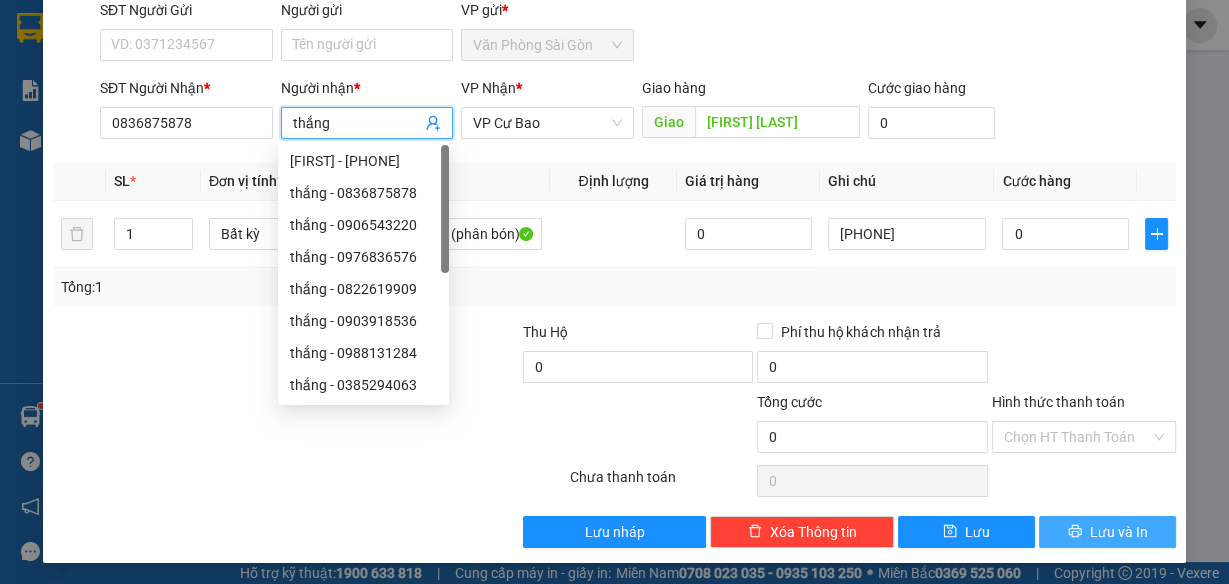 type on "thắng" 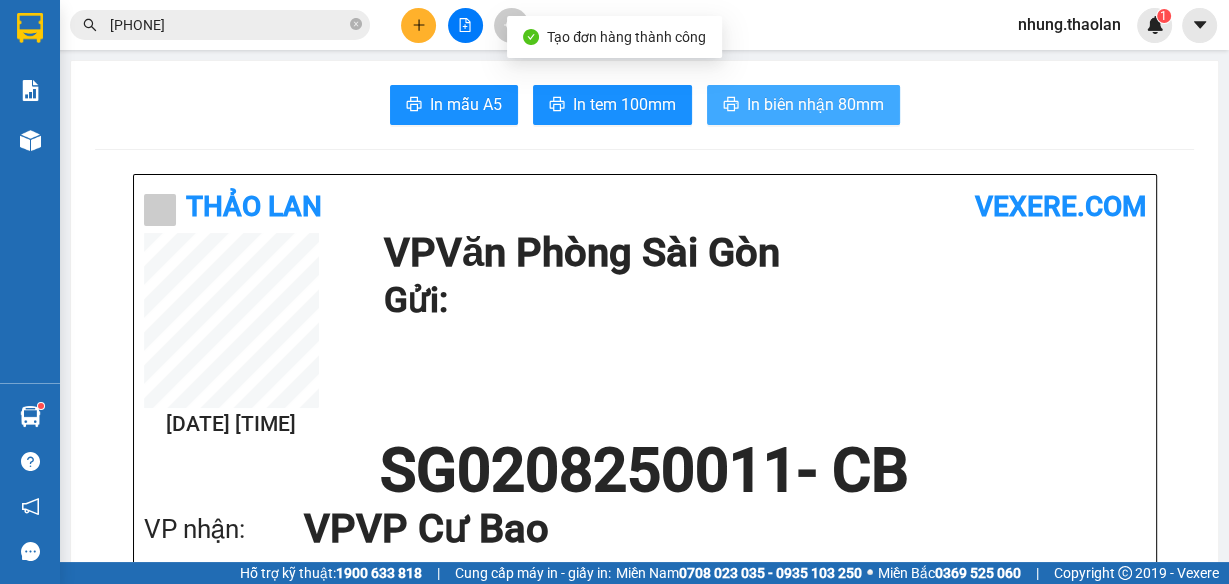 click on "In biên nhận 80mm" at bounding box center [815, 104] 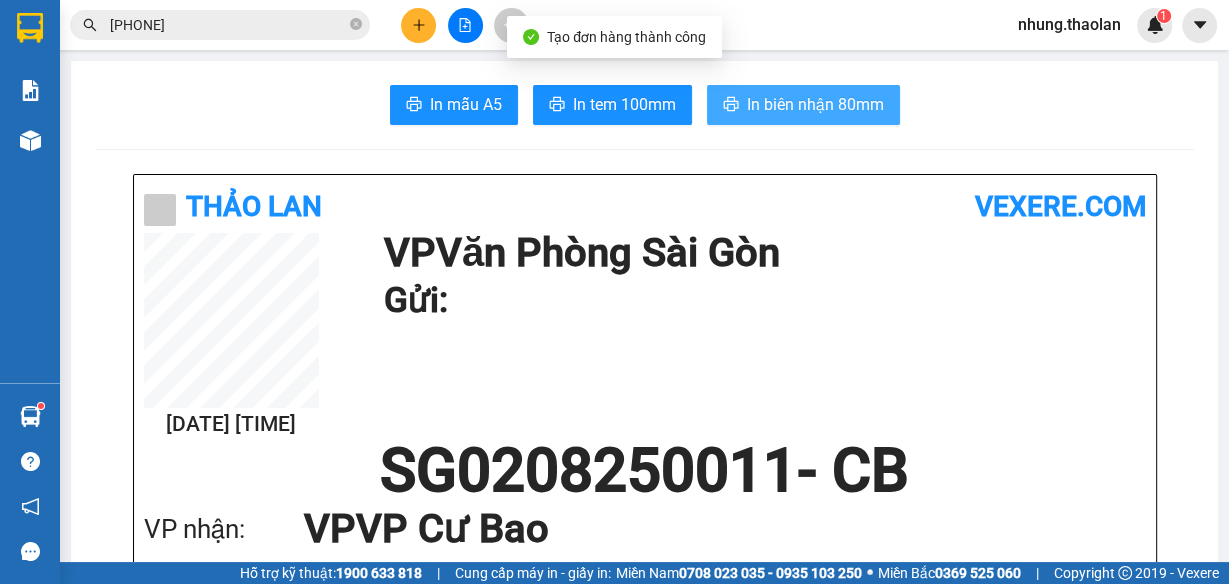 scroll, scrollTop: 0, scrollLeft: 0, axis: both 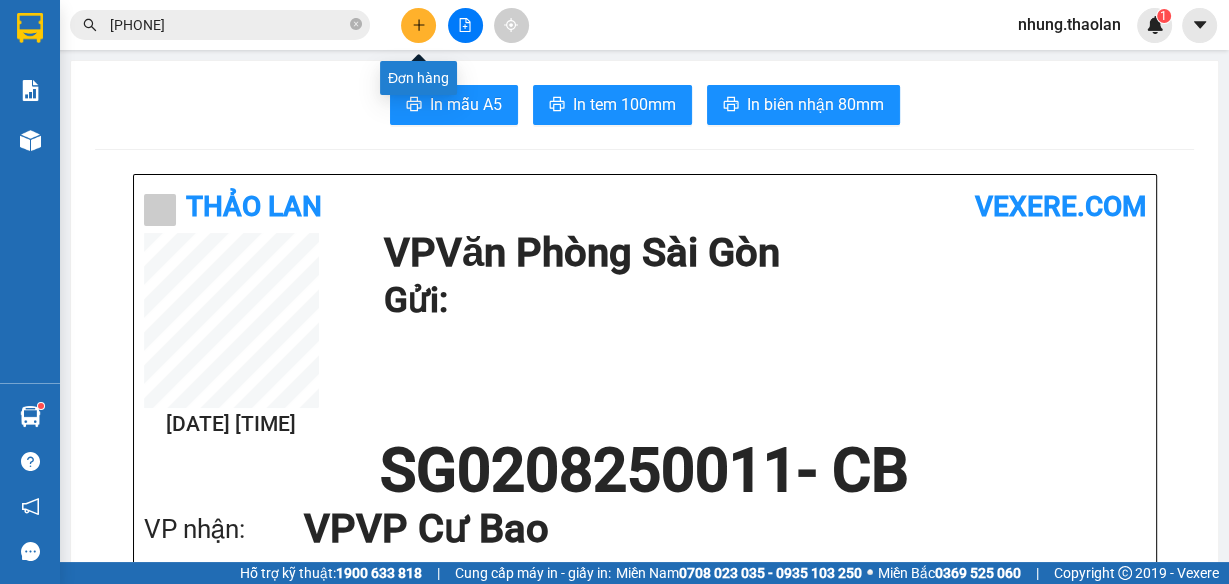 click 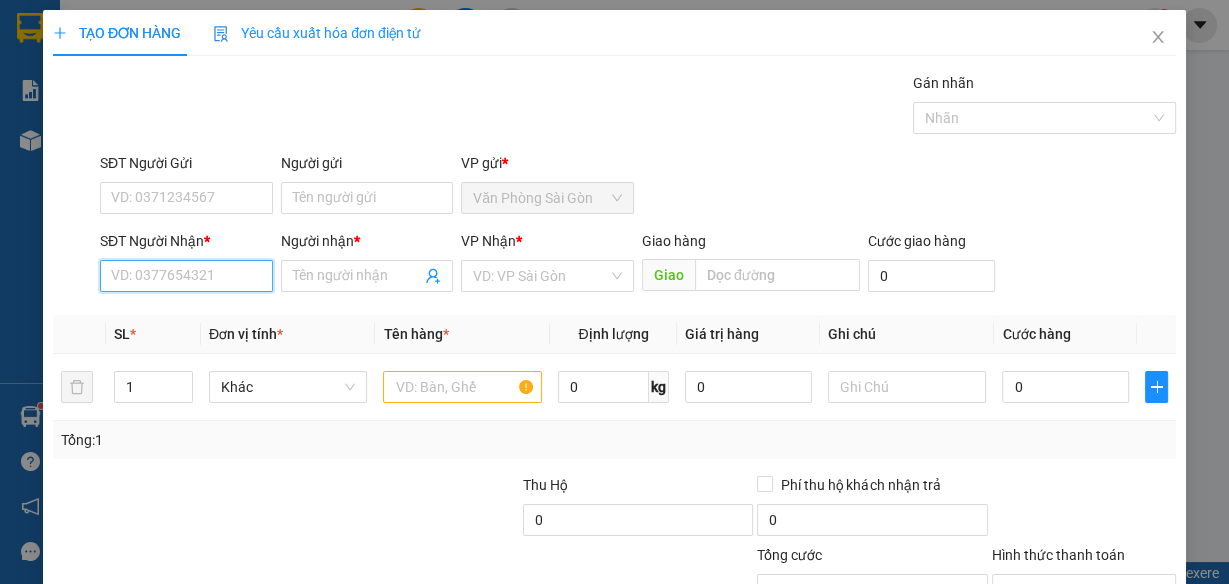 click on "SĐT Người Nhận  *" at bounding box center [186, 276] 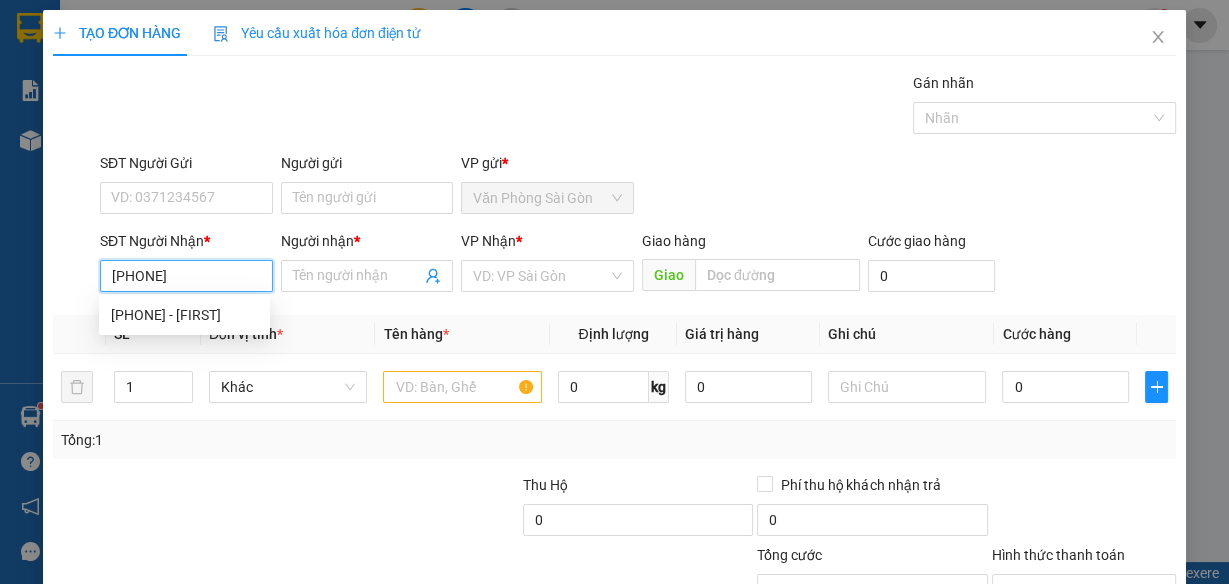 type on "0862459258" 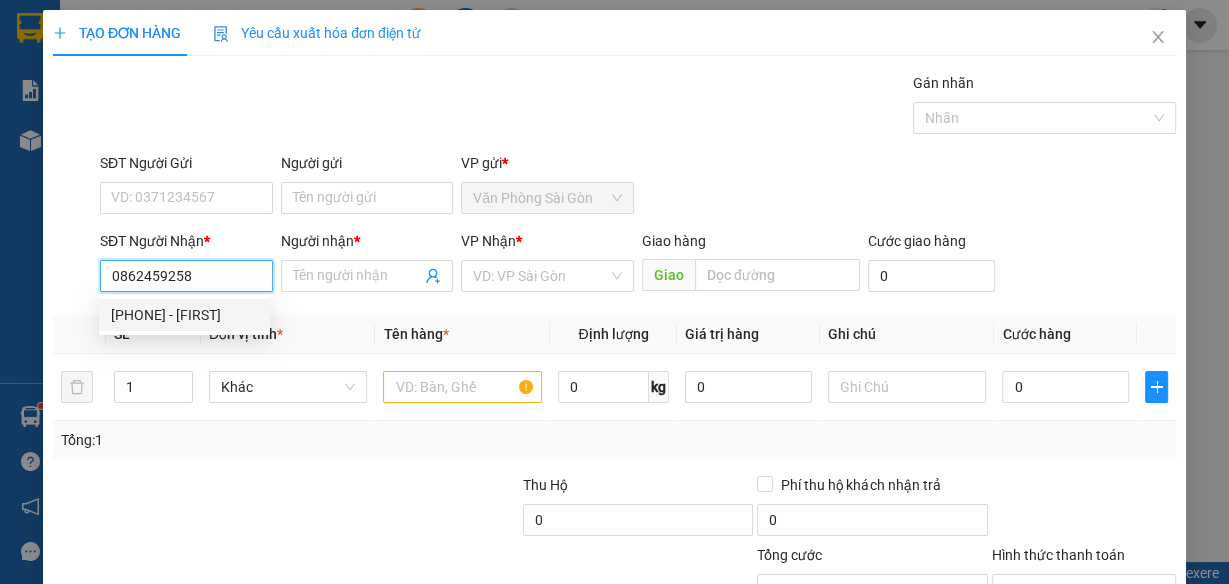 click on "[PHONE] - [FIRST]" at bounding box center (184, 315) 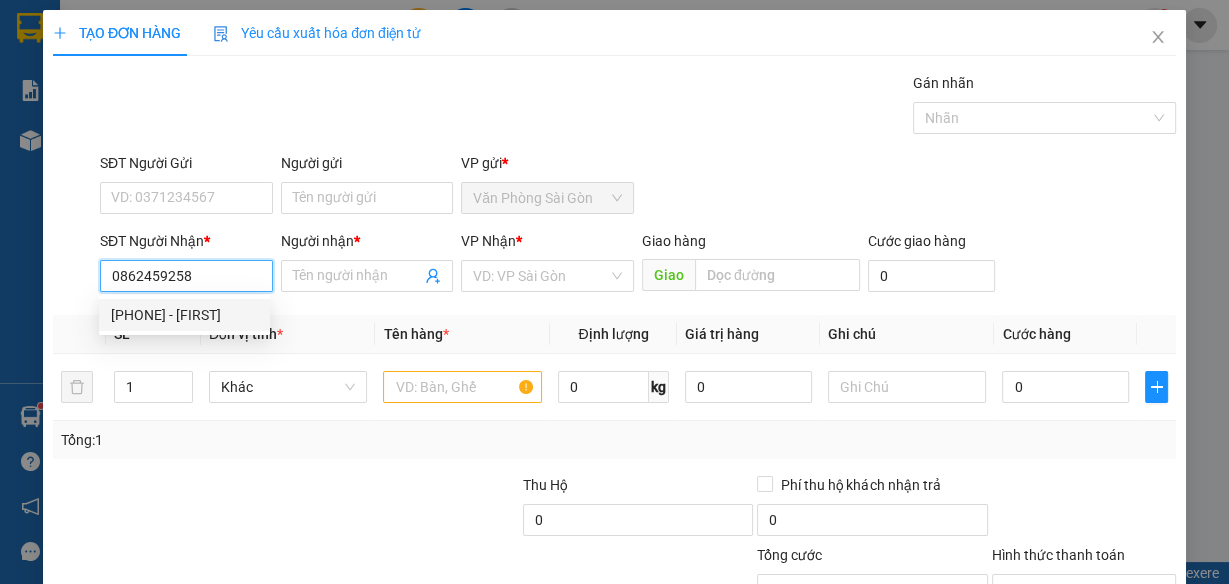 type on "yến" 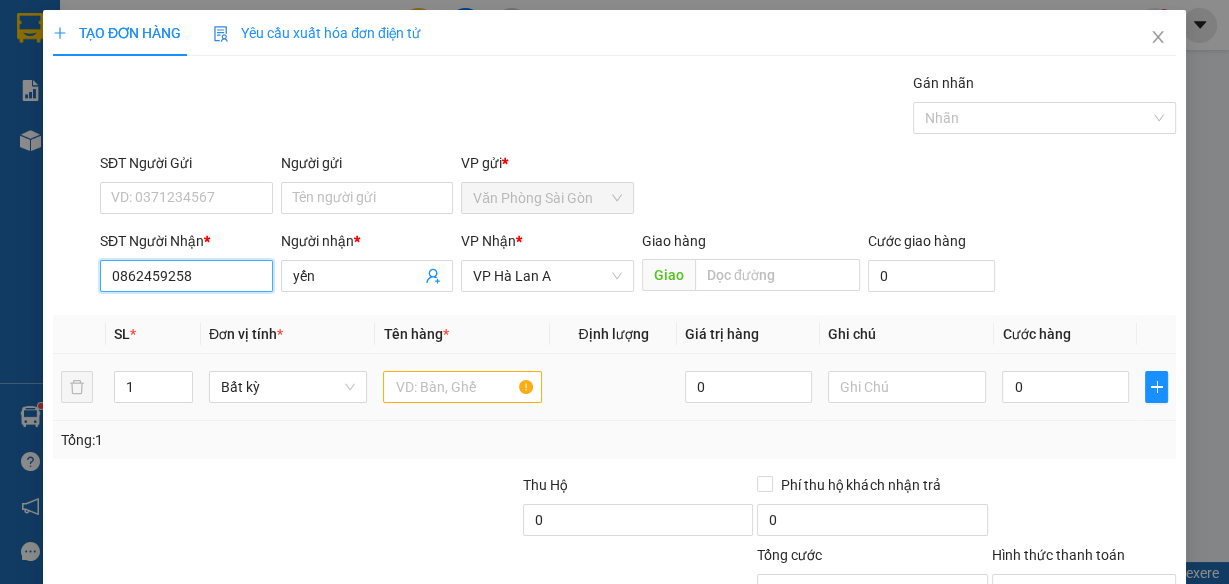 type on "0862459258" 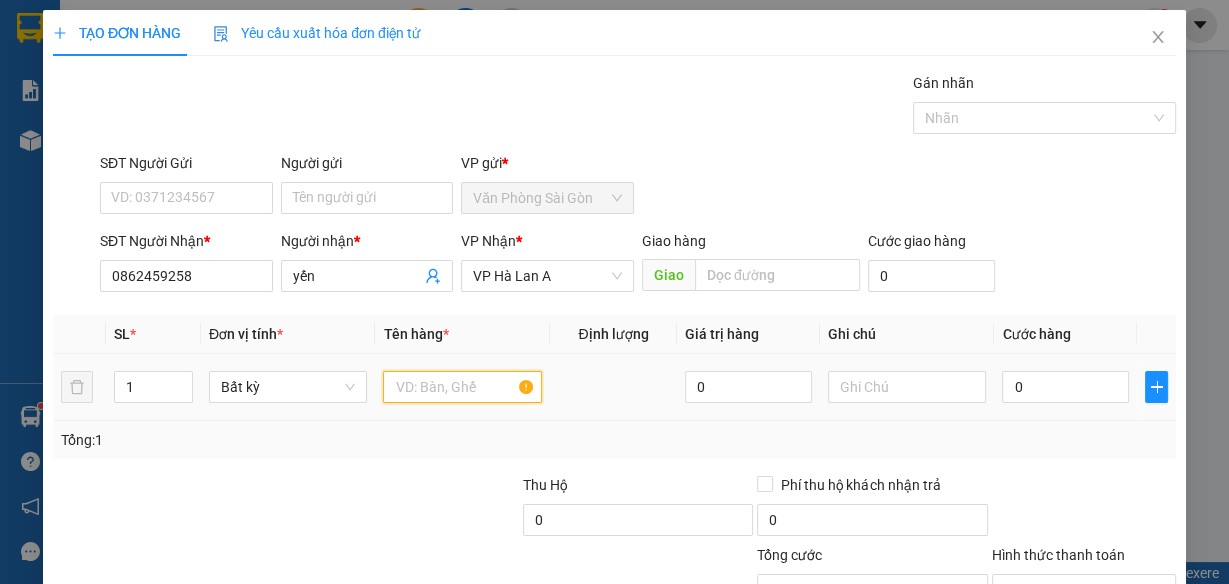 click at bounding box center [462, 387] 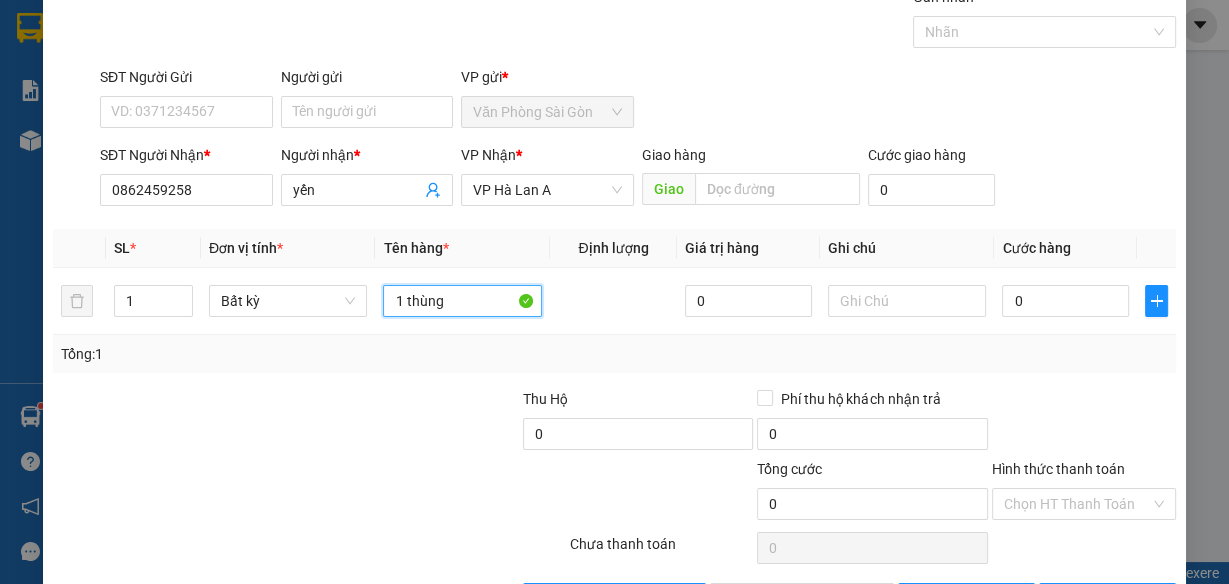 scroll, scrollTop: 153, scrollLeft: 0, axis: vertical 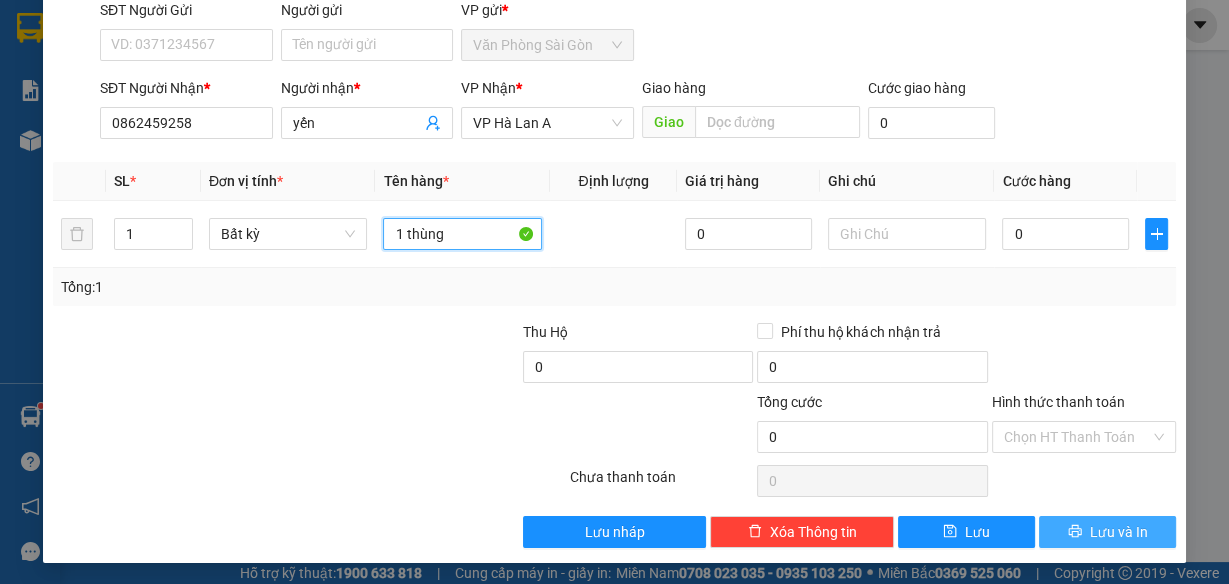 type on "1 thùng" 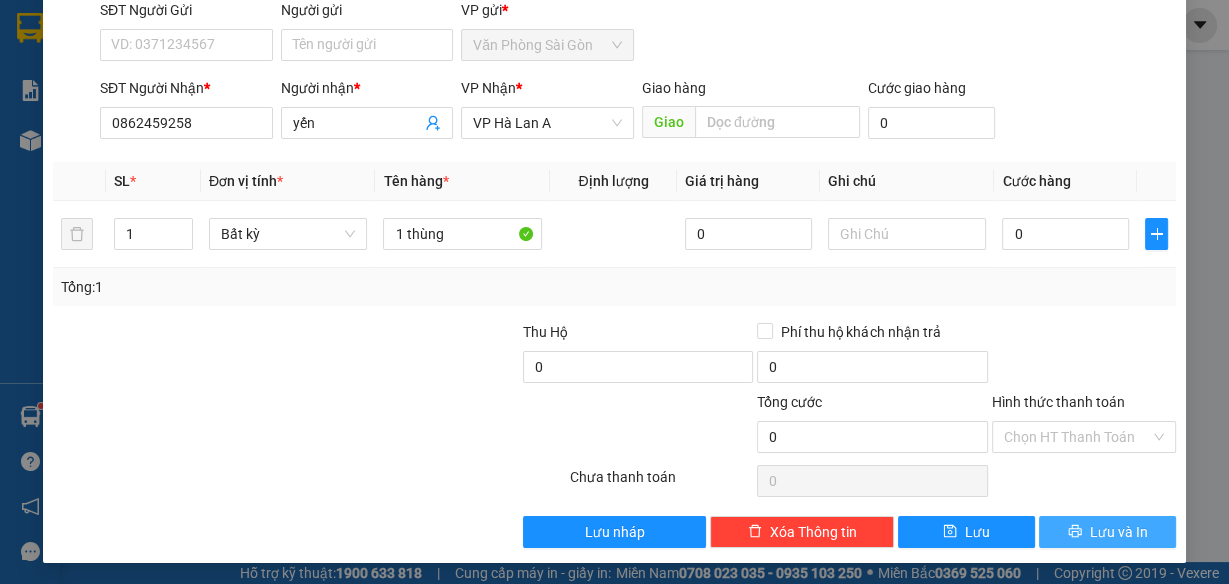 drag, startPoint x: 1111, startPoint y: 527, endPoint x: 1224, endPoint y: 309, distance: 245.54633 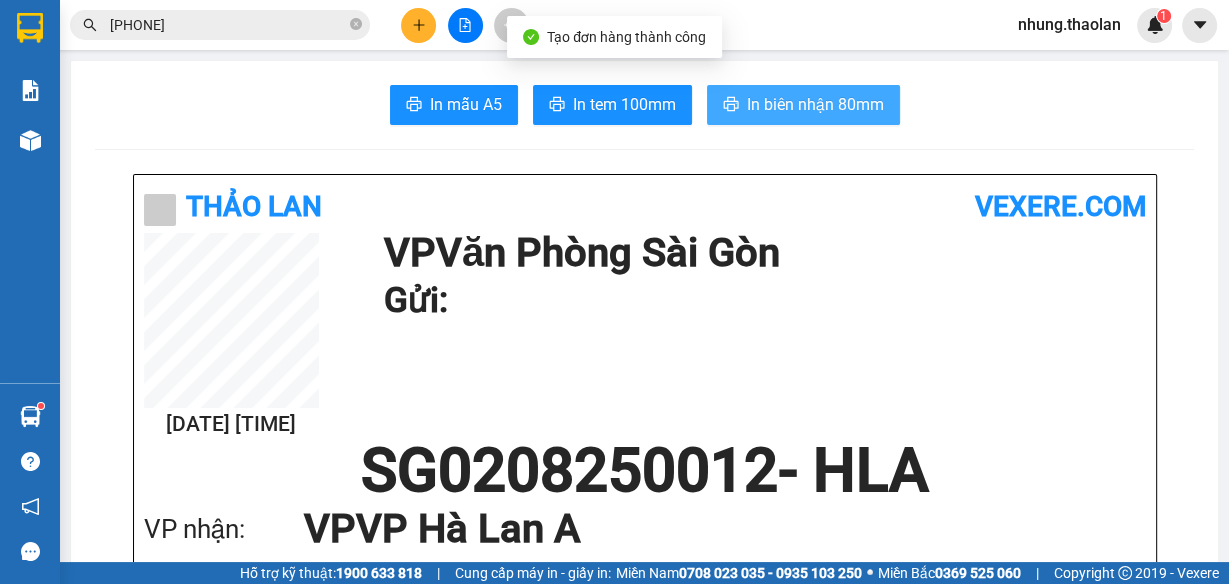 click on "In biên nhận 80mm" at bounding box center (815, 104) 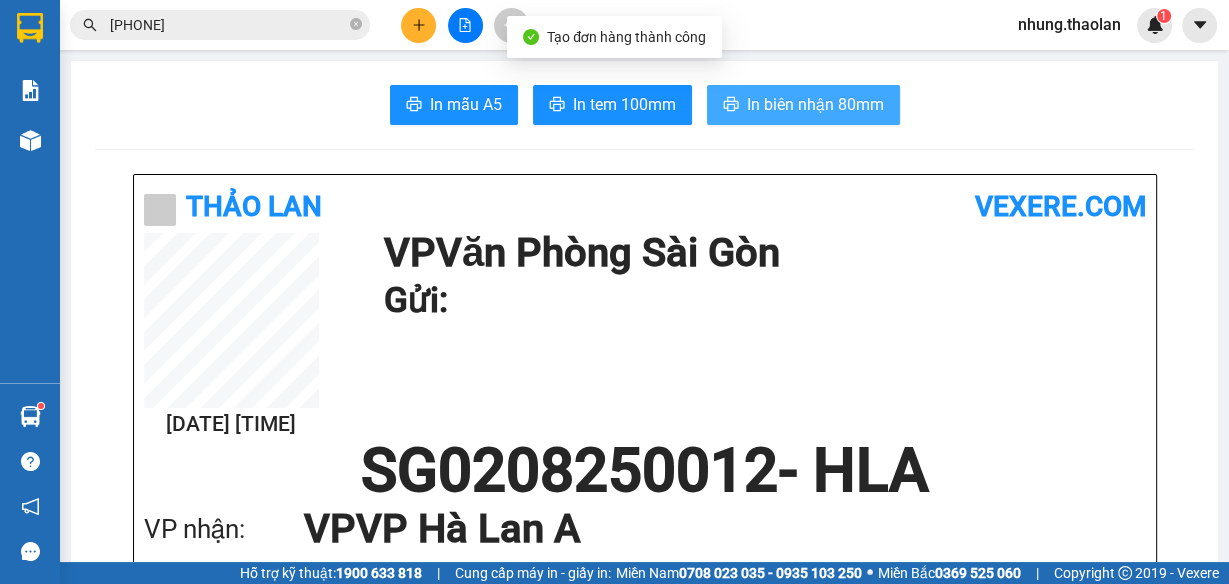 scroll, scrollTop: 0, scrollLeft: 0, axis: both 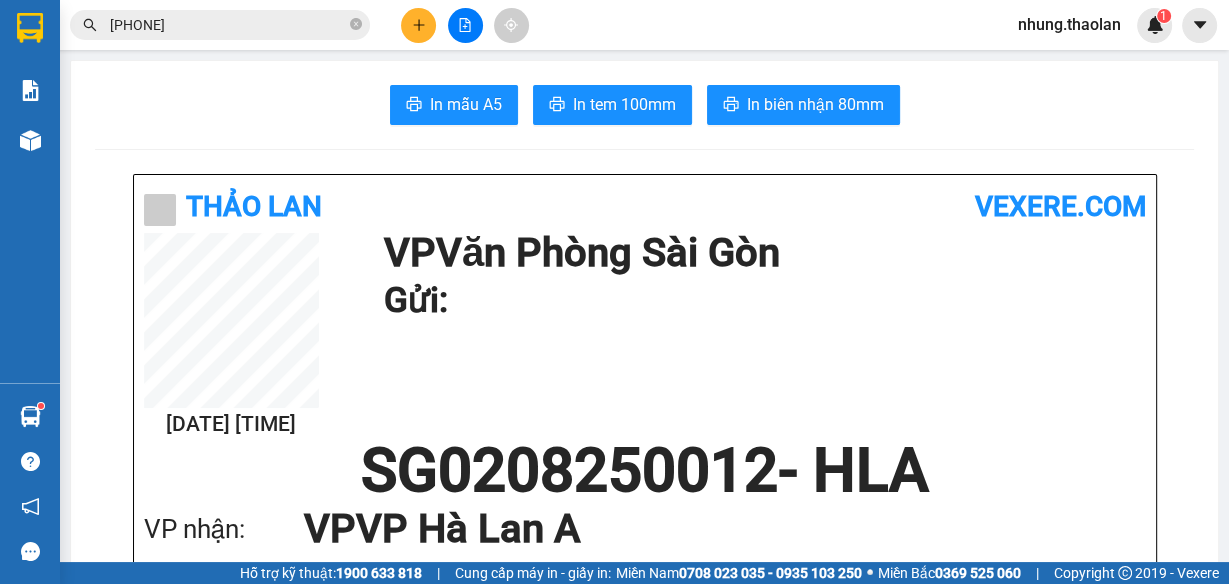click at bounding box center [418, 25] 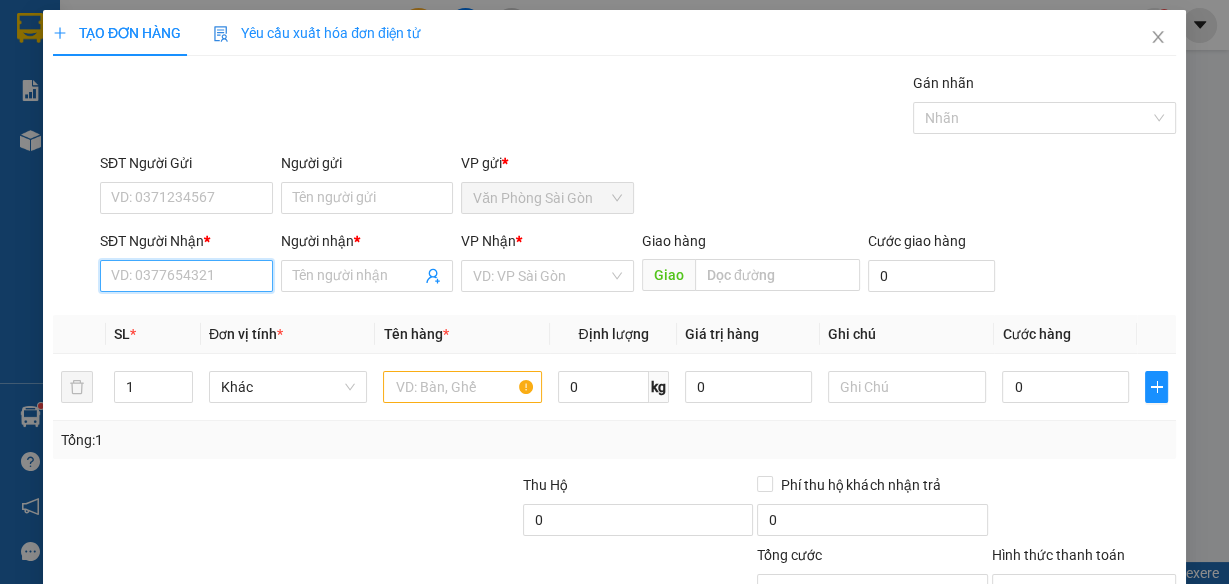 click on "SĐT Người Nhận  *" at bounding box center [186, 276] 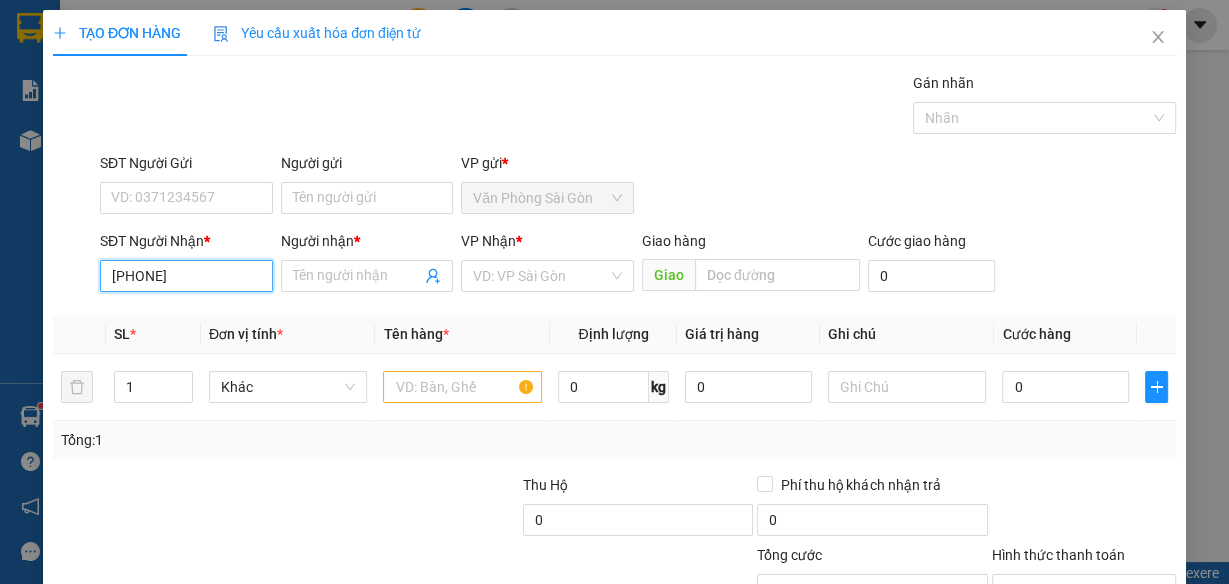 type on "[PHONE]" 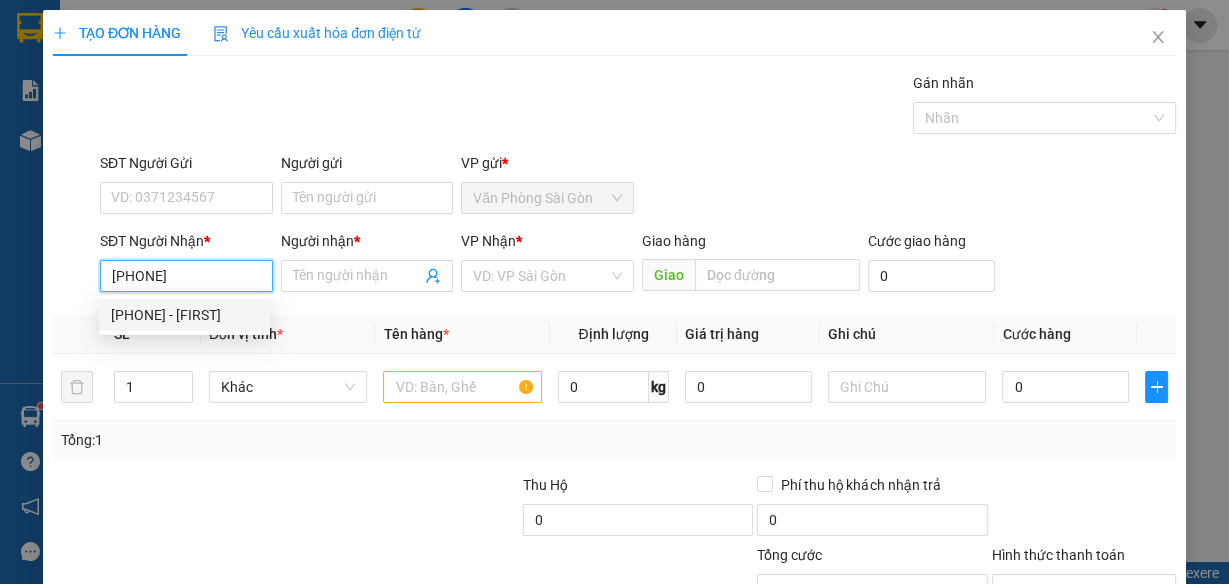 click on "[PHONE] - [FIRST]" at bounding box center (184, 315) 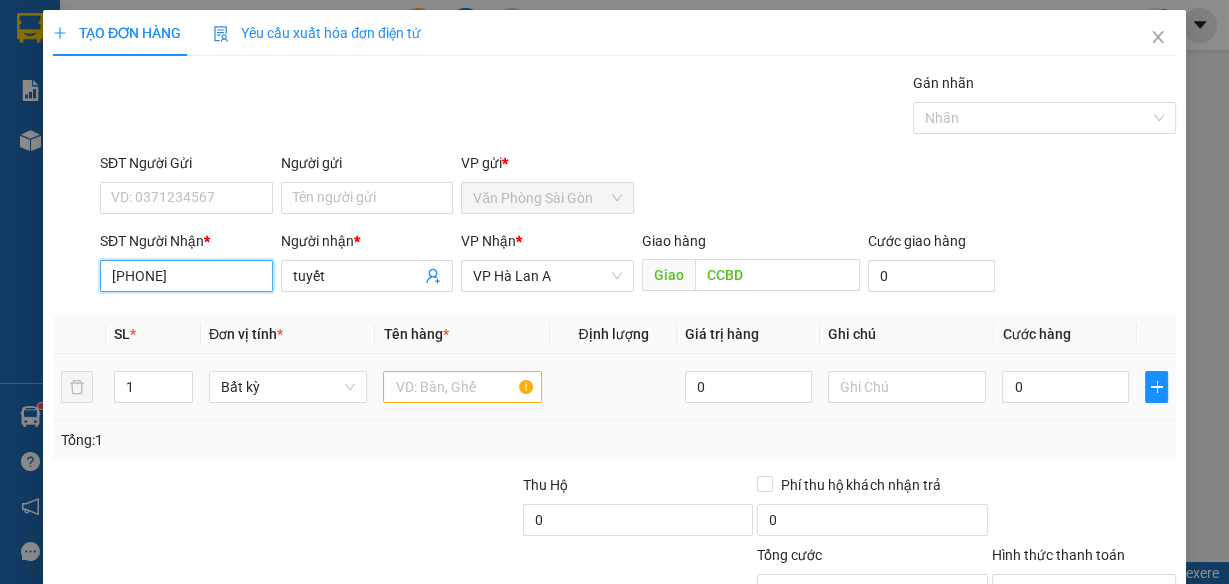 type on "[PHONE]" 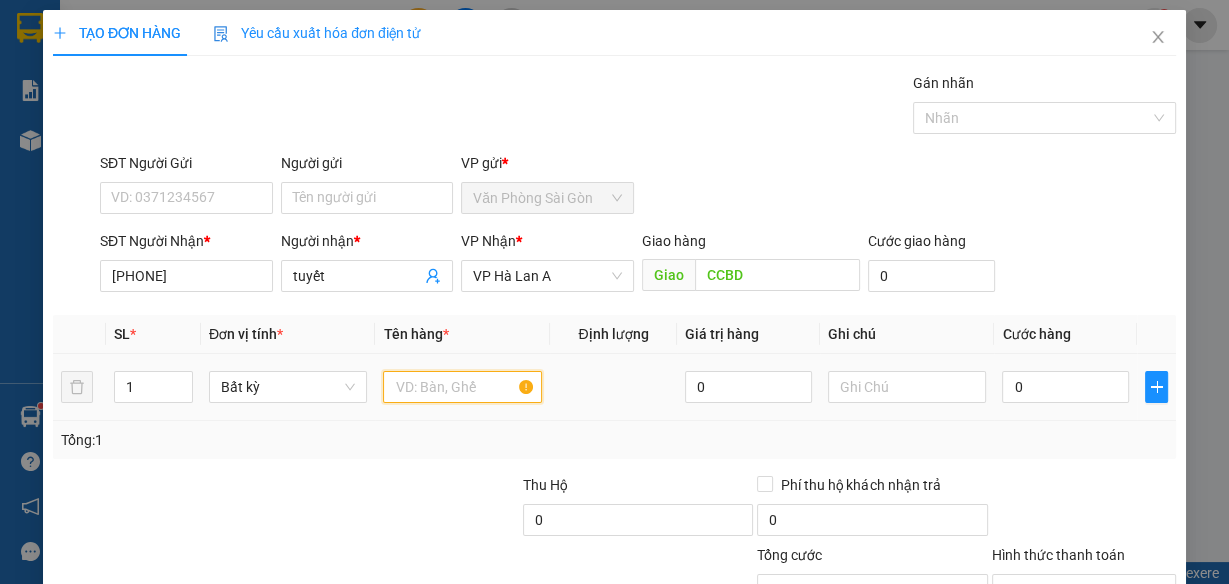 click at bounding box center (462, 387) 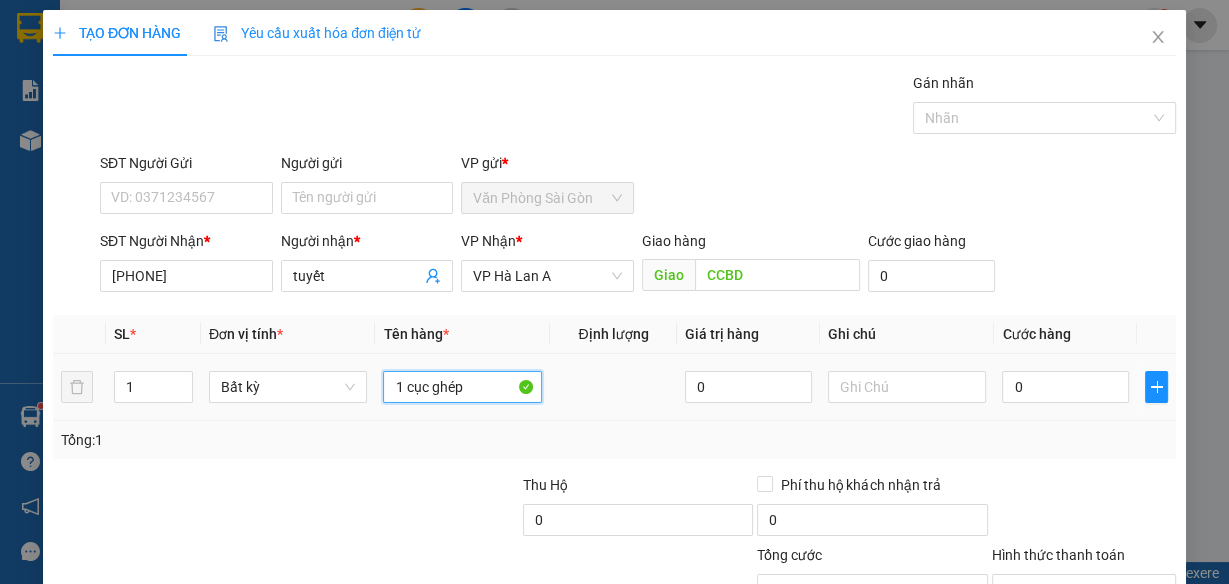 type on "1 cục ghép" 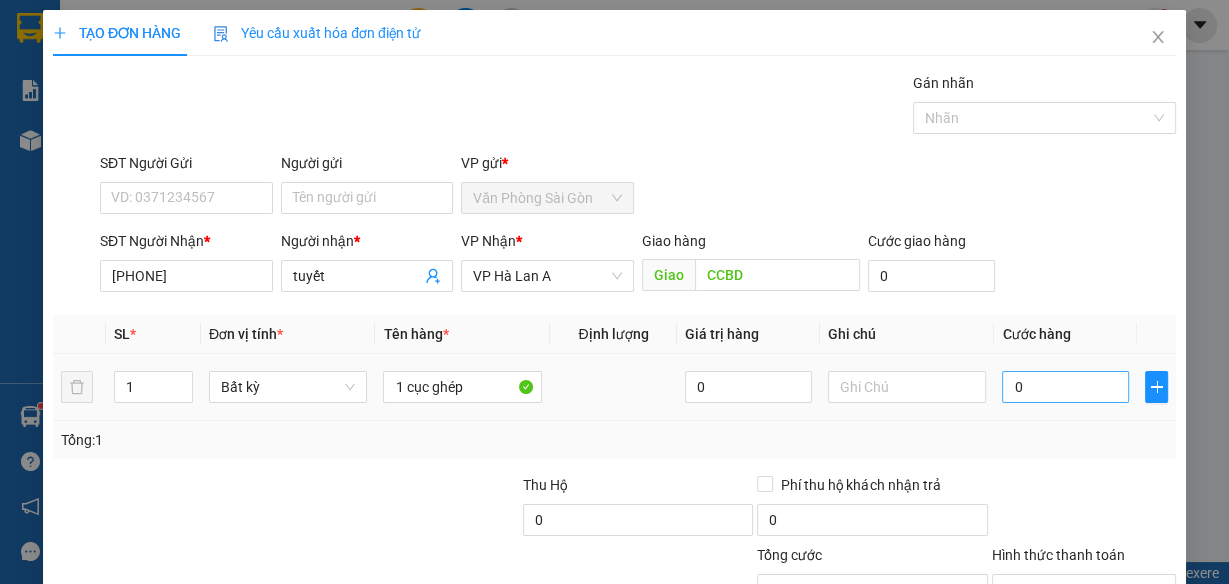 drag, startPoint x: 1095, startPoint y: 402, endPoint x: 1084, endPoint y: 394, distance: 13.601471 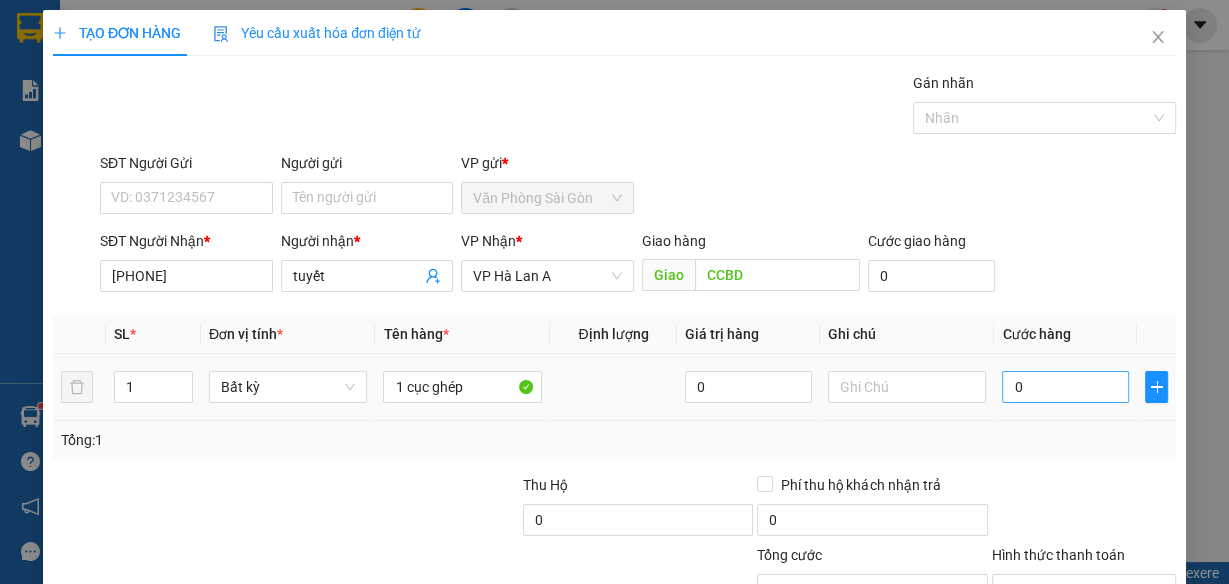 click on "0" at bounding box center (1065, 387) 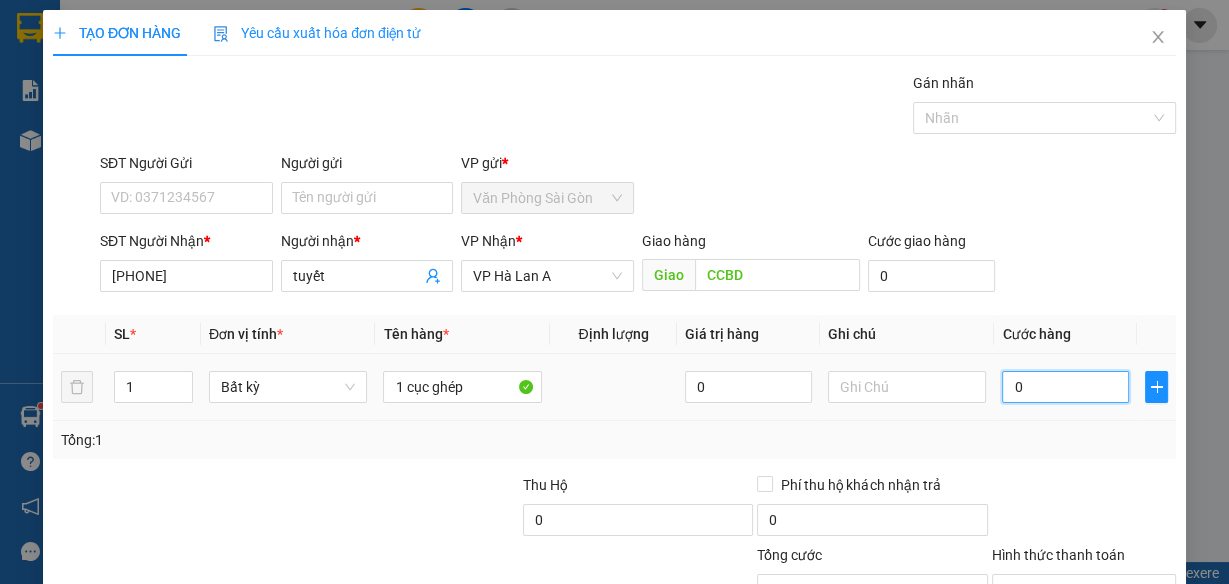click on "0" at bounding box center [1065, 387] 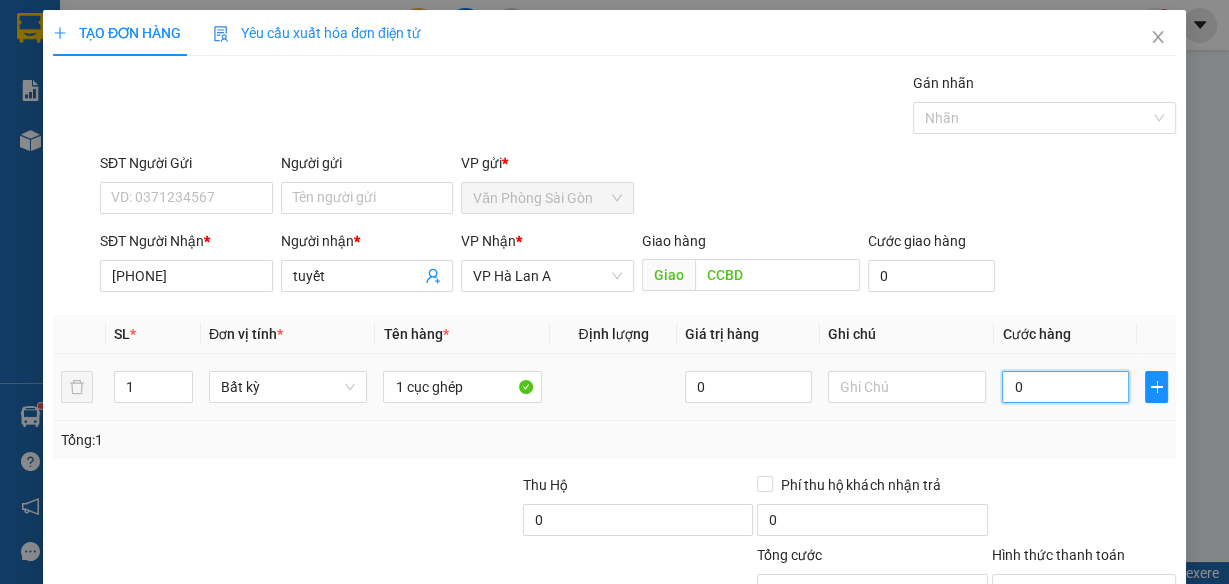type on "4" 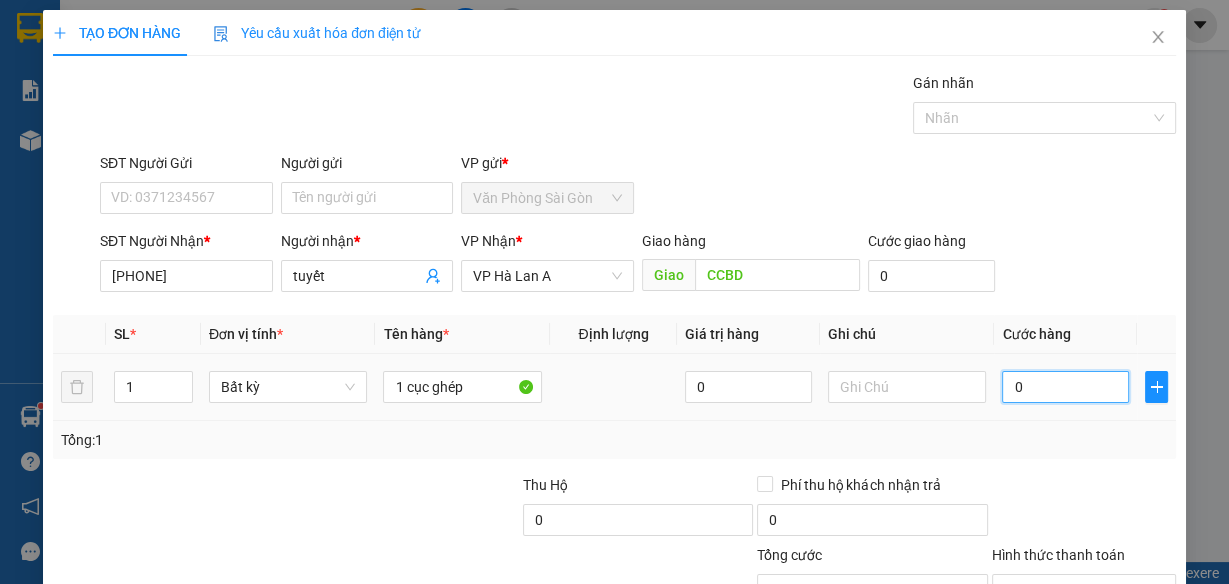 type on "4" 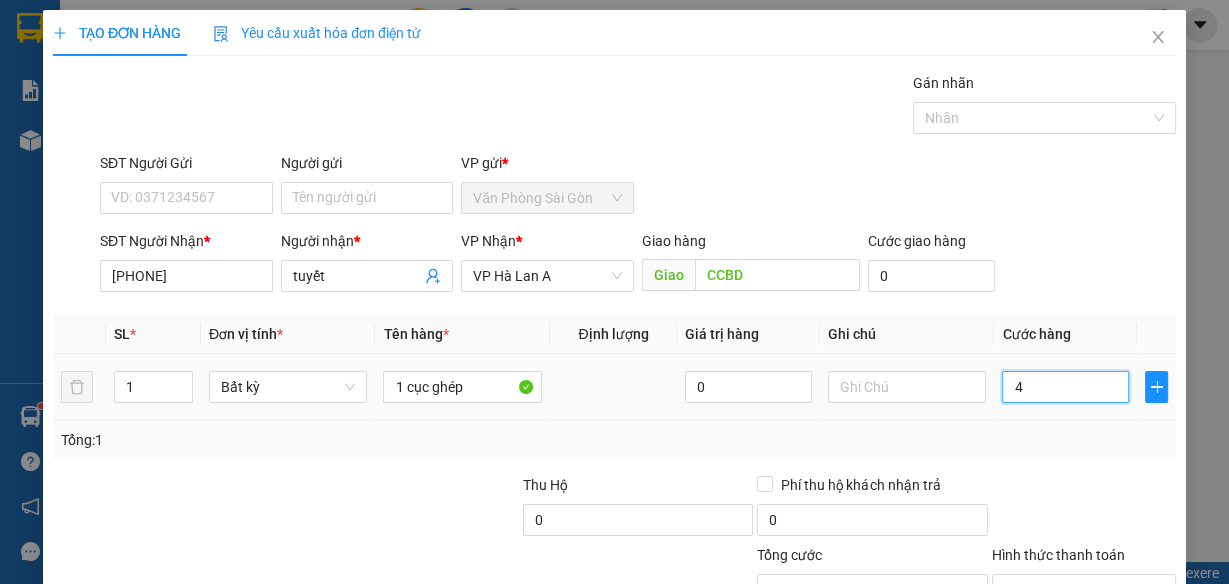 type on "40" 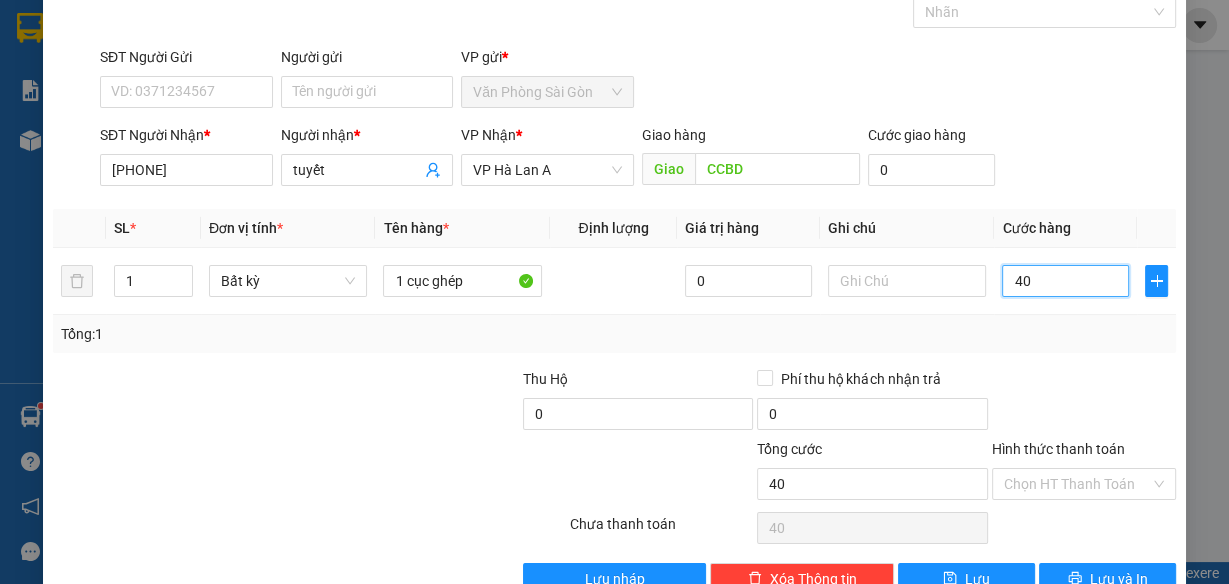 scroll, scrollTop: 153, scrollLeft: 0, axis: vertical 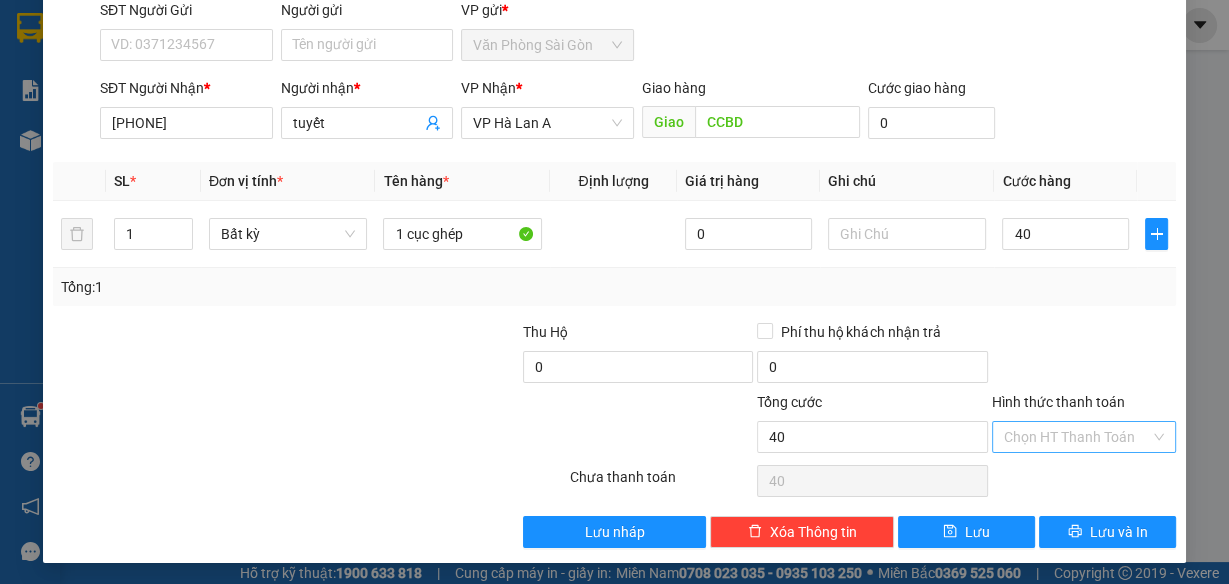 type on "40.000" 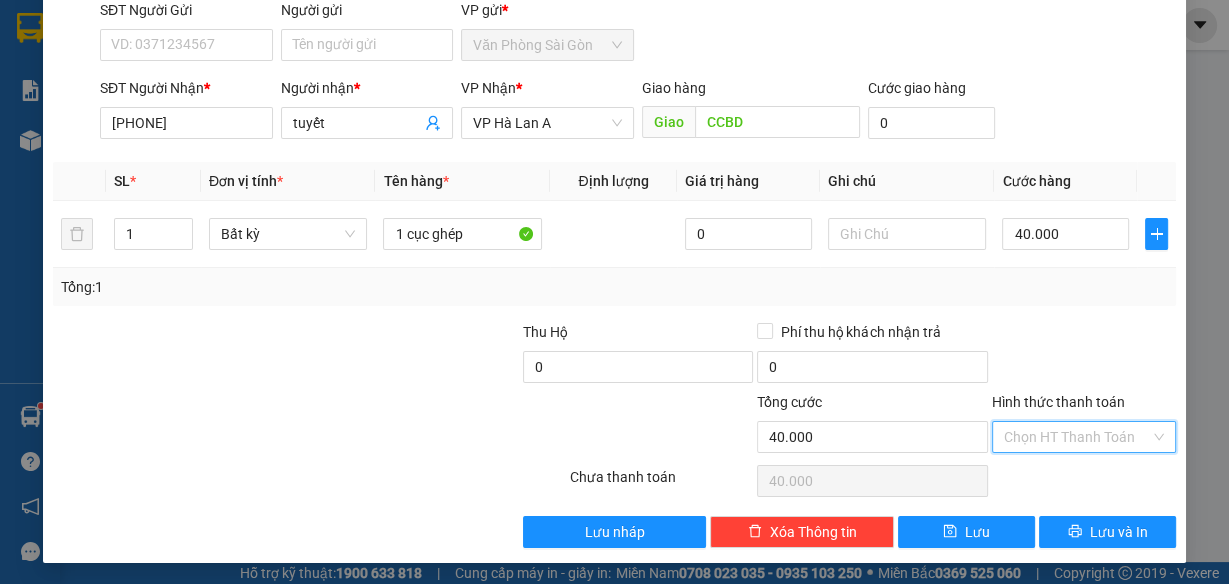 click on "Hình thức thanh toán" at bounding box center [1077, 437] 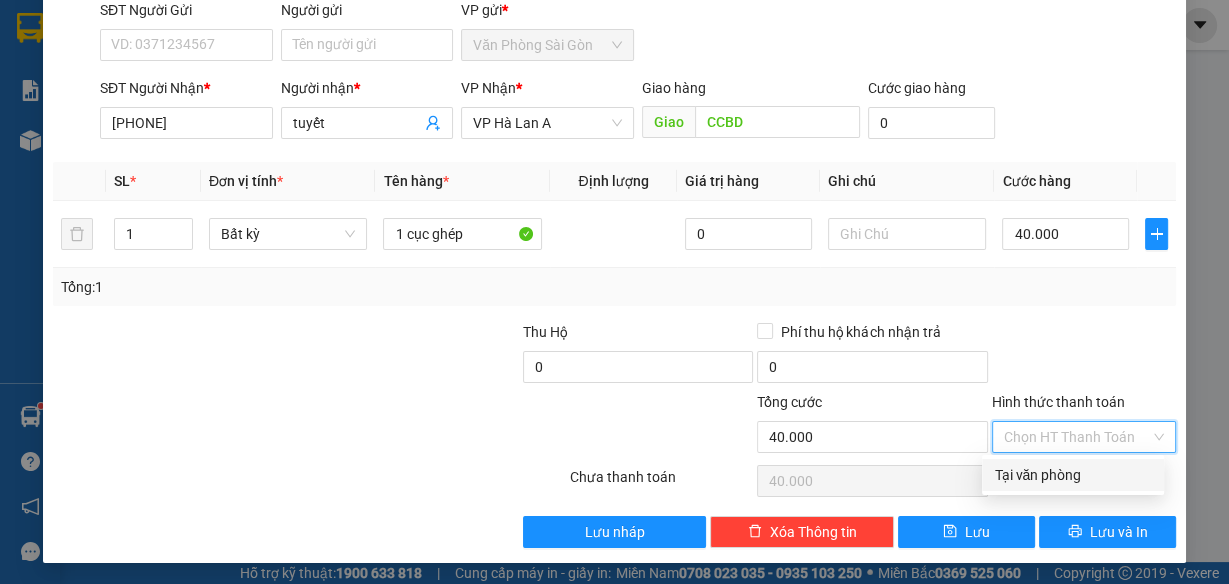 click on "Tại văn phòng" at bounding box center (1073, 475) 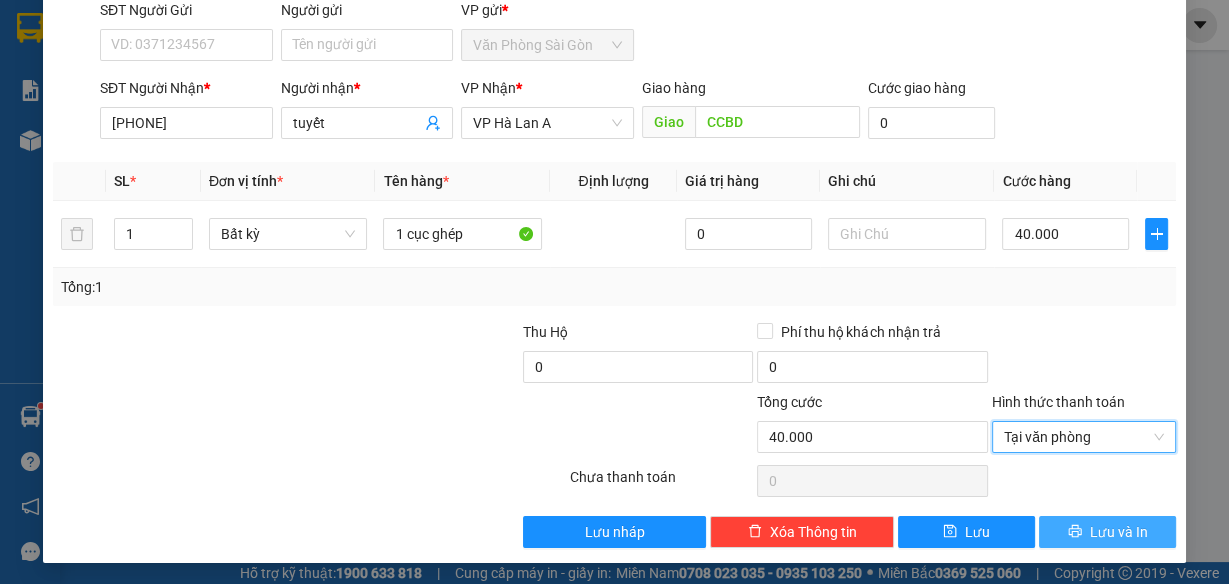 click on "Lưu và In" at bounding box center [1119, 532] 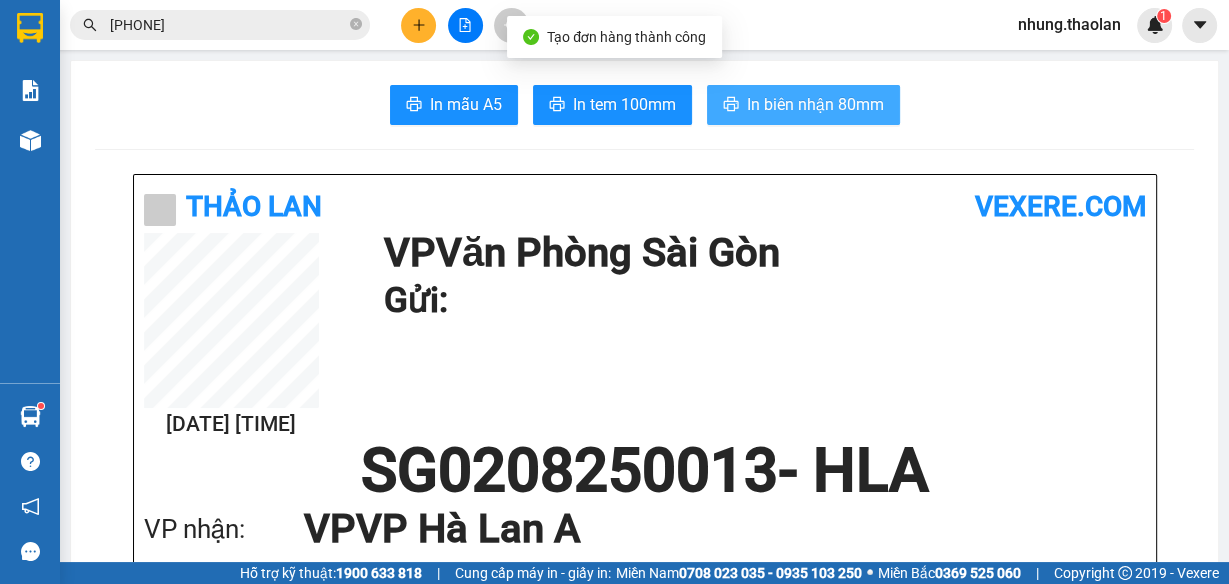click on "In biên nhận 80mm" at bounding box center [815, 104] 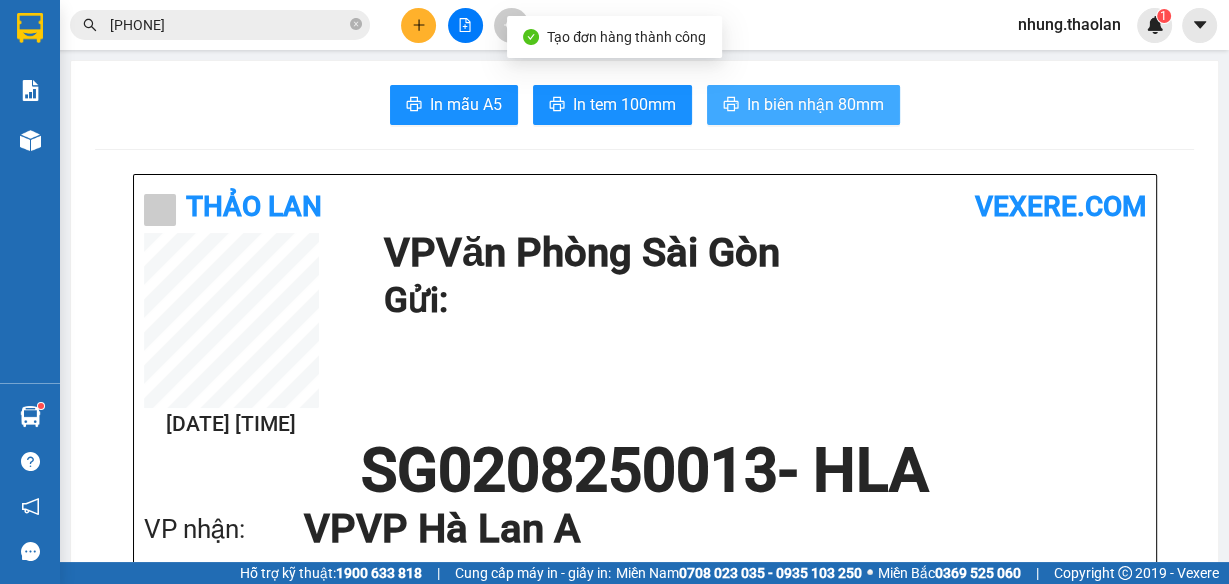 scroll, scrollTop: 0, scrollLeft: 0, axis: both 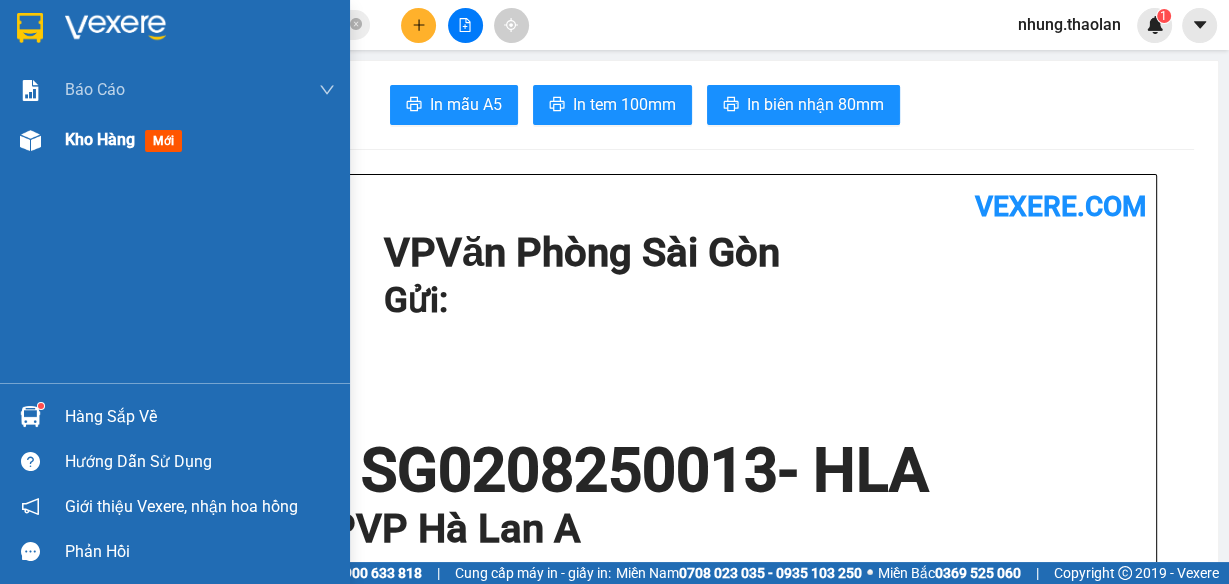 click on "Kho hàng mới" at bounding box center (200, 140) 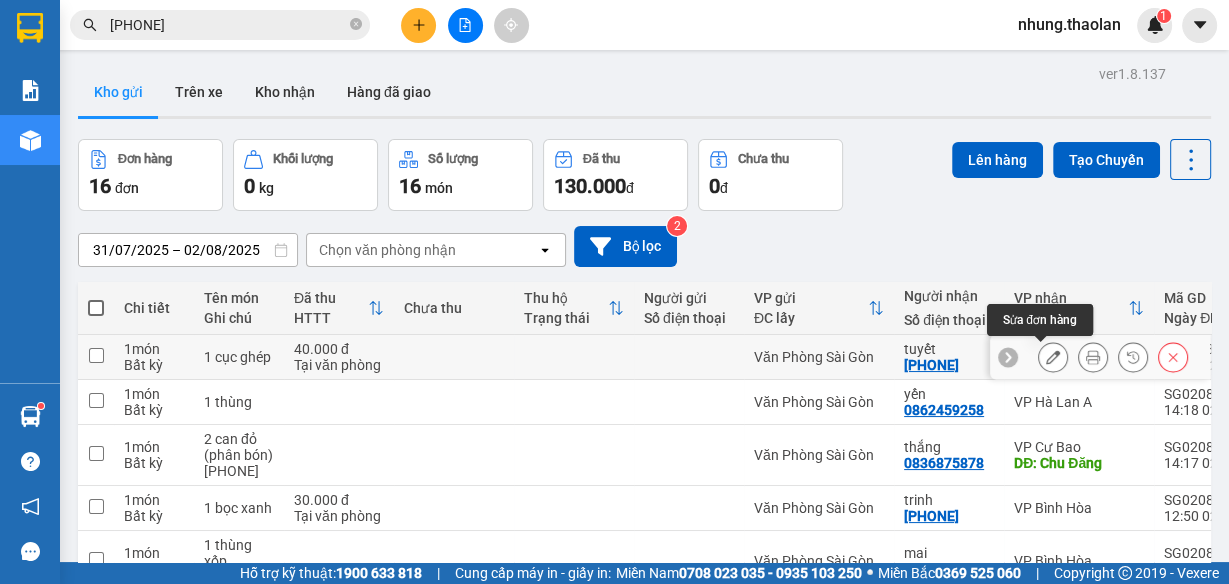 click 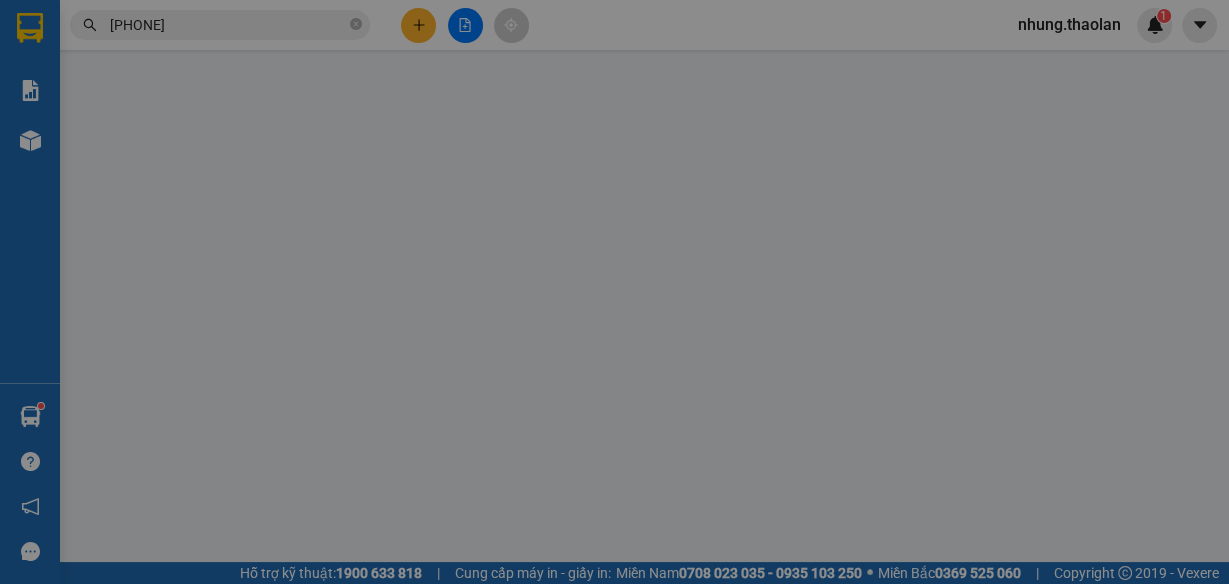 type on "[PHONE]" 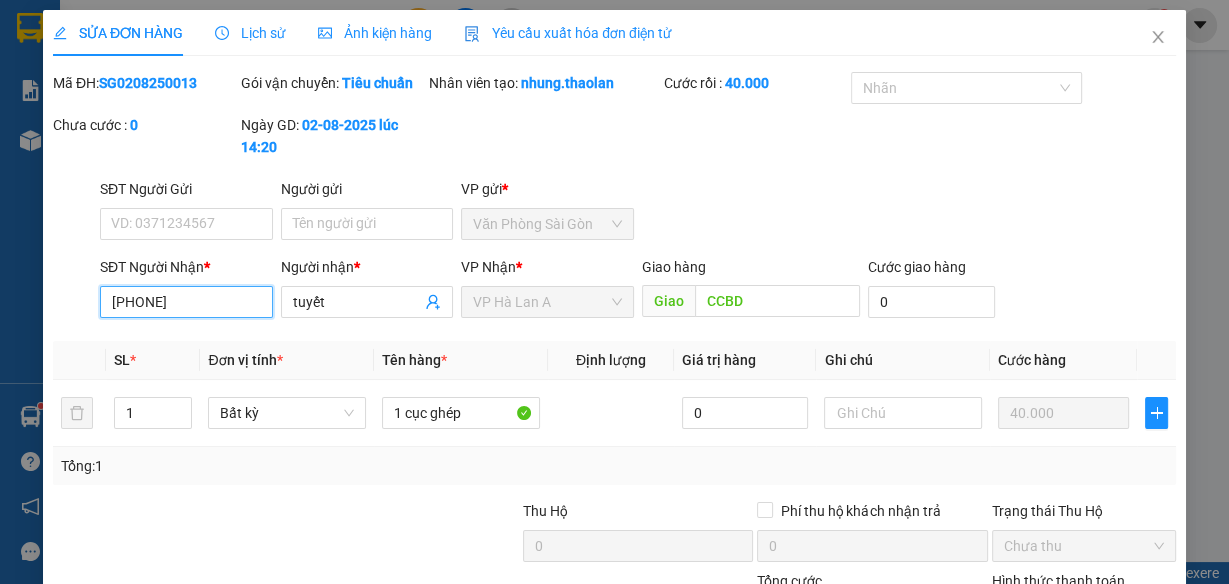 drag, startPoint x: 223, startPoint y: 306, endPoint x: 94, endPoint y: 303, distance: 129.03488 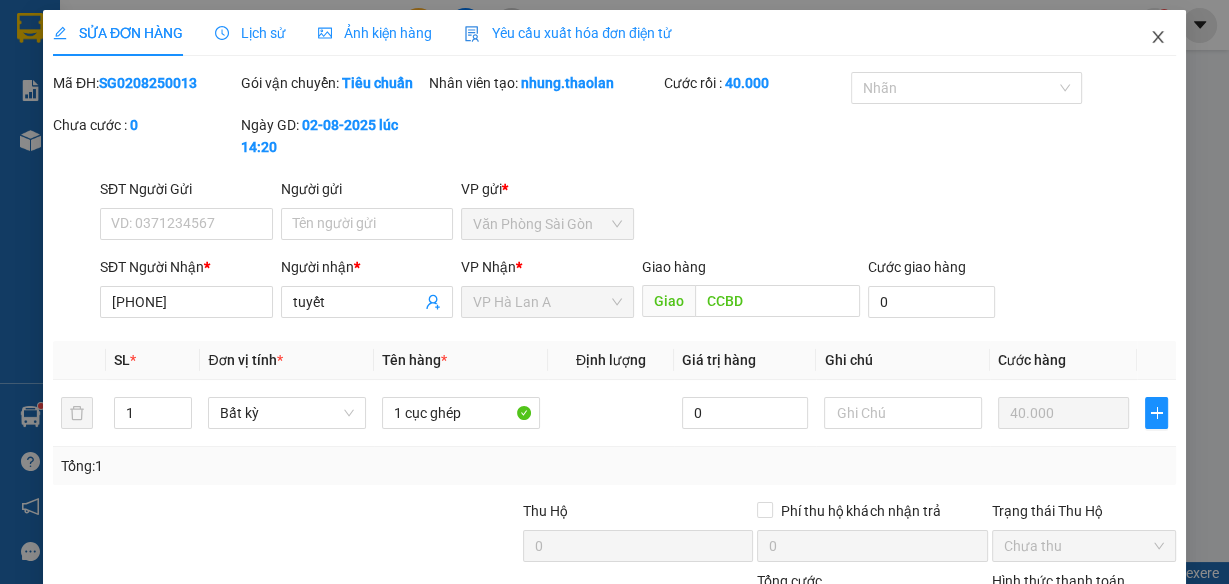 click 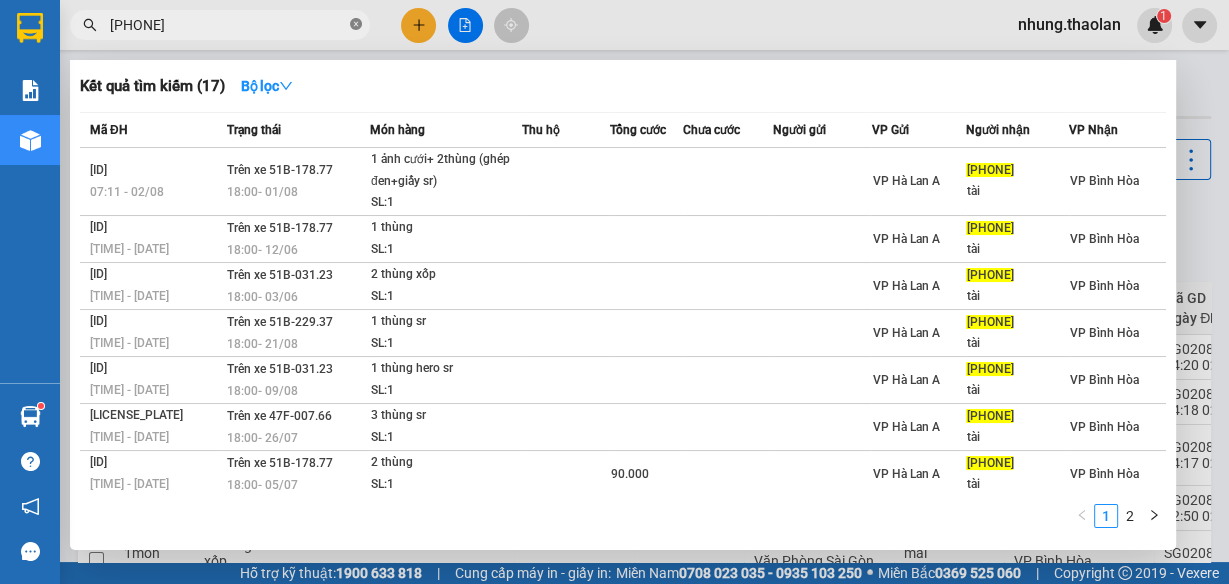 click 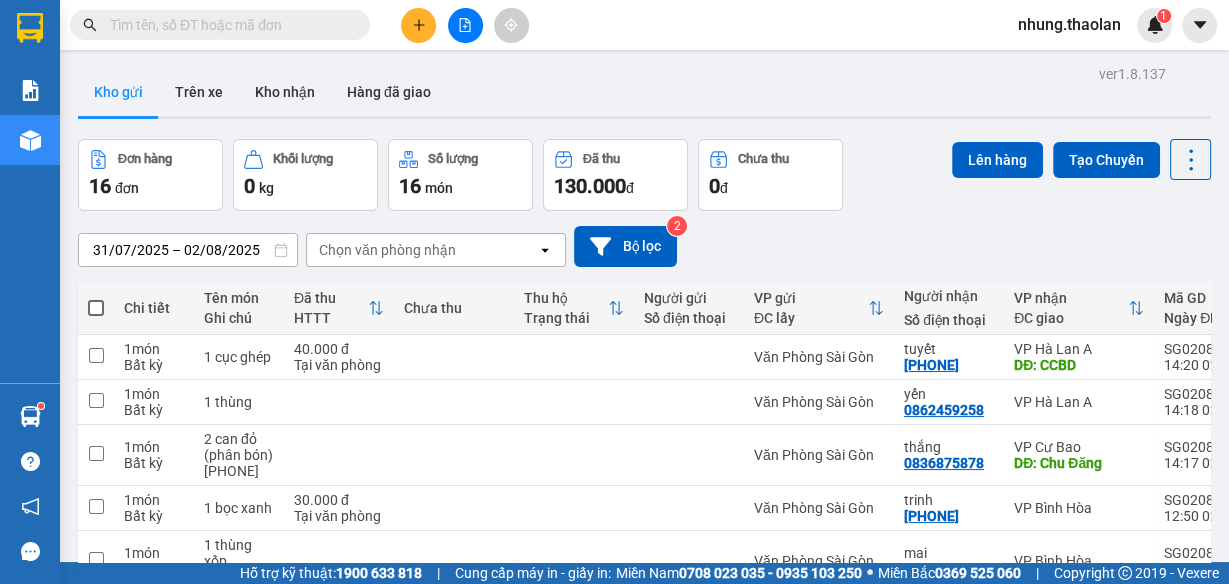 click at bounding box center (228, 25) 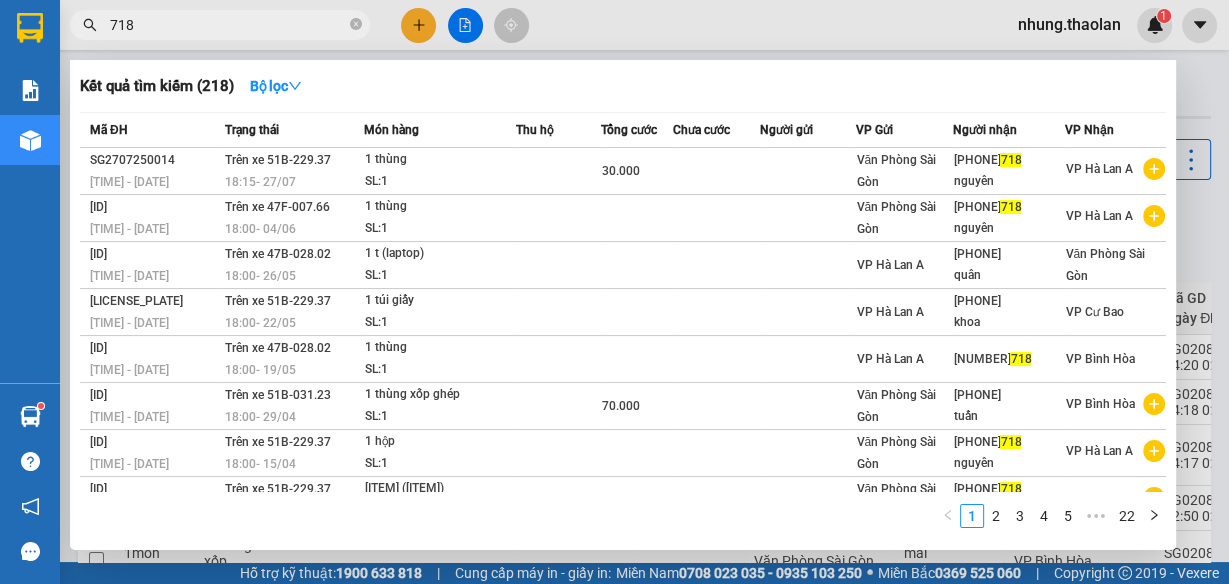 type on "718" 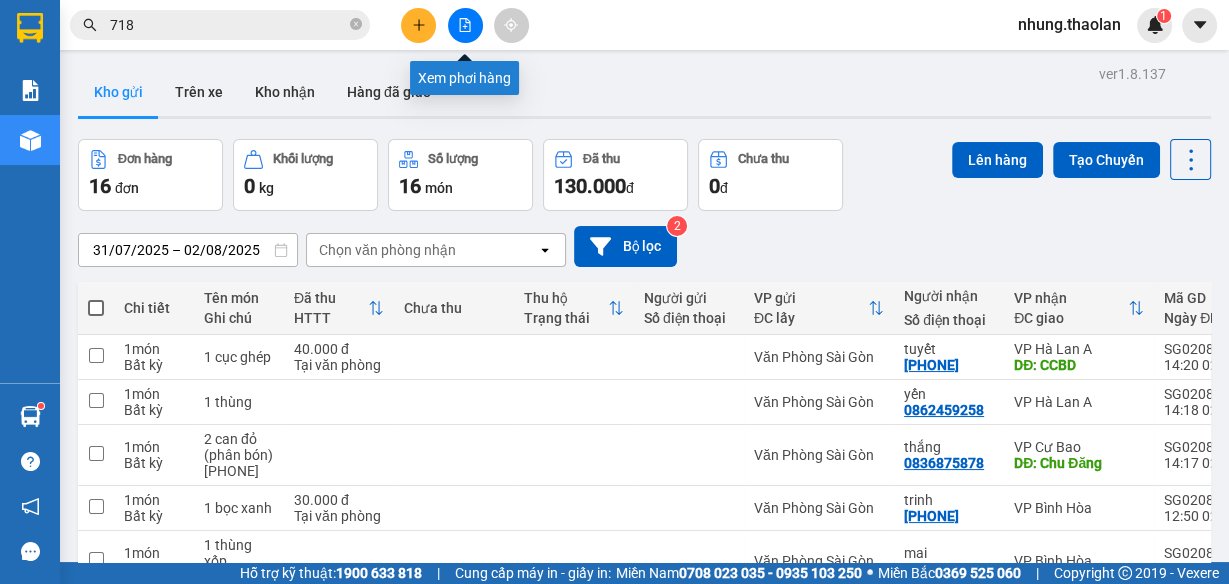 click at bounding box center (465, 25) 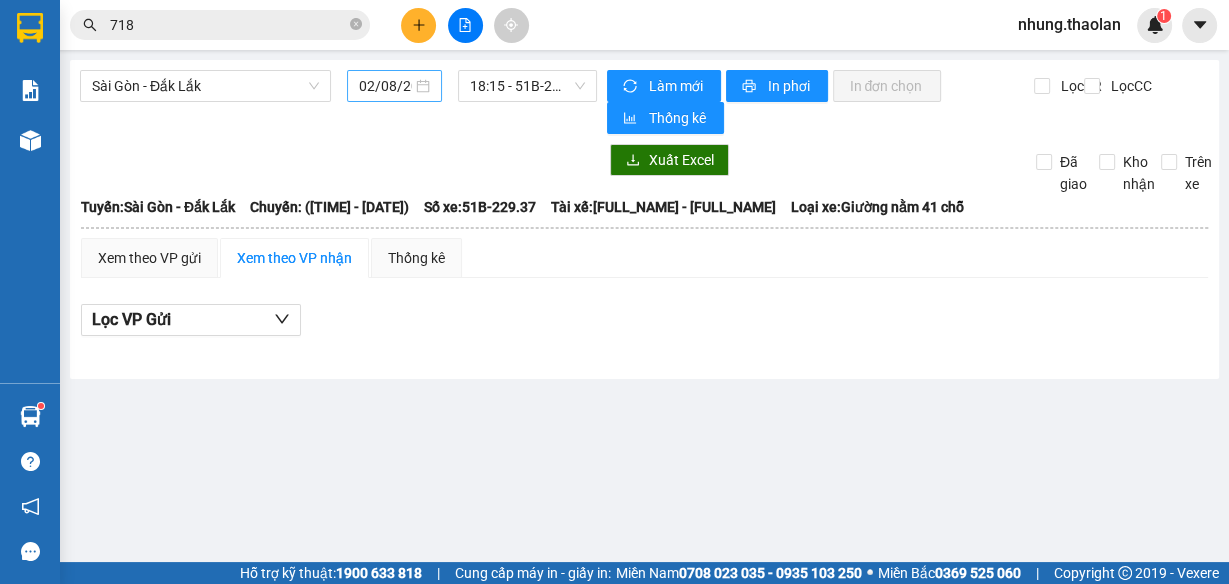 click on "02/08/2025" at bounding box center [385, 86] 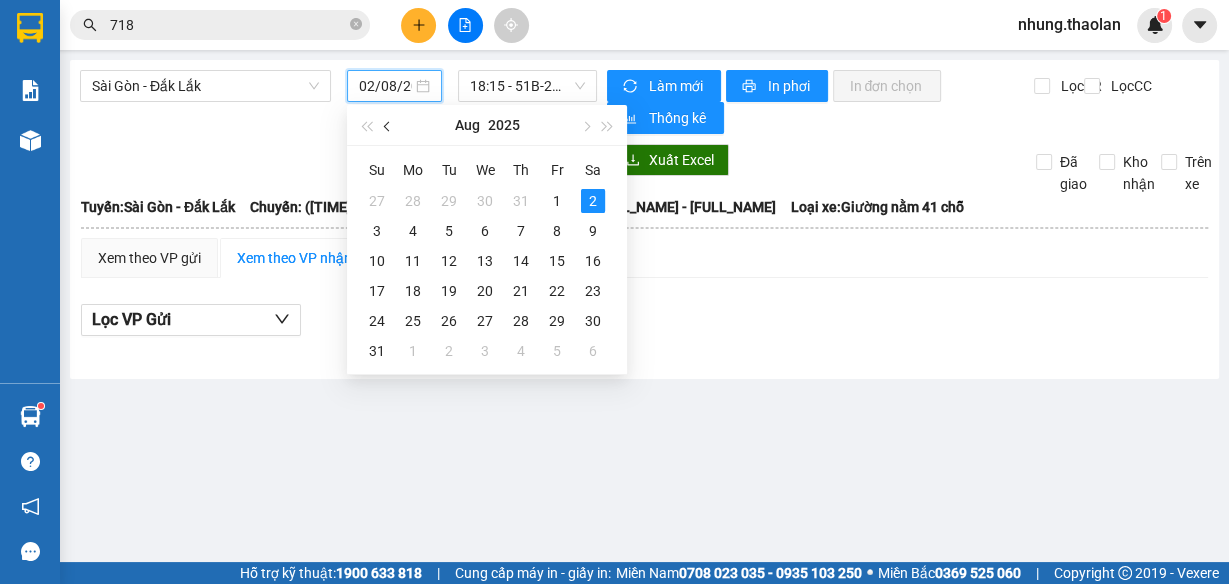 click at bounding box center [388, 125] 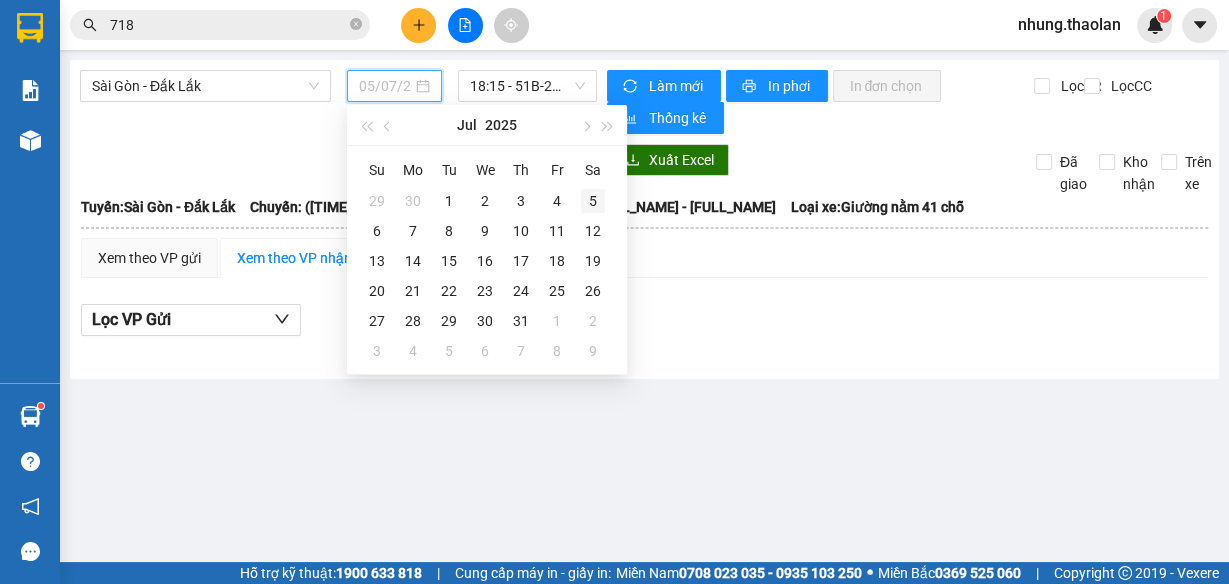 click on "5" at bounding box center (593, 201) 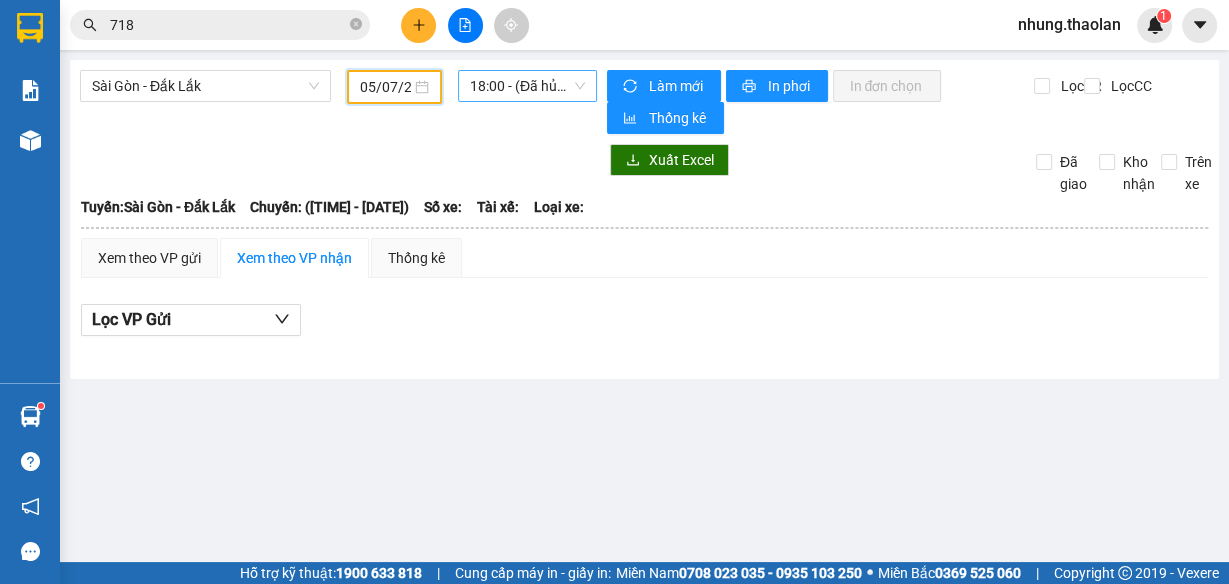 click on "18:00     - (Đã hủy)" at bounding box center [528, 86] 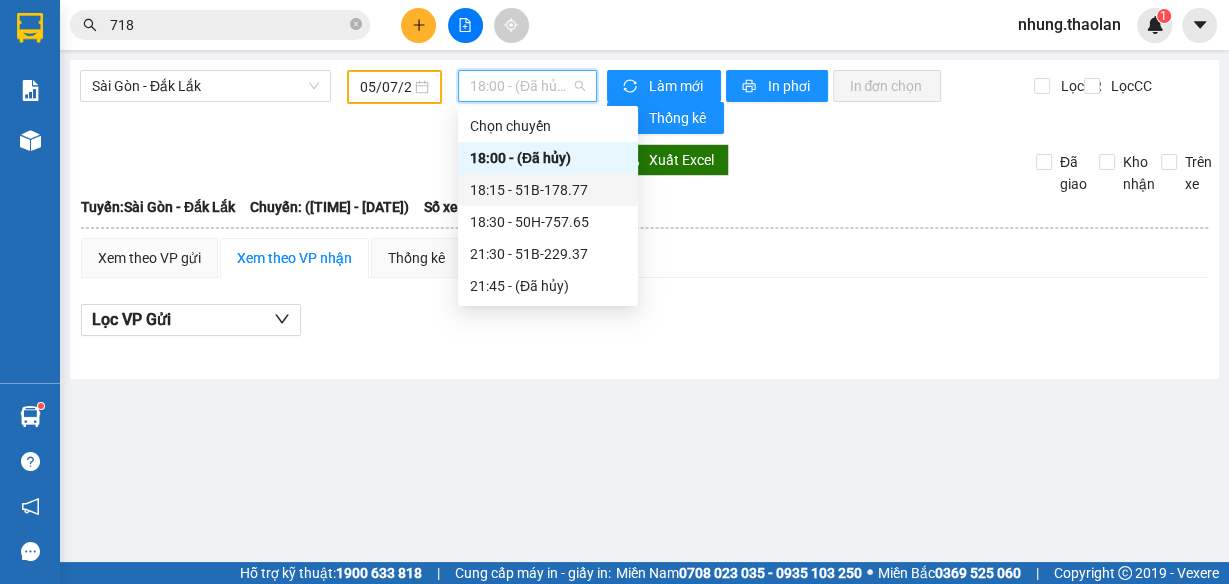click on "18:15     - 51B-178.77" at bounding box center [548, 190] 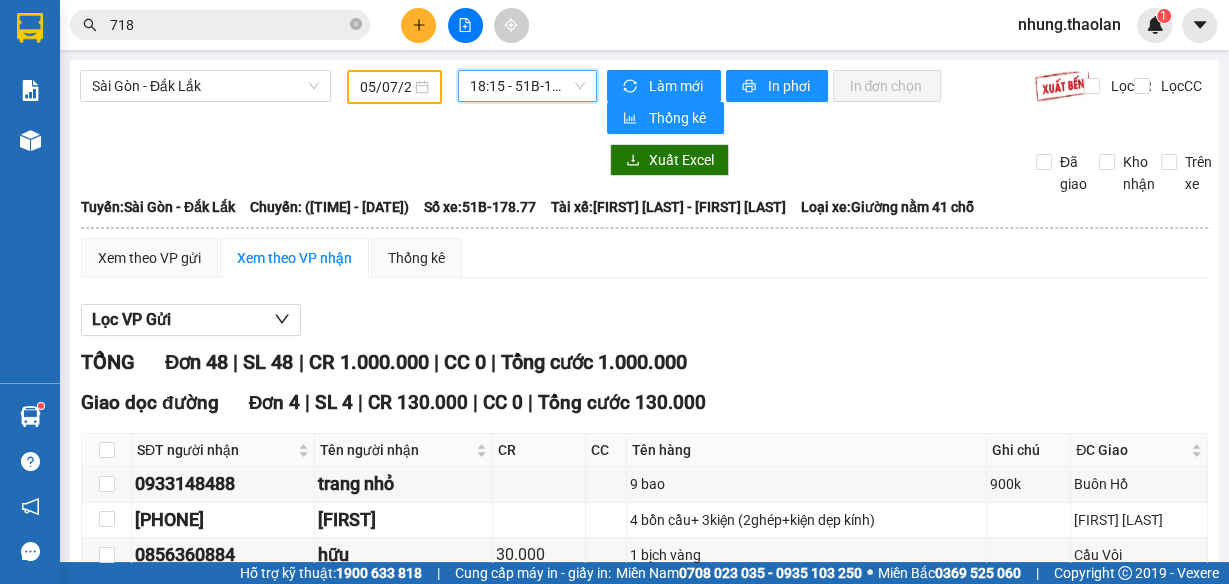 click on "05/07/2025" at bounding box center [385, 87] 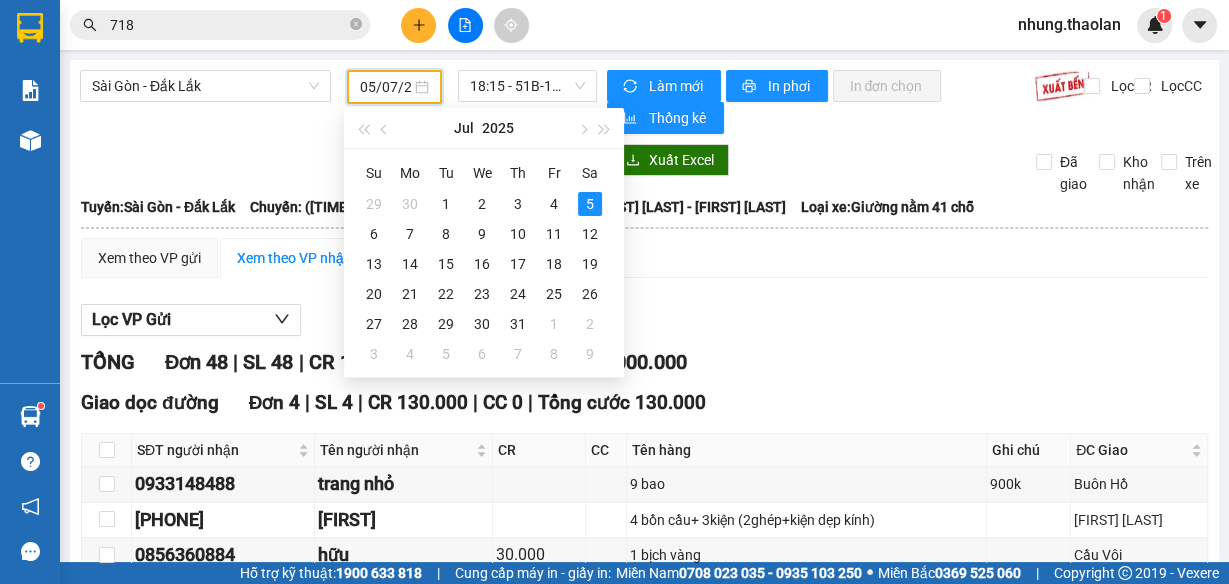 click on "Tài xế: [FIRST] [LAST] - [FIRST] [LAST]" at bounding box center [668, 207] 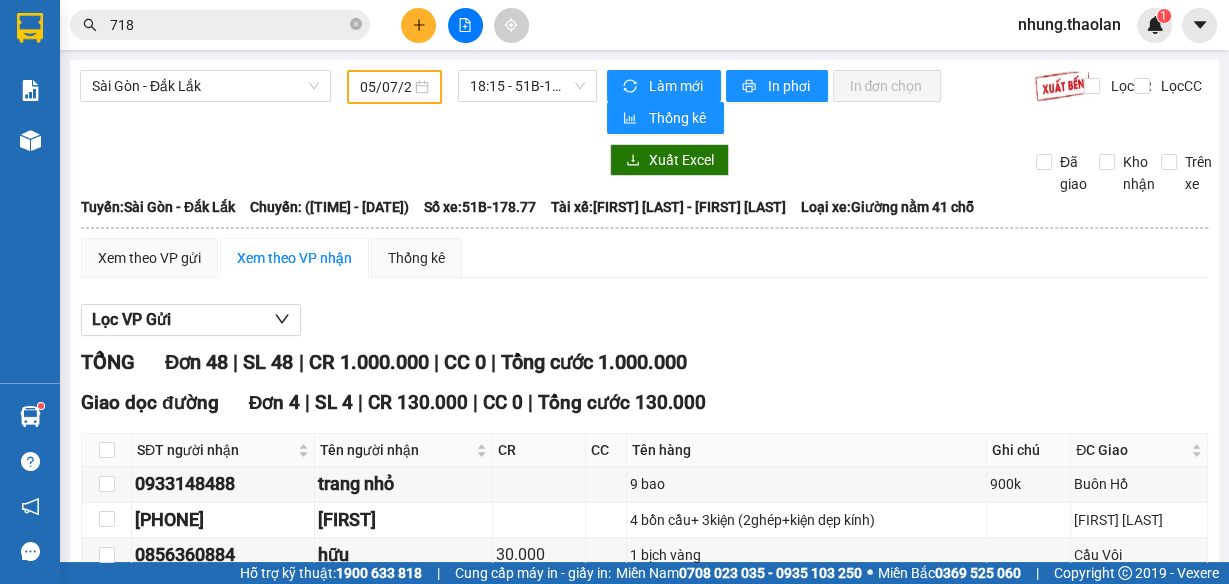 click on "05/07/2025" at bounding box center (385, 87) 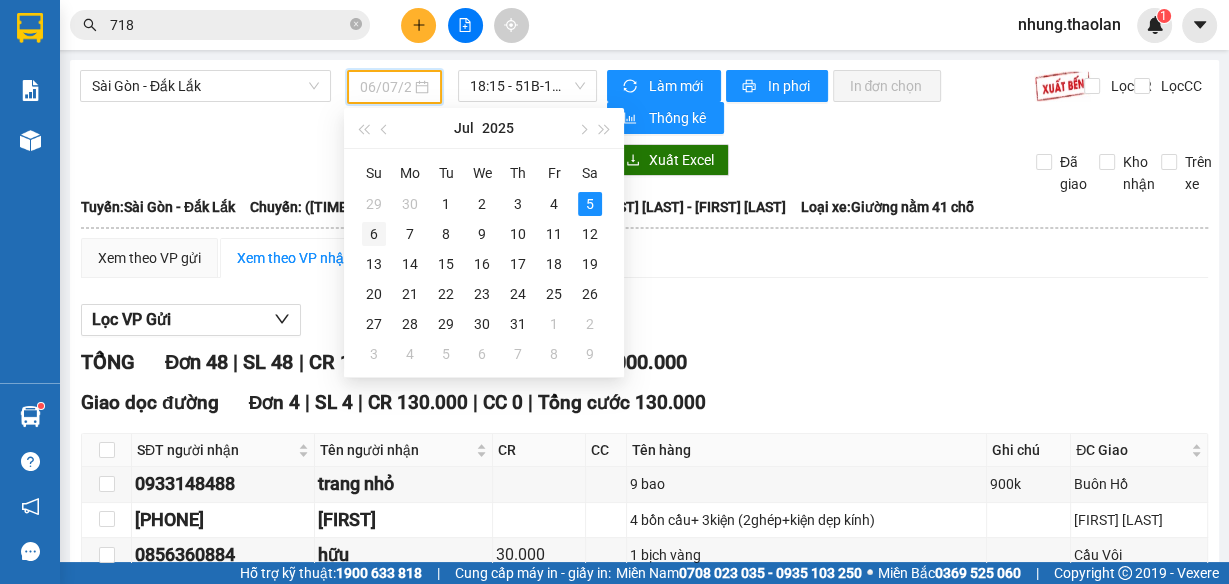 click on "6" at bounding box center [374, 234] 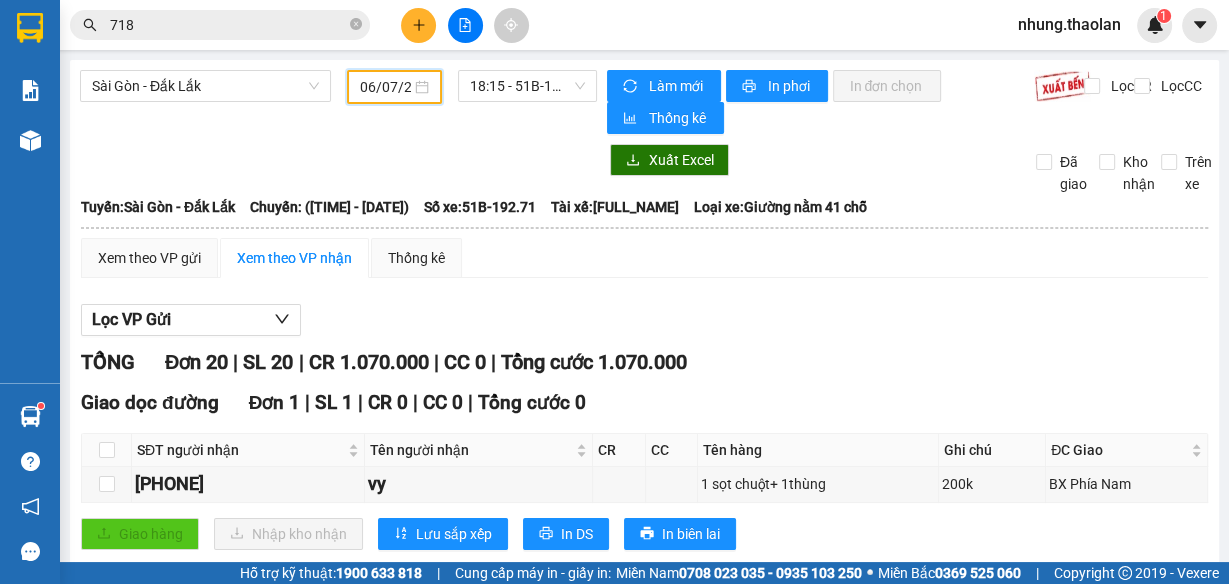 click on "06/07/2025" at bounding box center (385, 87) 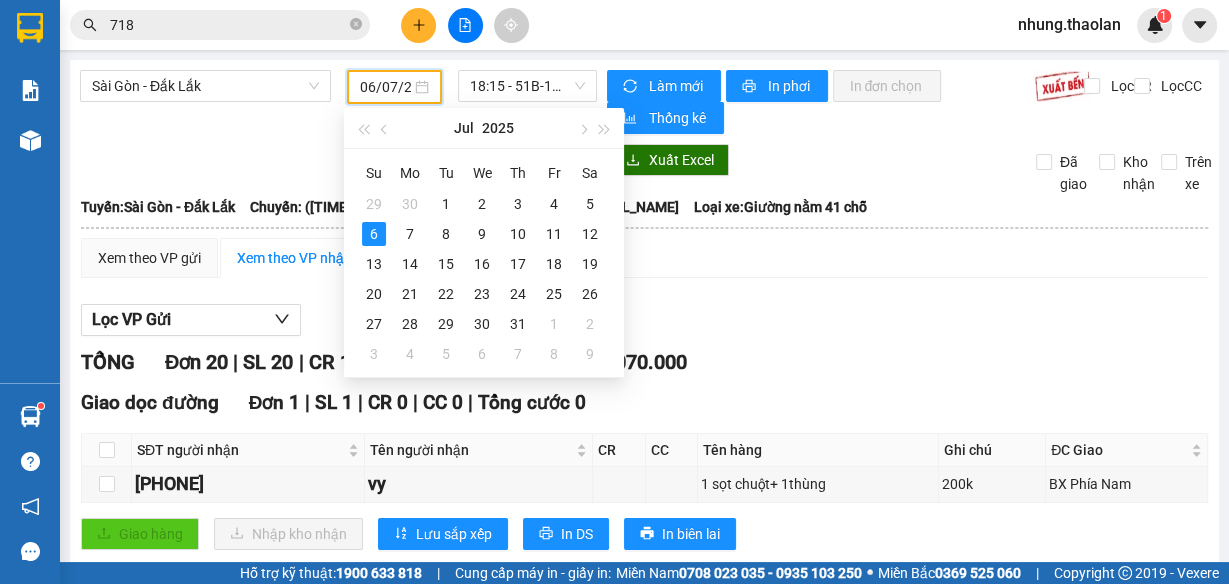click on "06/07/2025" at bounding box center [385, 87] 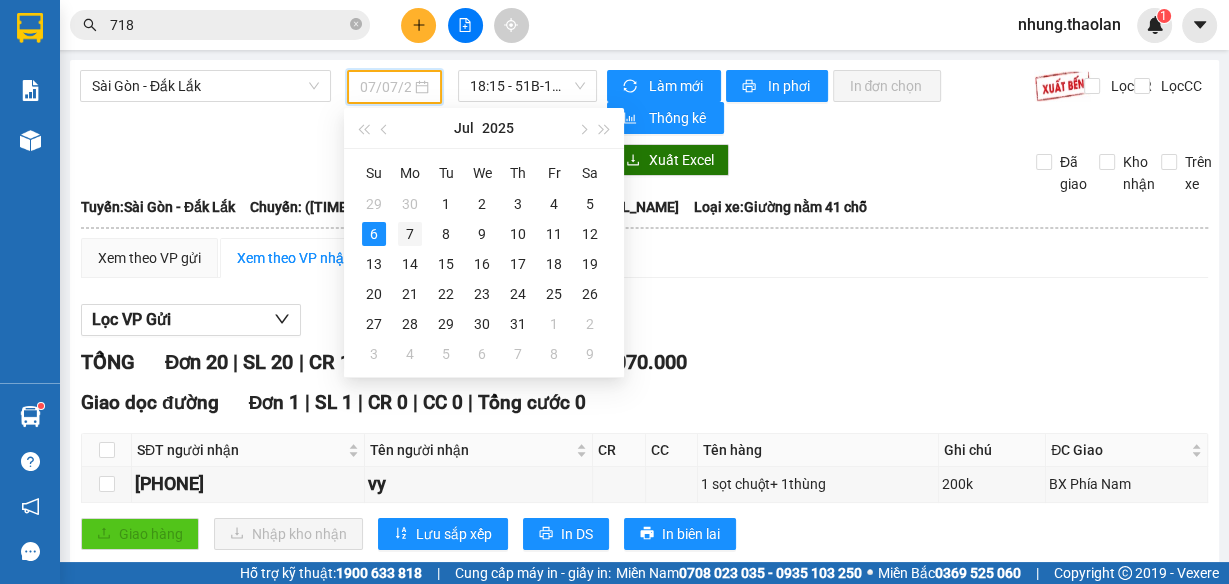 click on "7" at bounding box center (410, 234) 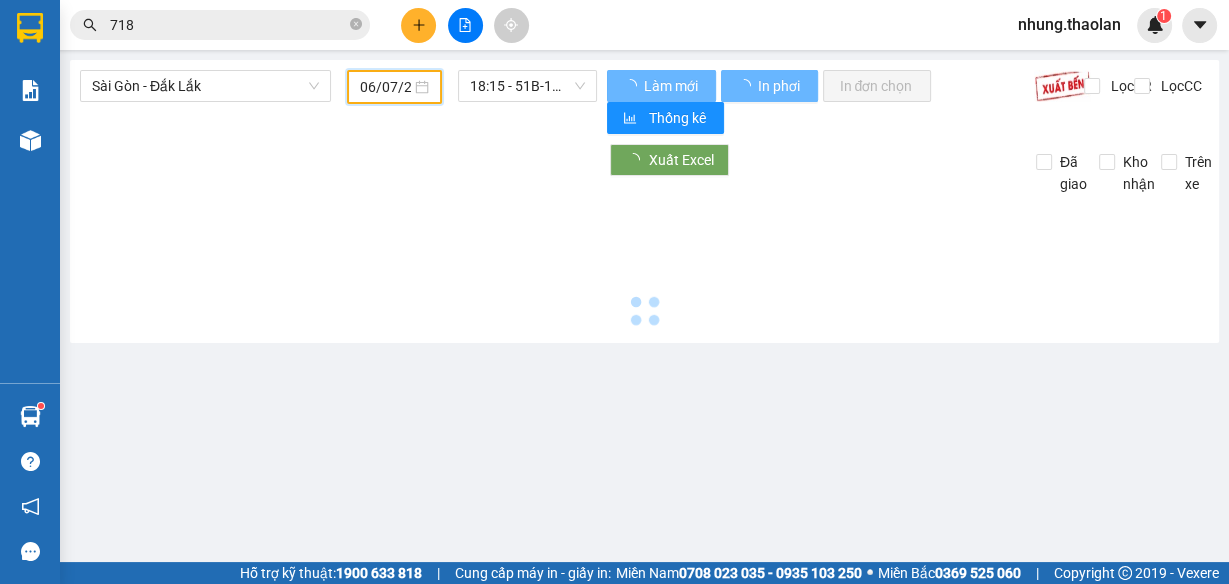 type on "07/07/2025" 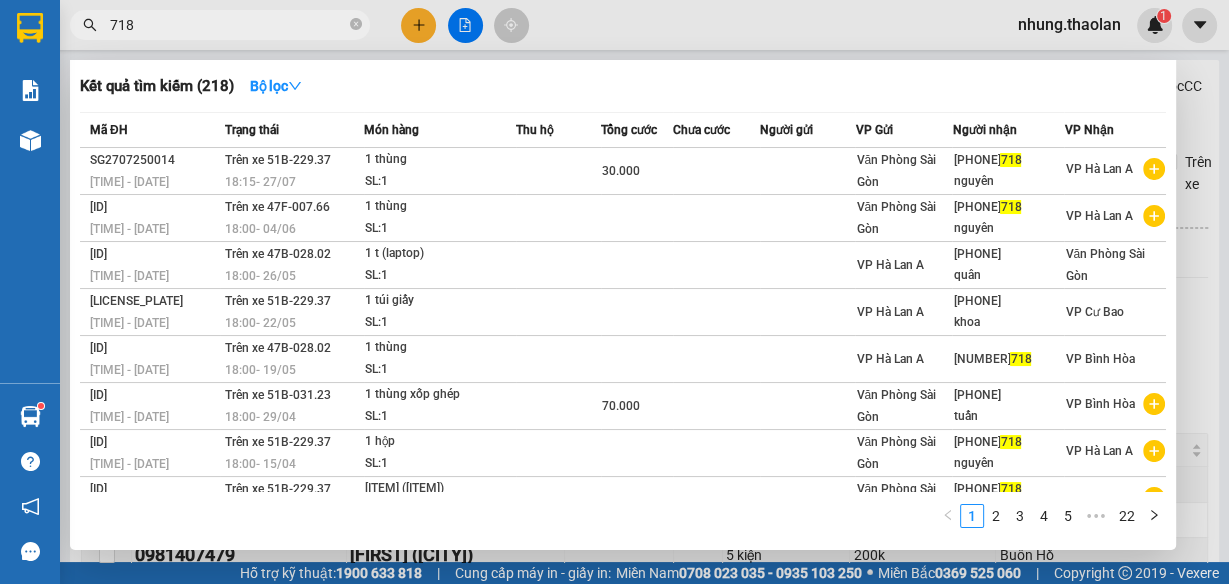 click on "718" at bounding box center [228, 25] 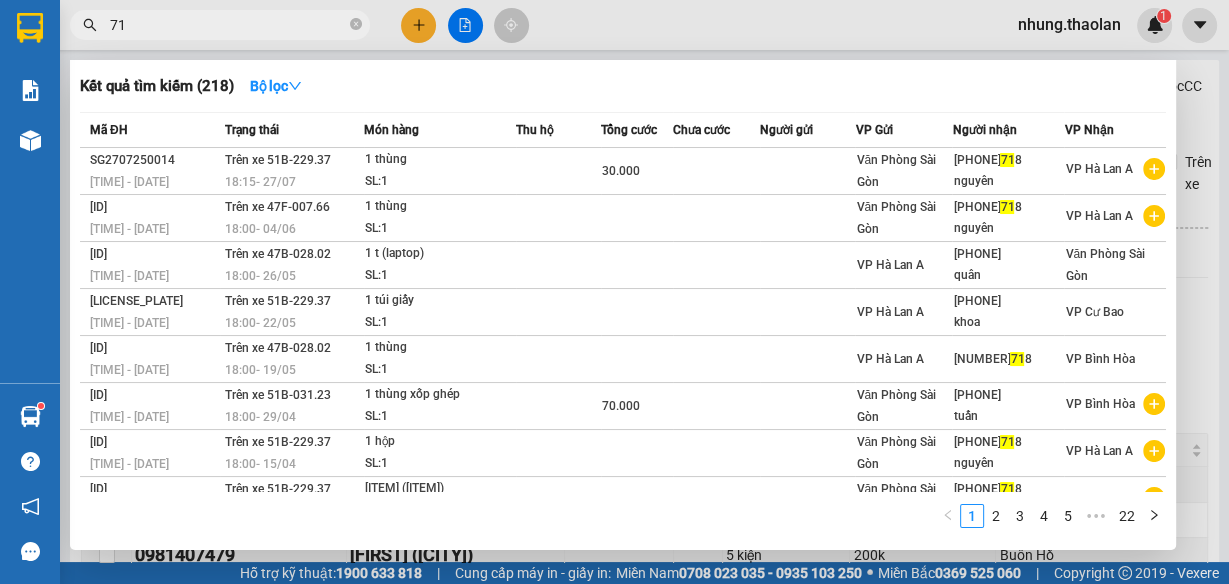 type on "7" 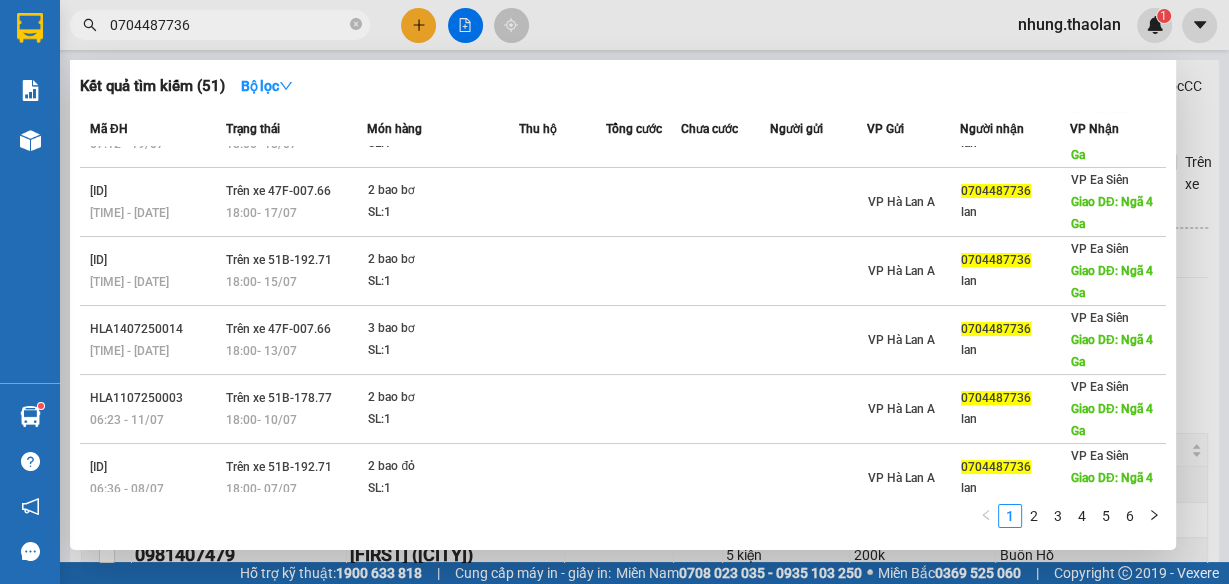 scroll, scrollTop: 350, scrollLeft: 0, axis: vertical 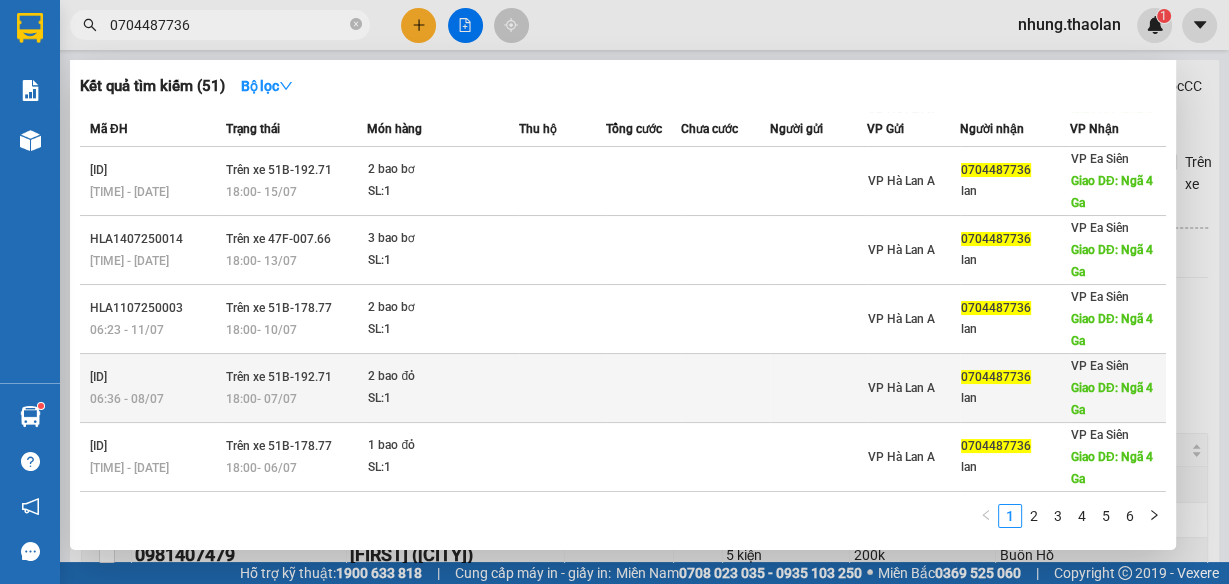 type on "0704487736" 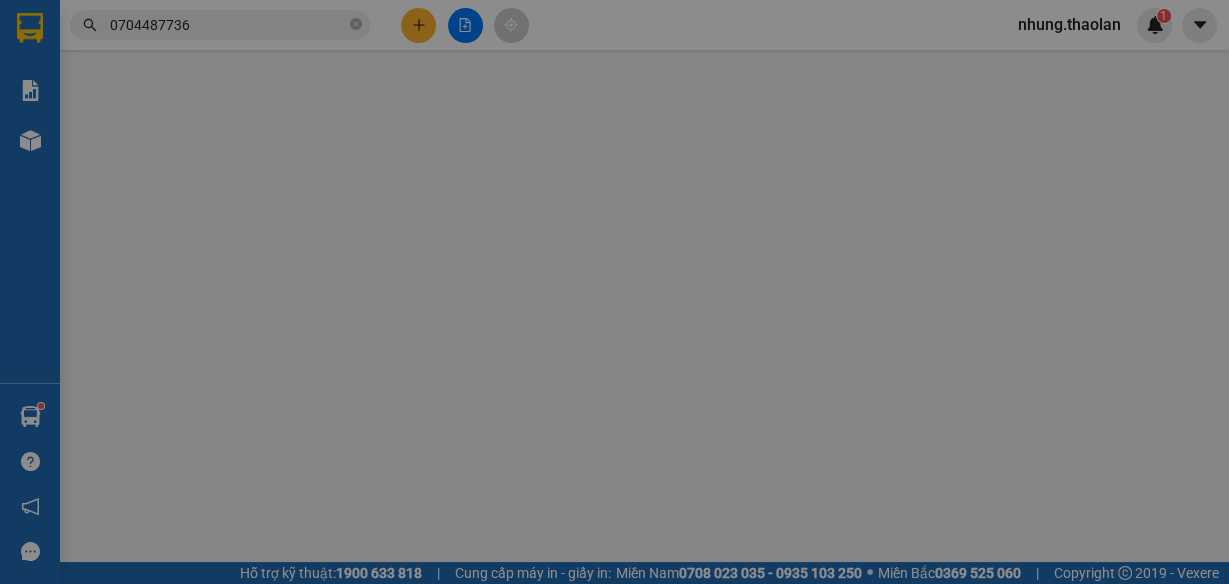 type on "0704487736" 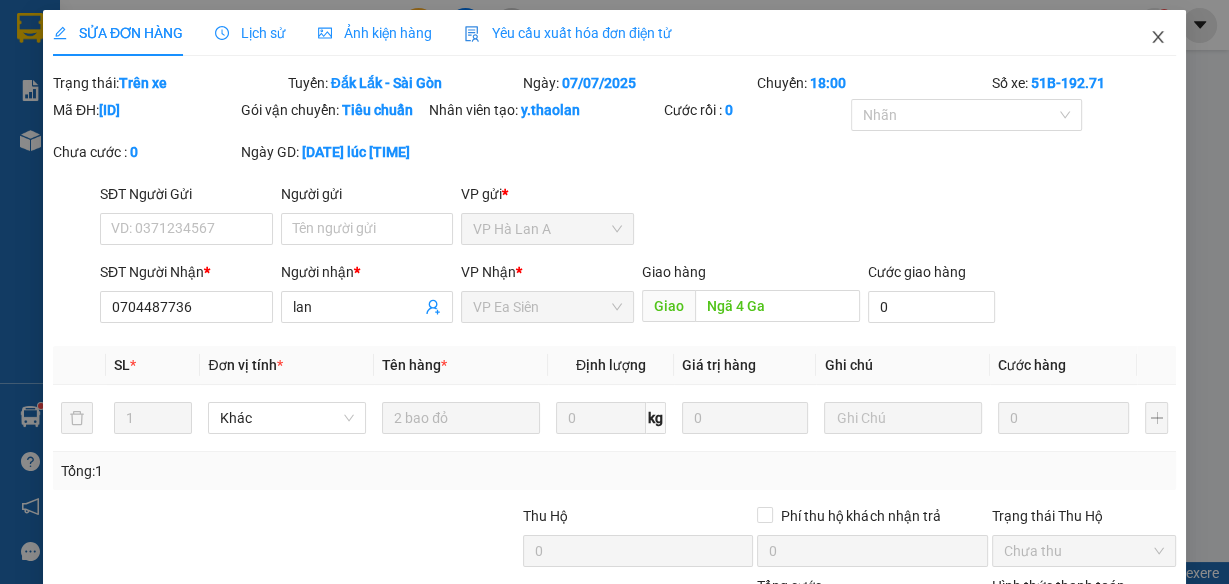click 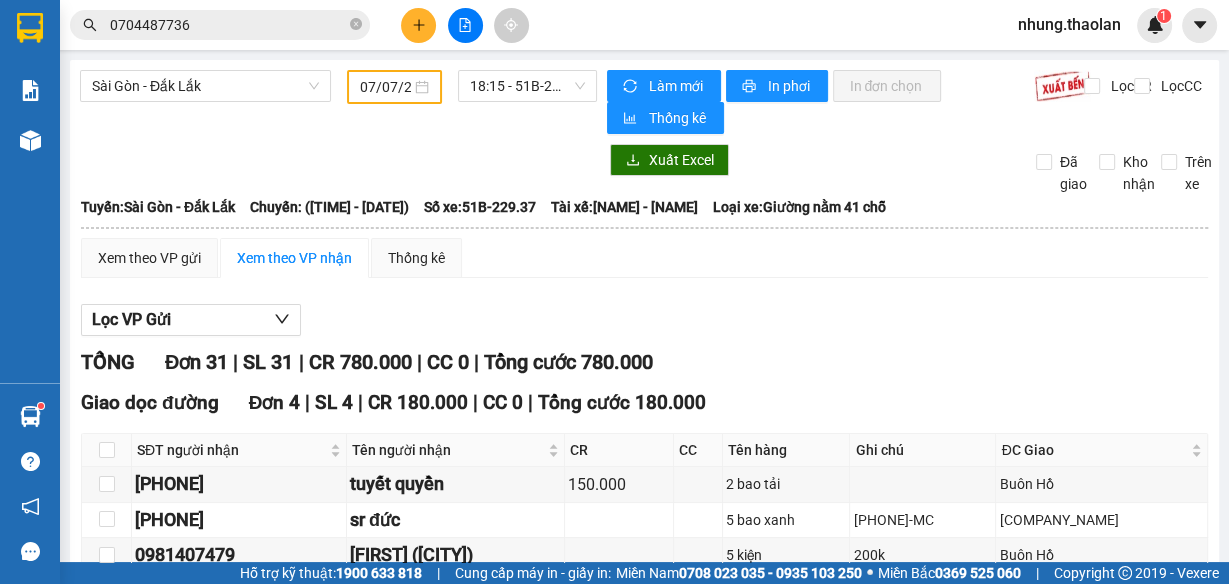 click on "Kết quả tìm kiếm ( 51 ) Bộ lọc Mã ĐH Trạng thái Món hàng Thu hộ Tổng cước Chưa cước Người gửi VP Gửi Người nhận VP Nhận [LICENSE_PLATE] [TIME] - [DATE] Trên xe [LICENSE_PLATE] [TIME] - [DATE] 3 túm bơ SL: 1 120.000 VP Hà Lan A [PHONE] lan VP Ea Siên Giao DĐ: Ngã 4 Ga [LICENSE_PLATE] [TIME] - [DATE] Trên xe [LICENSE_PLATE] [TIME] - [DATE] 3 bao bơ SL: 1 120.000 VP Hà Lan A [PHONE] lan VP Ea Siên Giao DĐ: Ngã 4 Ga [LICENSE_PLATE] [TIME] - [DATE] Trên xe [LICENSE_PLATE] [TIME] - [DATE] 2 bao bơ SL: 1 VP Hà Lan A [PHONE] lan VP Ea Siên Giao DĐ: Ngã 4 Ga [LICENSE_PLATE] [TIME] - [DATE] Trên xe [LICENSE_PLATE] [TIME] - [DATE] 4 bao bơ SL: 1 VP Hà Lan A [PHONE] lan VP Ea Siên Giao DĐ: Ngã 4 Ga [LICENSE_PLATE] [TIME] - [DATE] Trên xe [LICENSE_PLATE] [TIME] - [DATE] 2 bao bơ SL: 1 VP Hà Lan A [PHONE] lan" at bounding box center [614, 25] 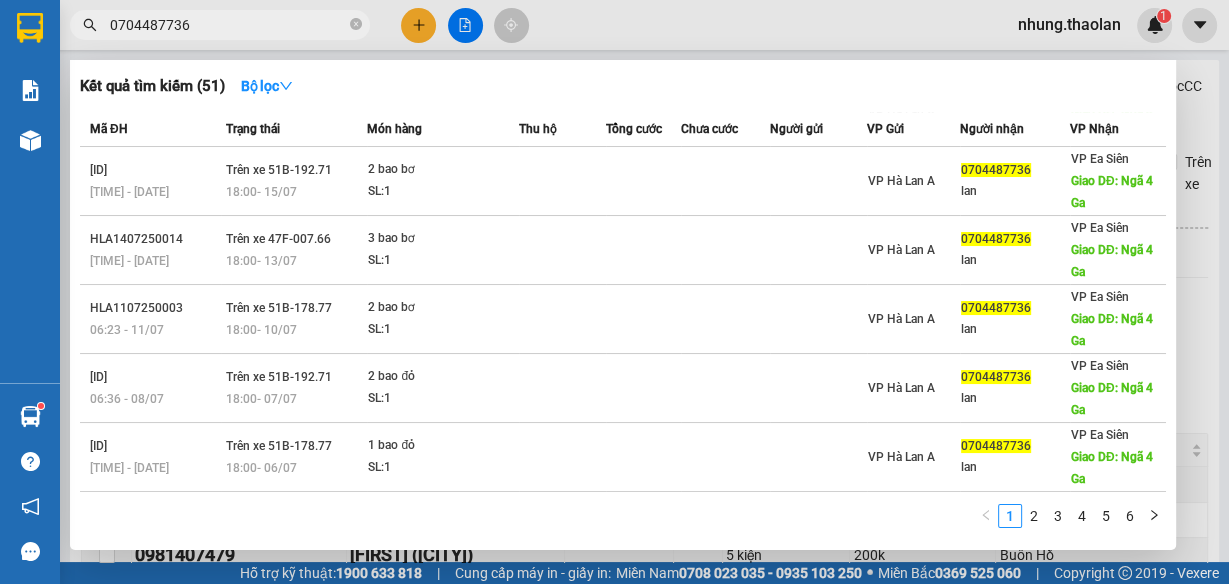 click on "0704487736" at bounding box center (228, 25) 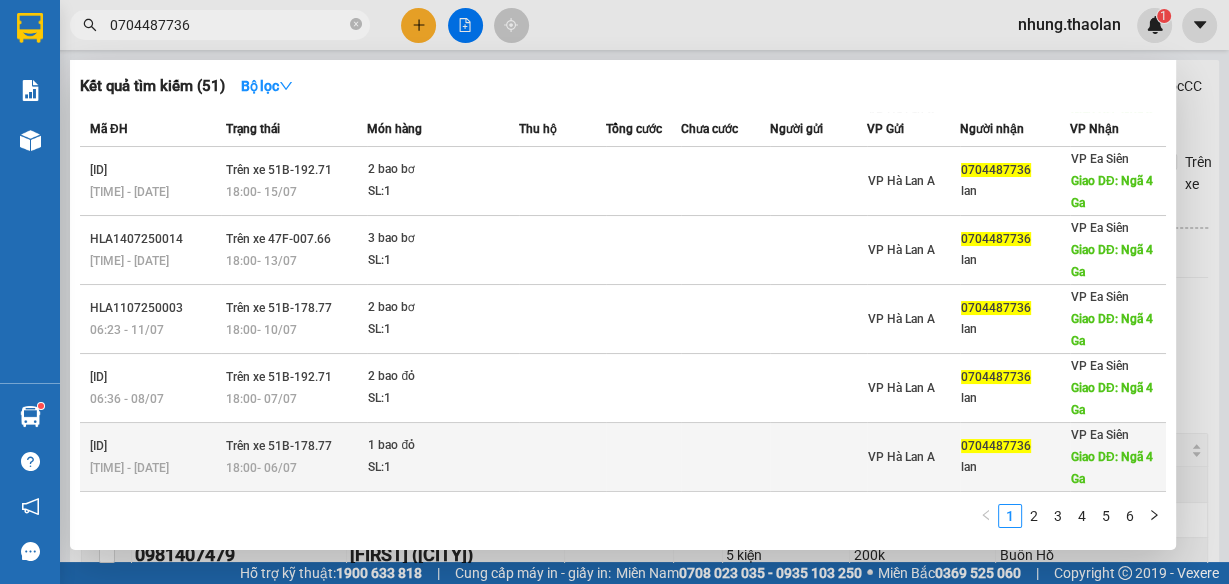 click on "SL:  1" at bounding box center [443, 468] 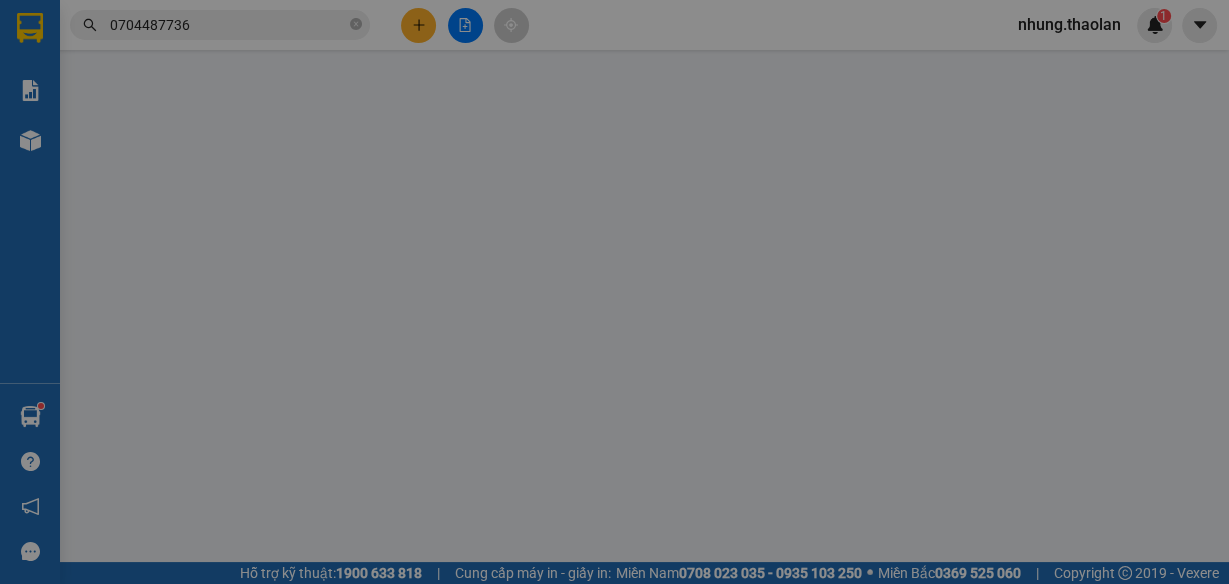 type on "0704487736" 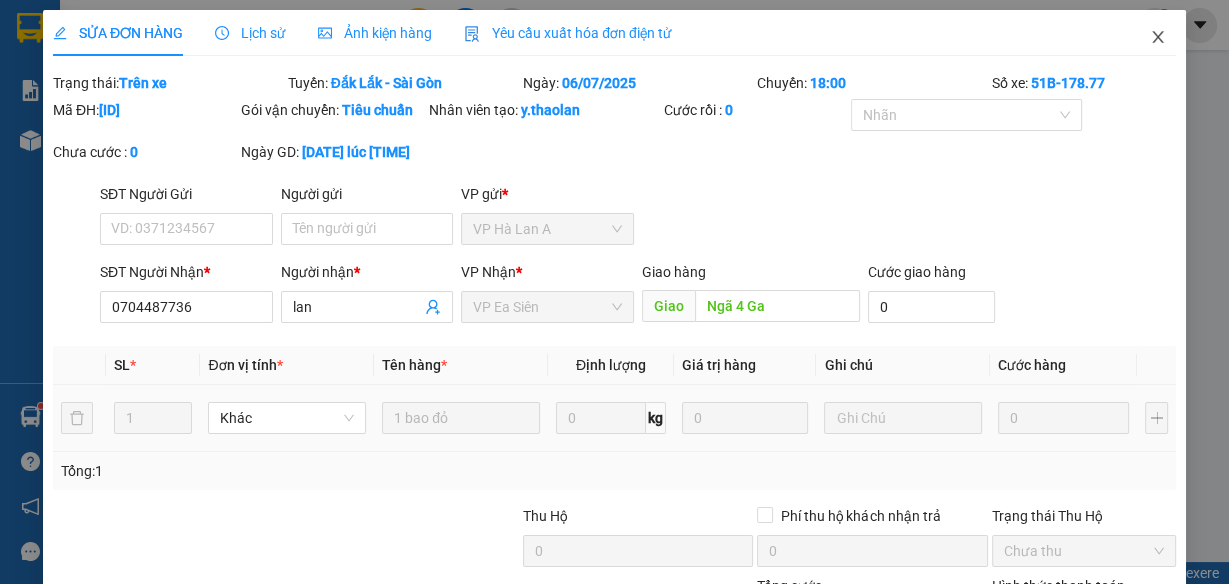 click at bounding box center [1158, 38] 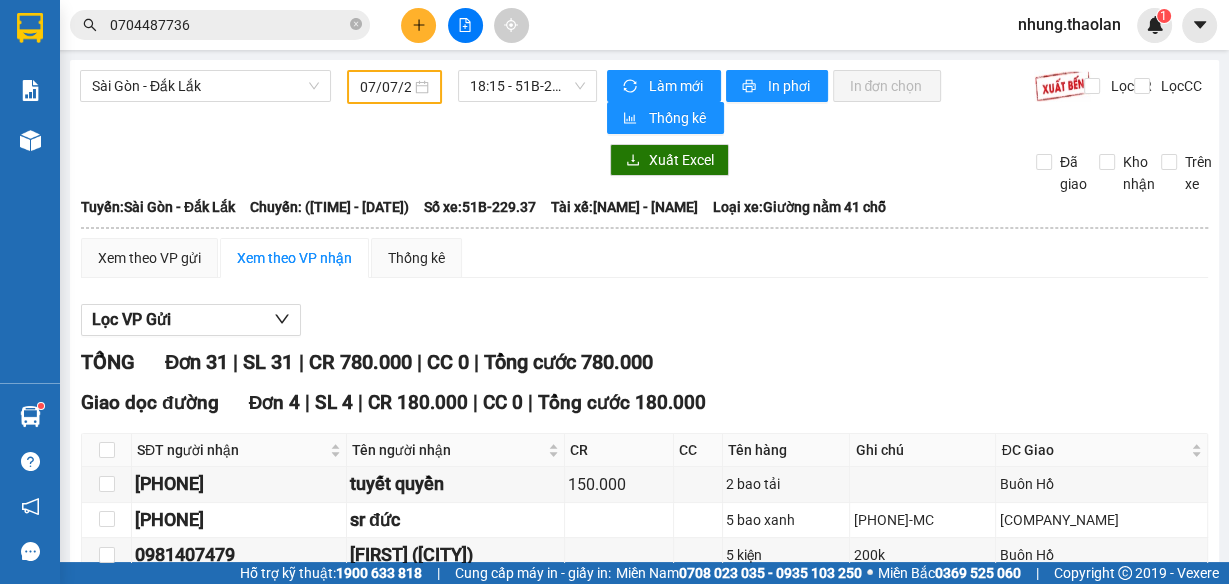 click on "0704487736" at bounding box center (228, 25) 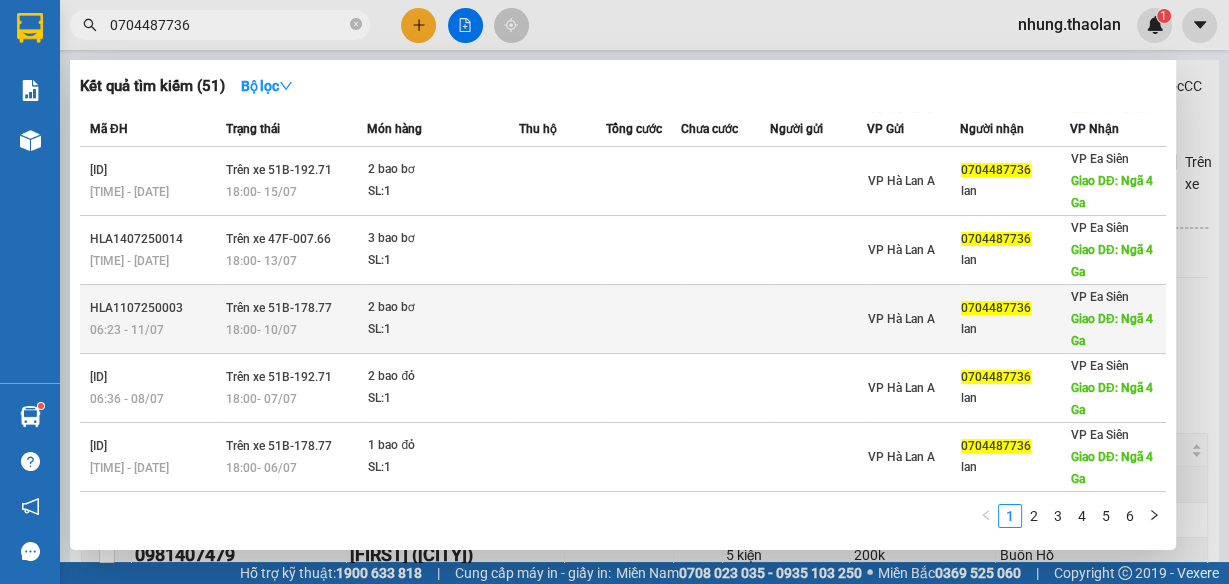 click on "SL:  1" at bounding box center (443, 330) 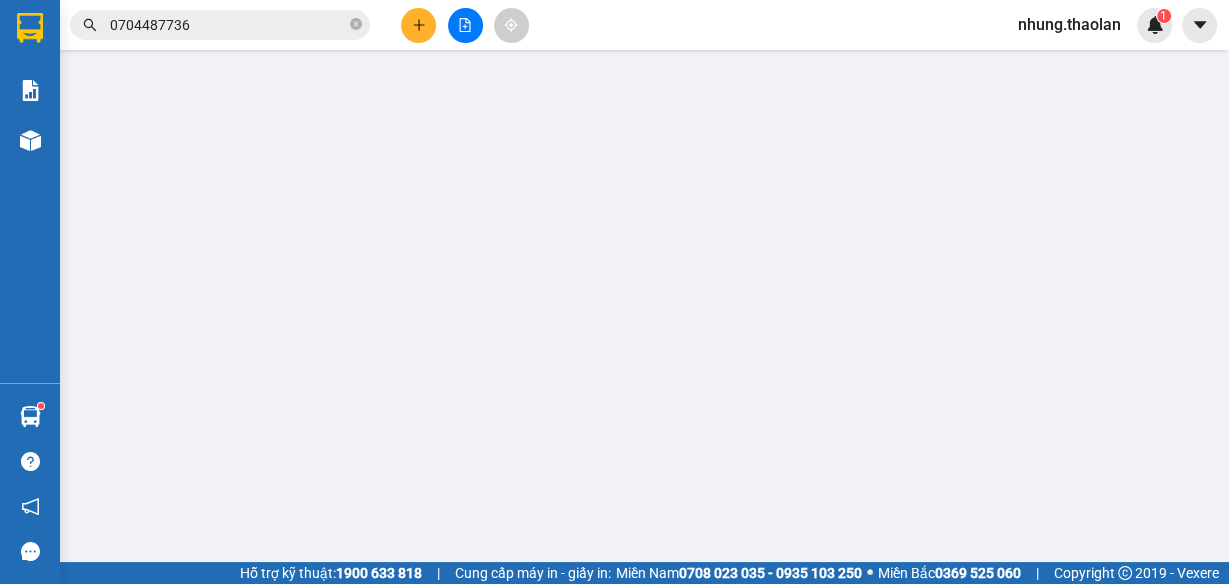 type on "0704487736" 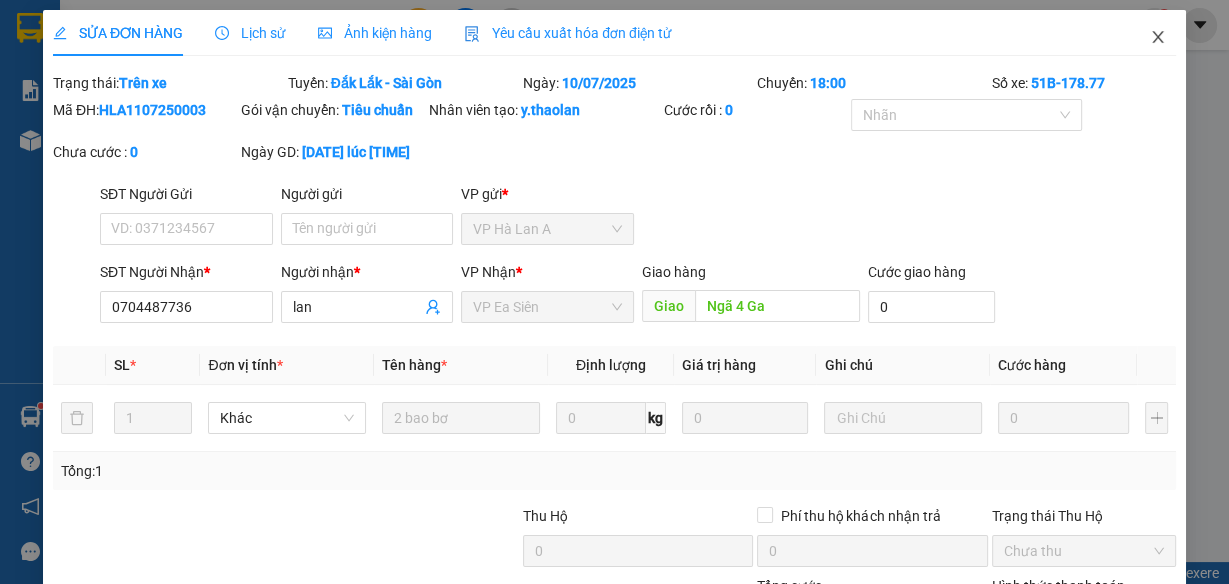 click 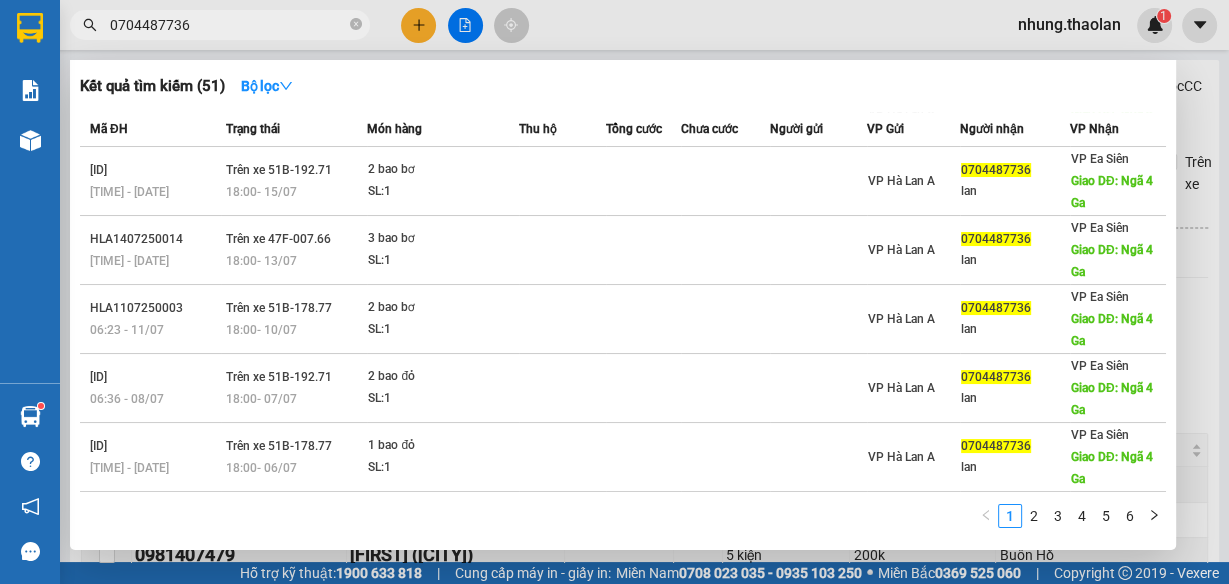 drag, startPoint x: 245, startPoint y: 18, endPoint x: 377, endPoint y: 36, distance: 133.22162 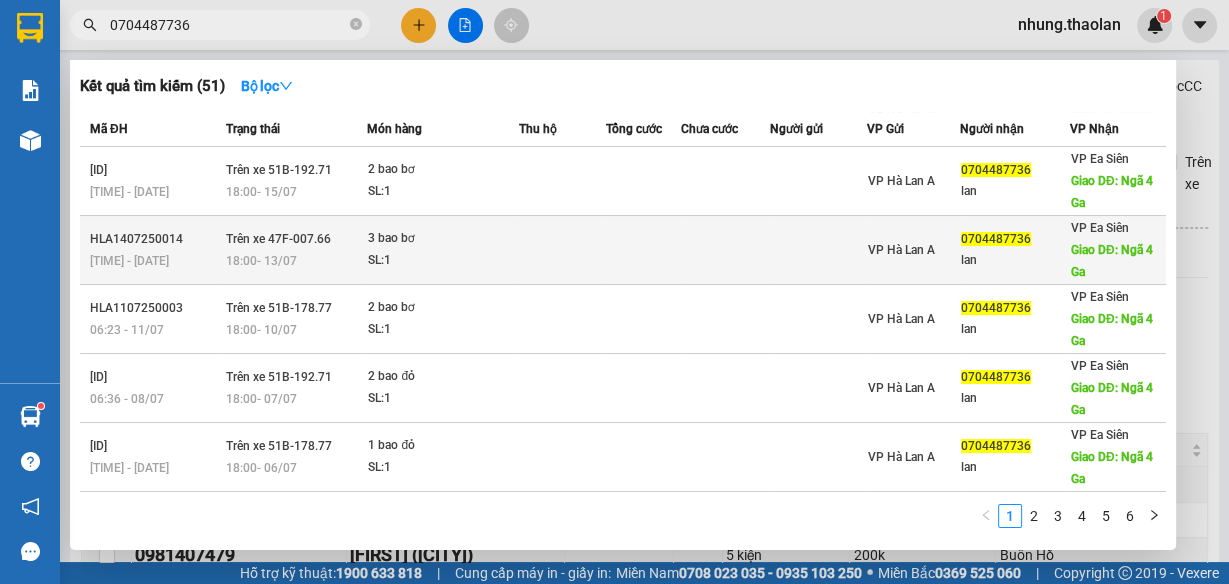 click on "SL:  1" at bounding box center [443, 261] 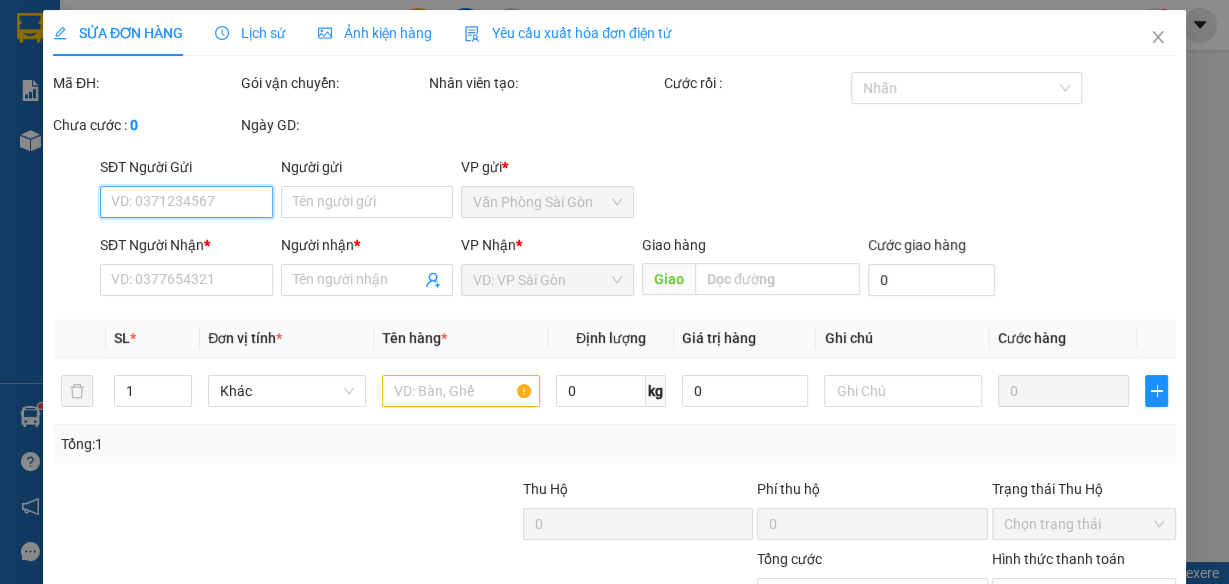 type on "0704487736" 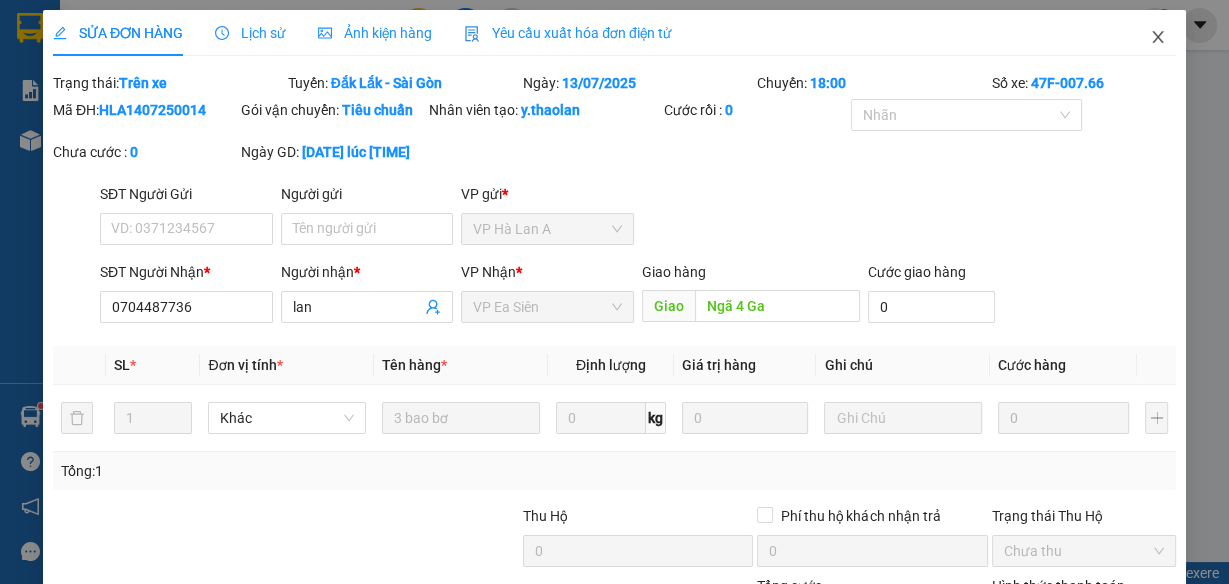 click 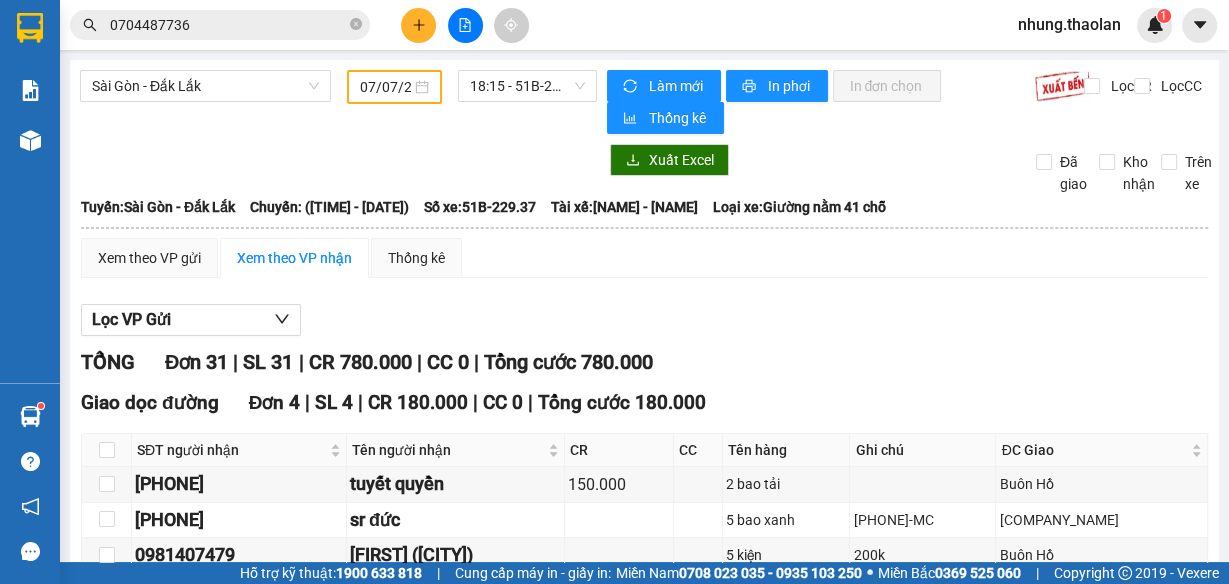 click at bounding box center (418, 25) 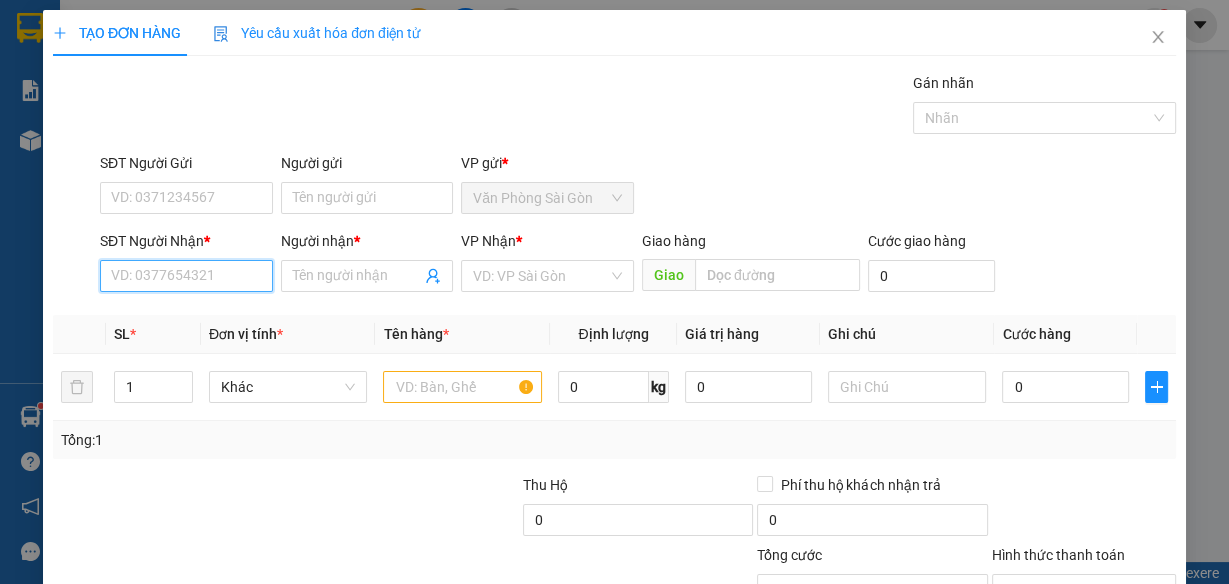click on "SĐT Người Nhận  *" at bounding box center [186, 276] 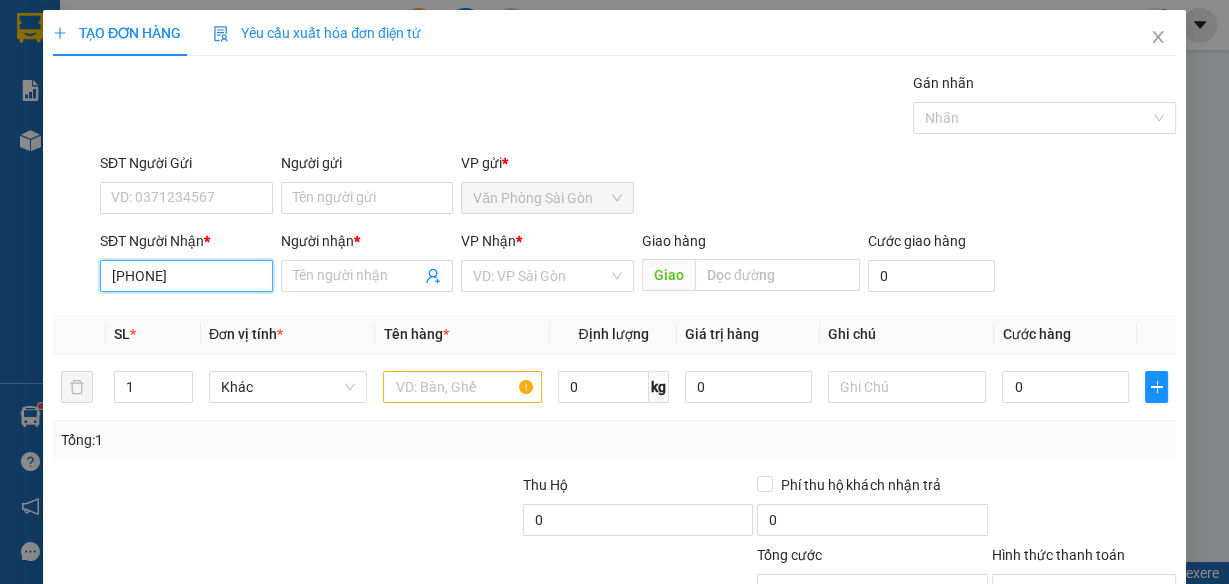 type on "[PHONE]" 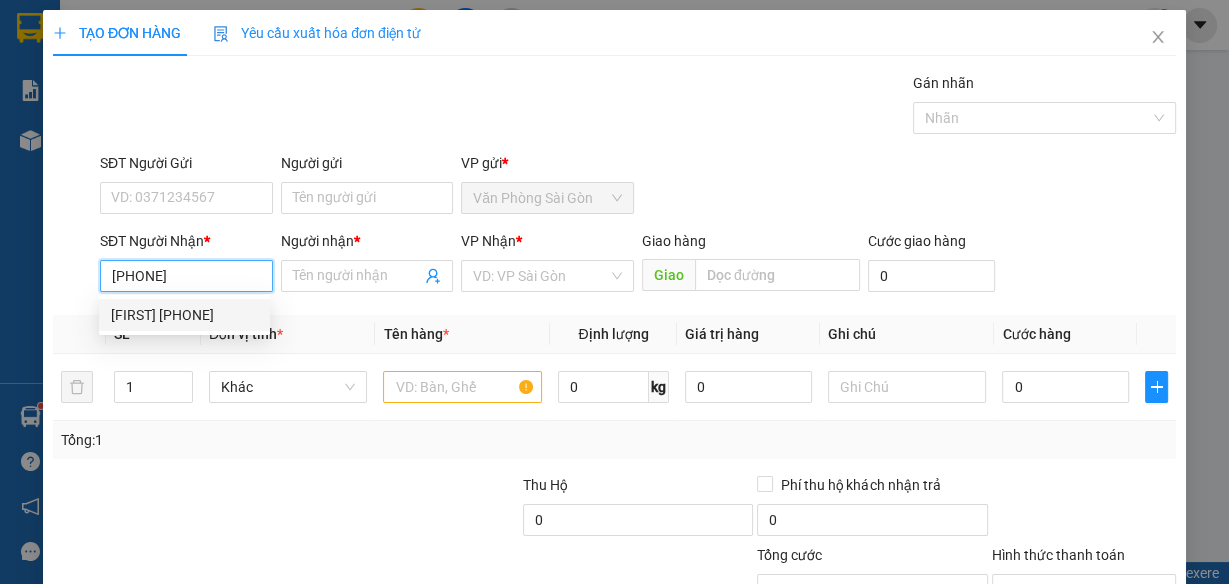 drag, startPoint x: 247, startPoint y: 318, endPoint x: 303, endPoint y: 345, distance: 62.169125 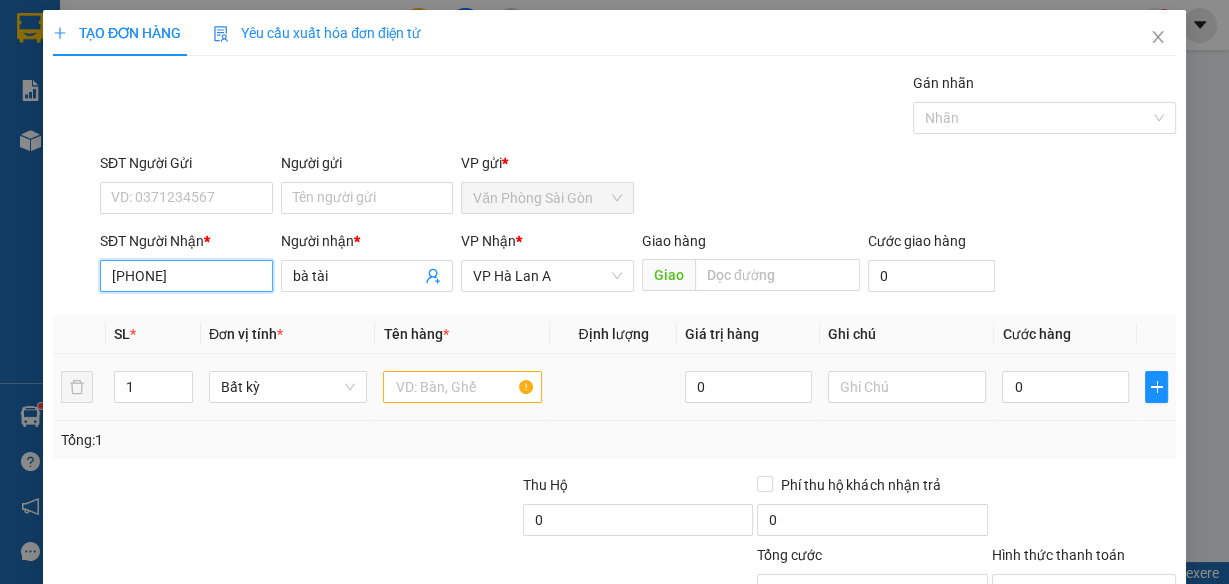 type on "[PHONE]" 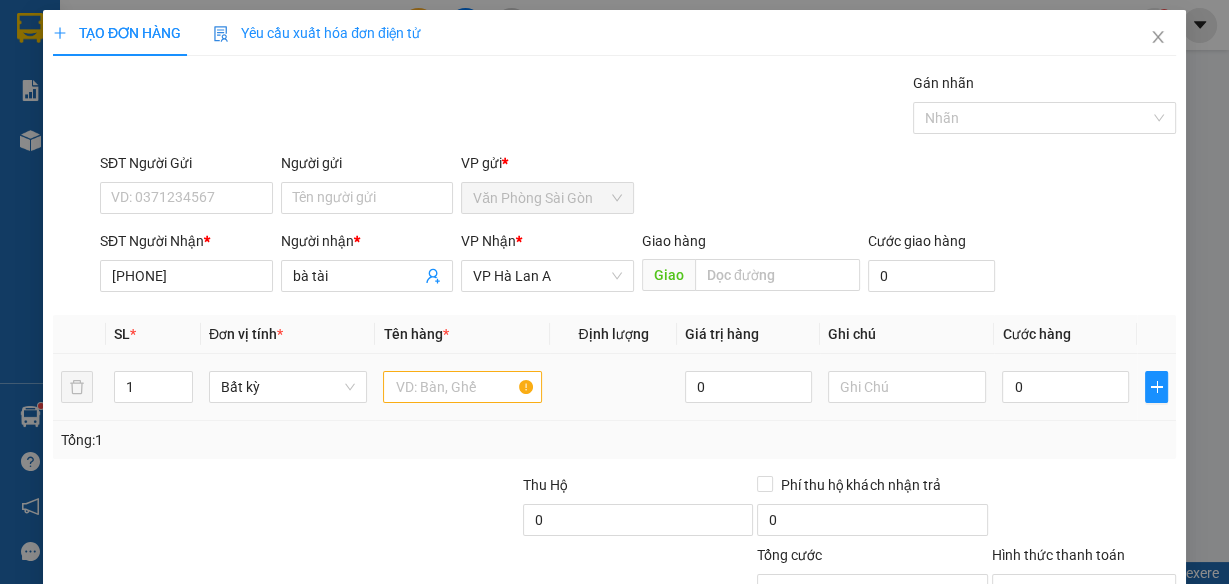 click at bounding box center (462, 387) 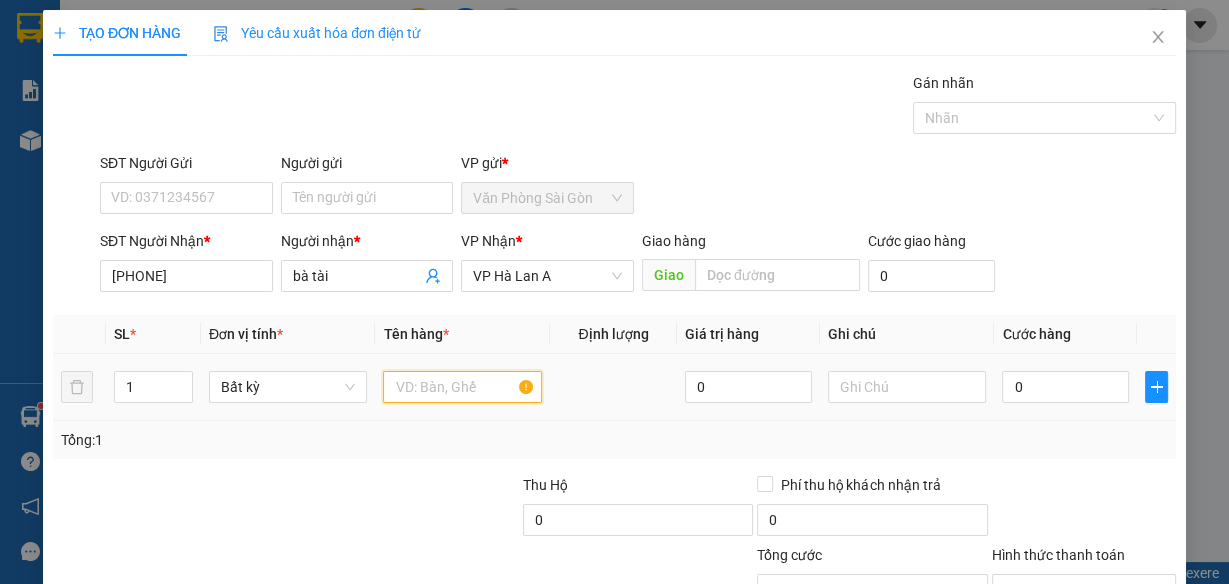 click at bounding box center (462, 387) 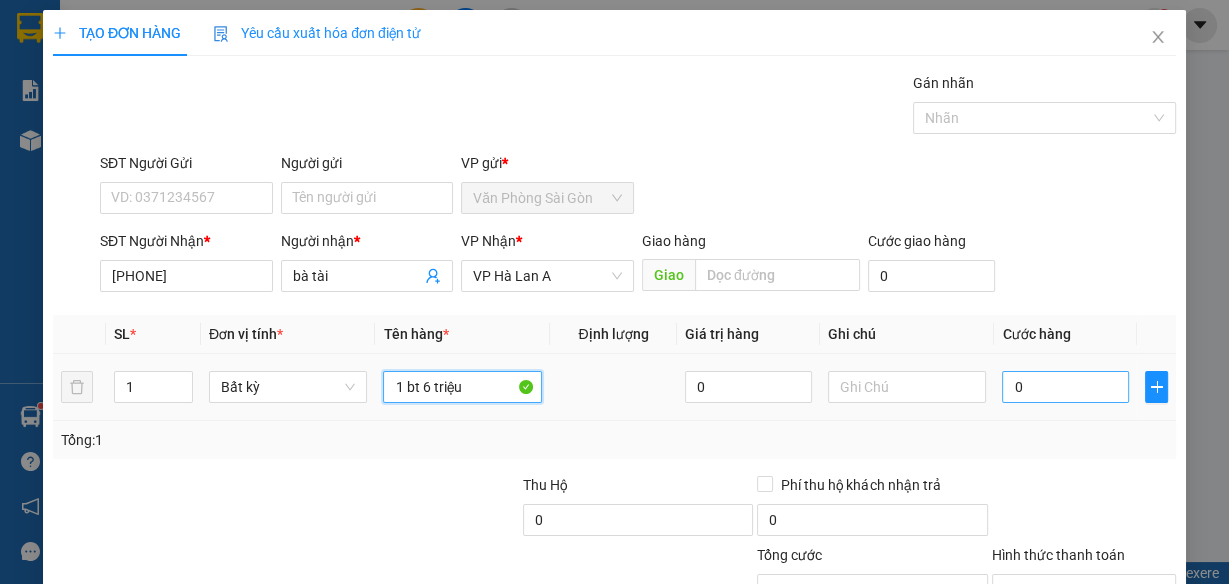 type on "1 bt 6 triệu" 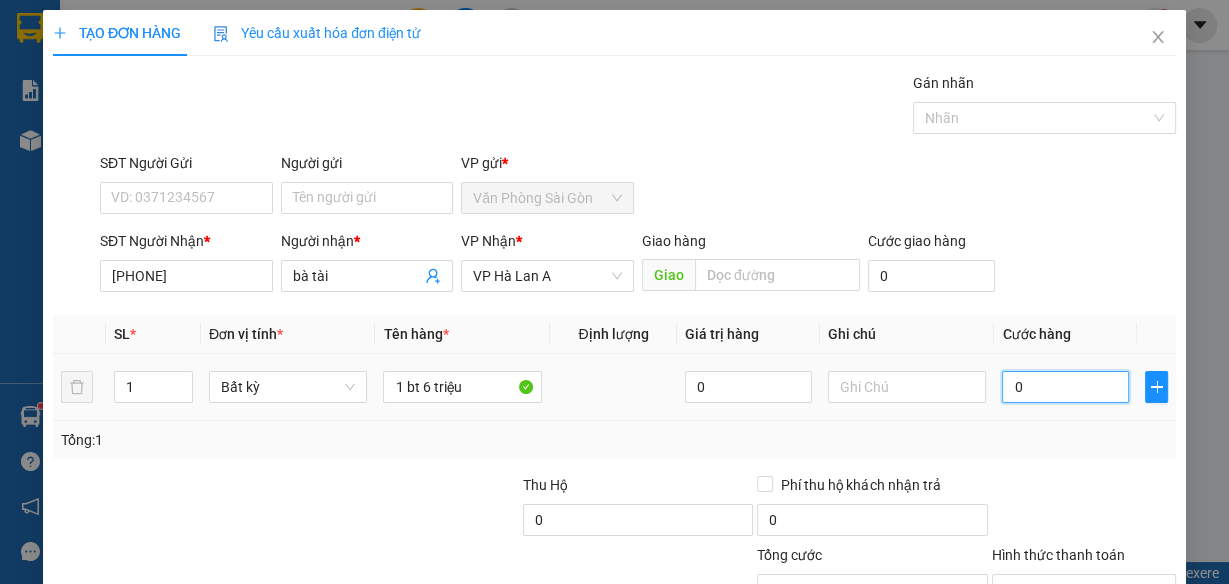 click on "0" at bounding box center [1065, 387] 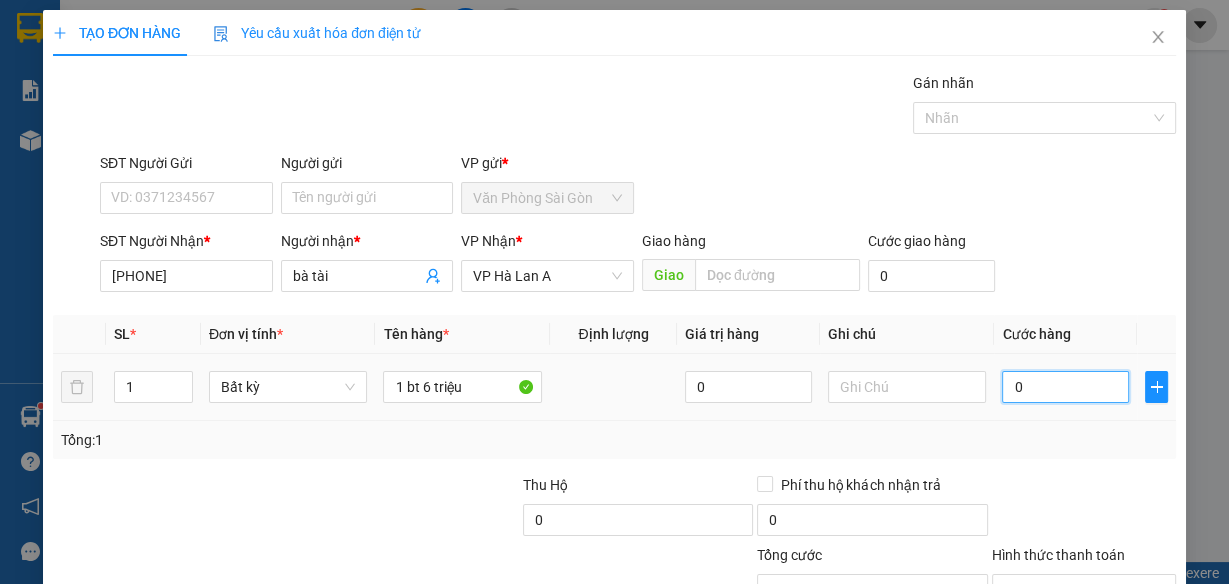 type on "3" 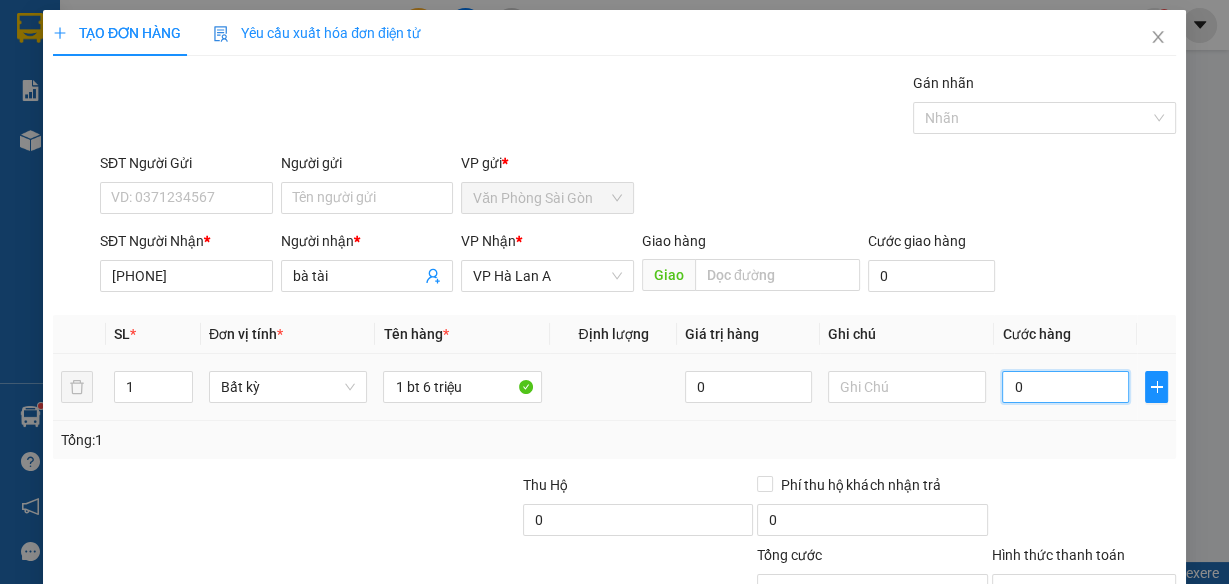 type on "3" 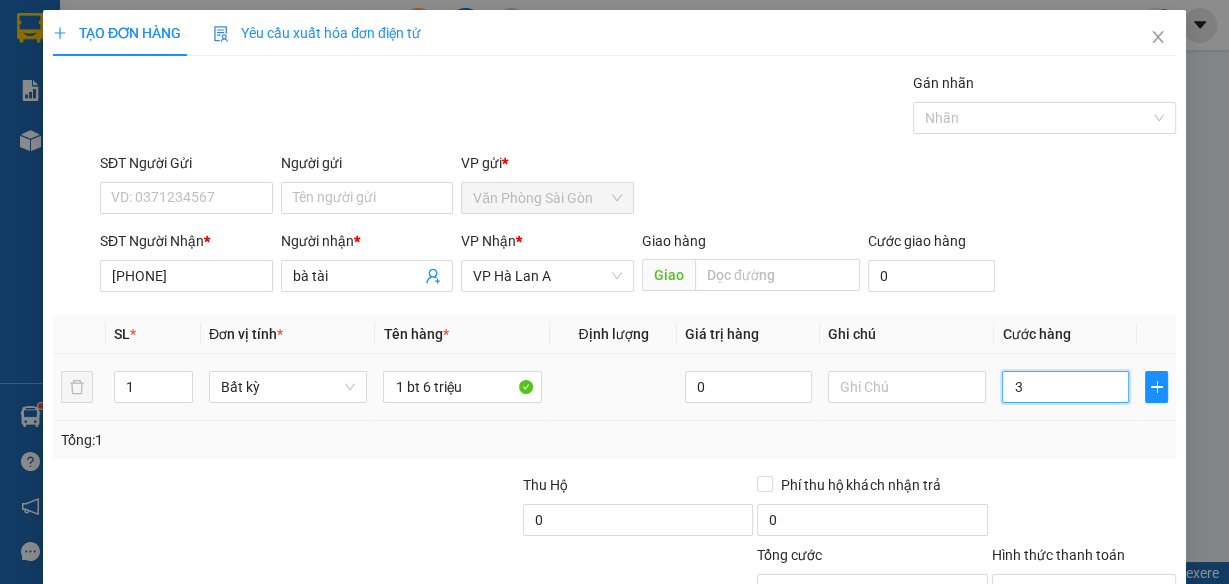 type on "30" 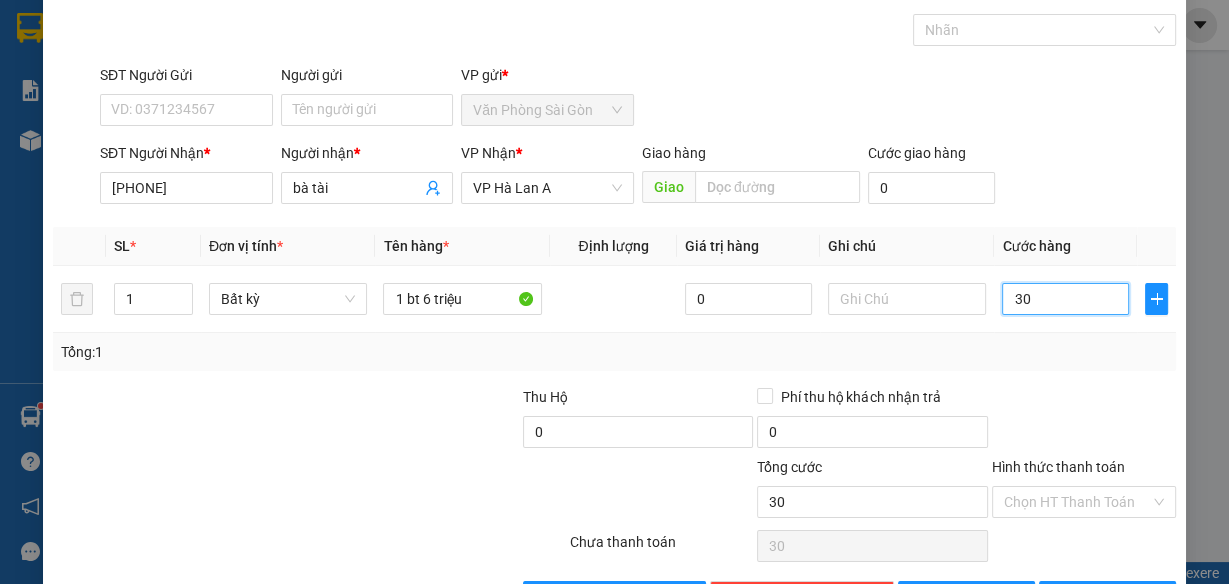 scroll, scrollTop: 153, scrollLeft: 0, axis: vertical 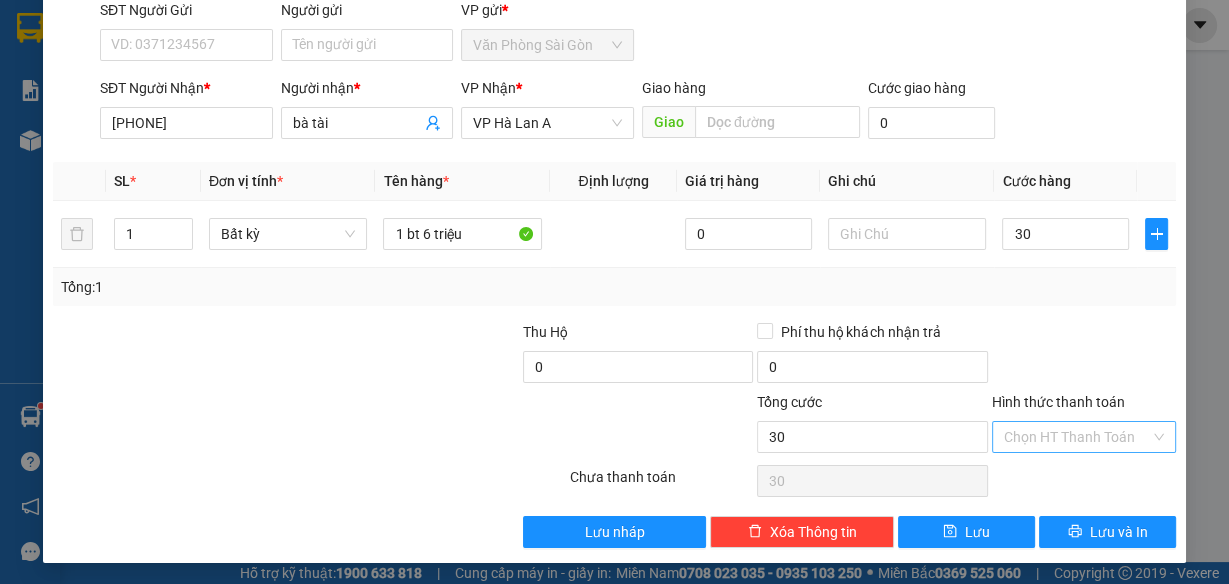 type on "30.000" 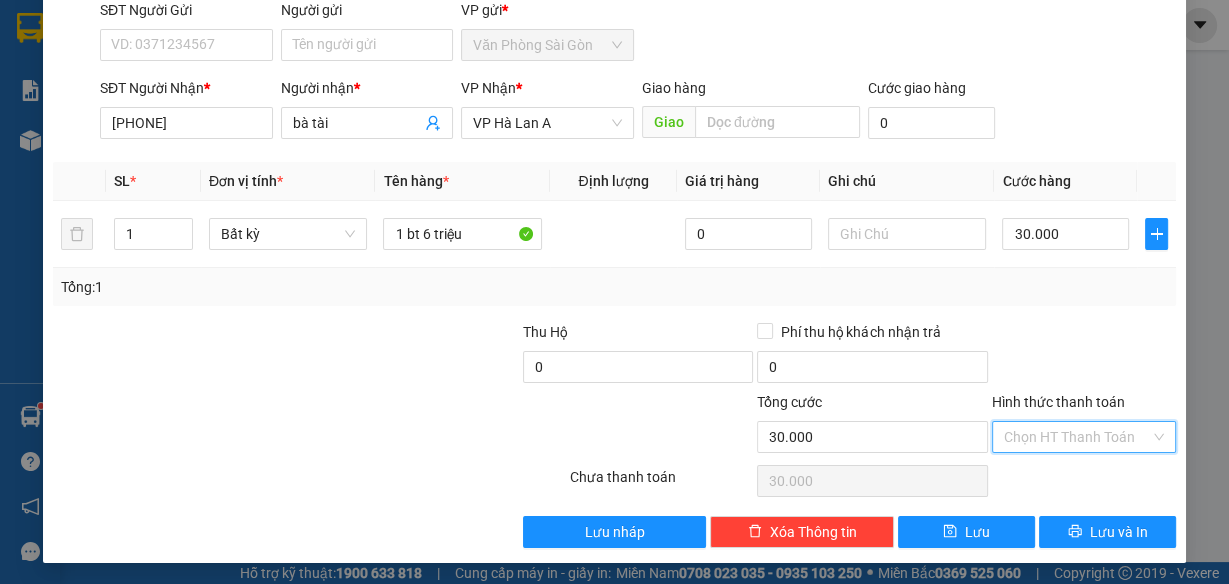 drag, startPoint x: 1027, startPoint y: 427, endPoint x: 1033, endPoint y: 443, distance: 17.088007 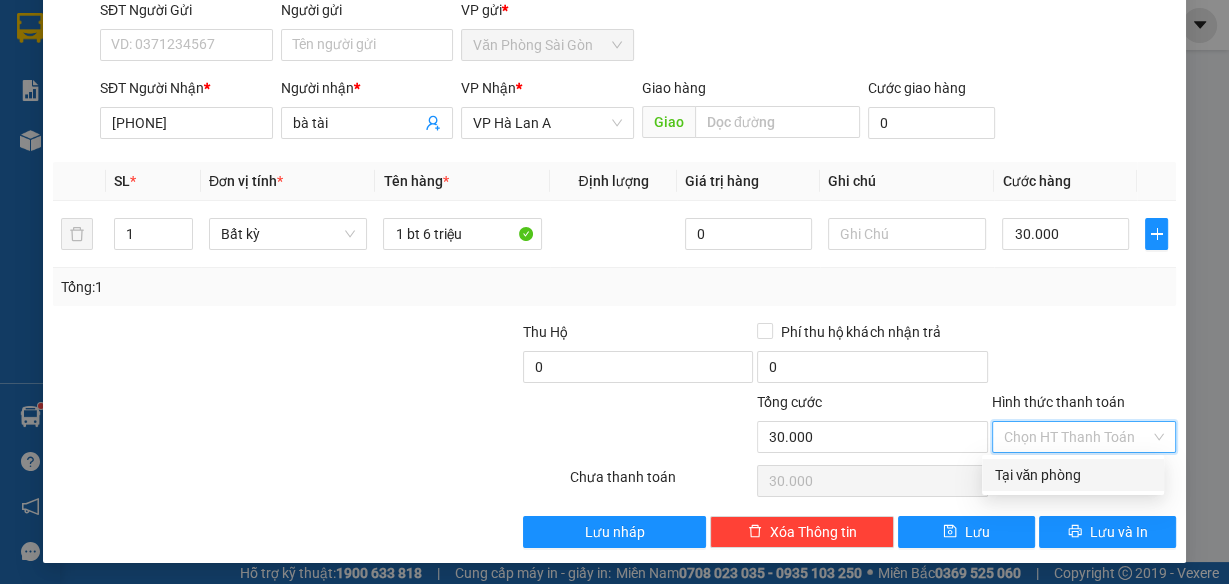 click on "Tại văn phòng" at bounding box center (1073, 475) 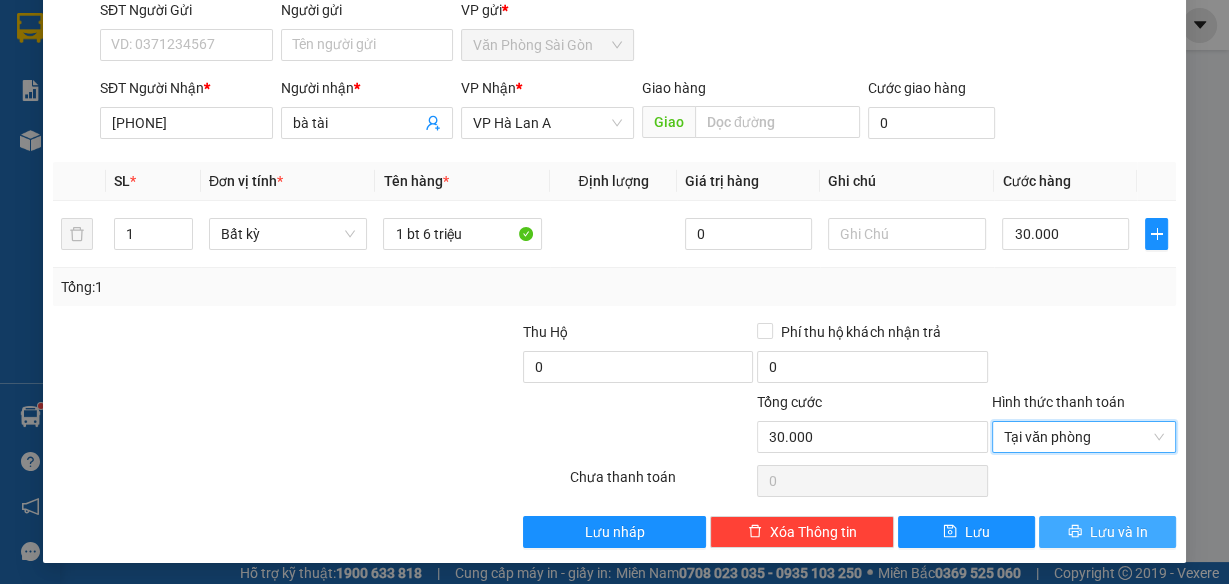 click on "Lưu và In" at bounding box center (1107, 532) 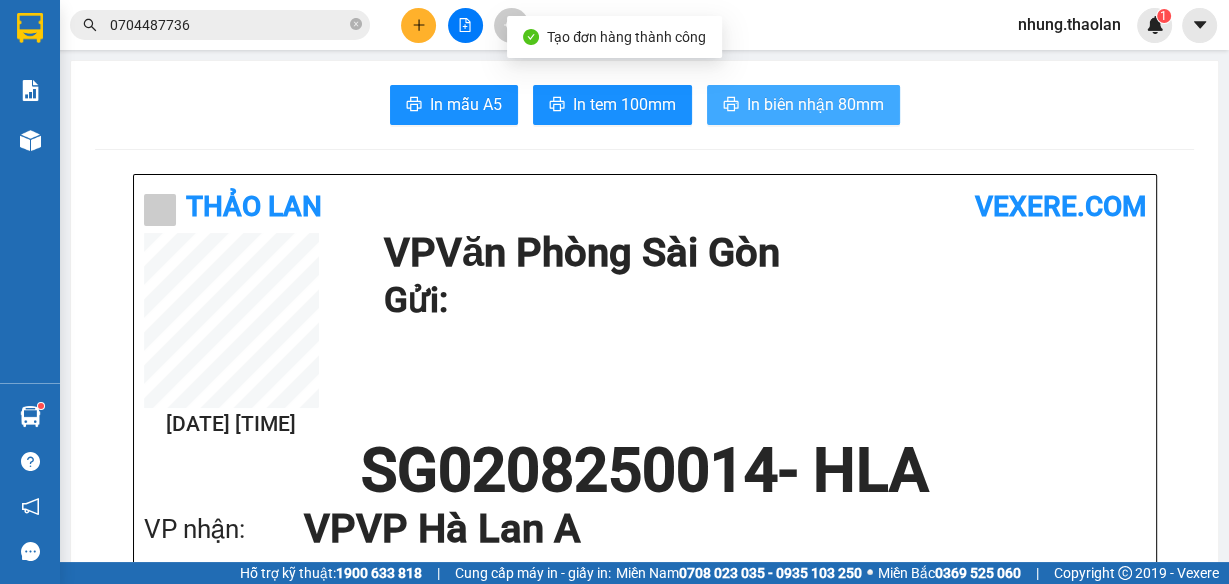 click on "In biên nhận 80mm" at bounding box center [815, 104] 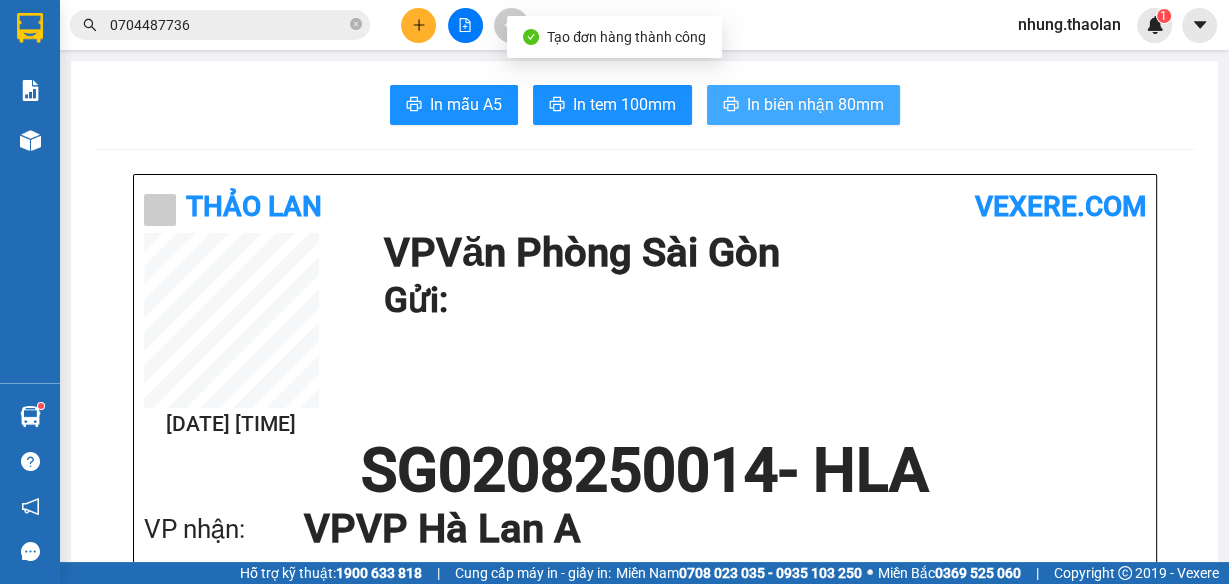scroll, scrollTop: 0, scrollLeft: 0, axis: both 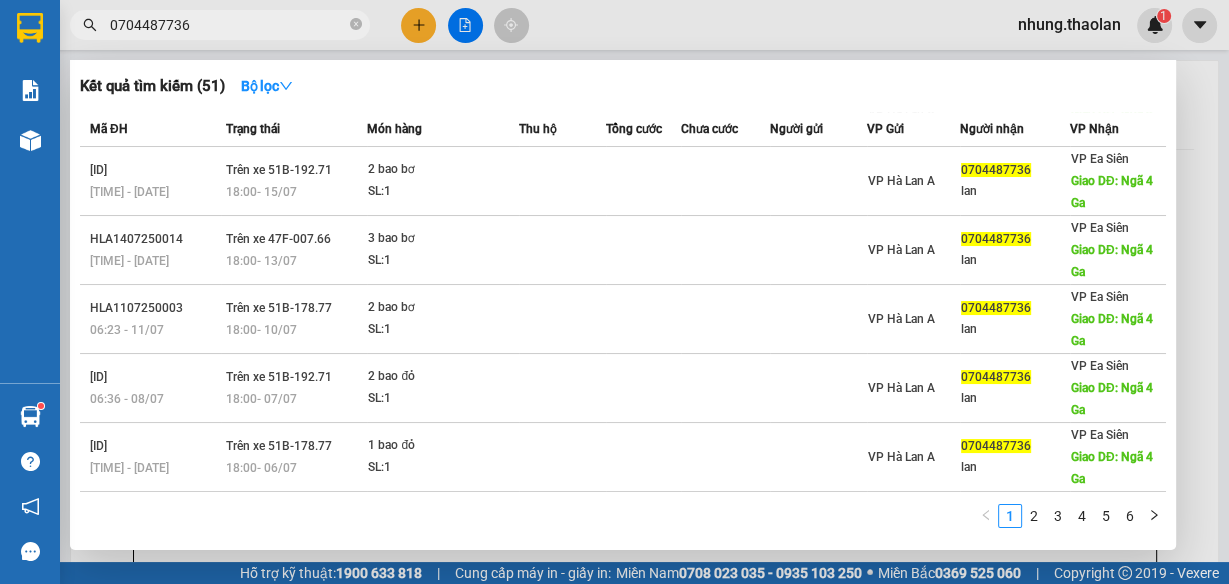 click 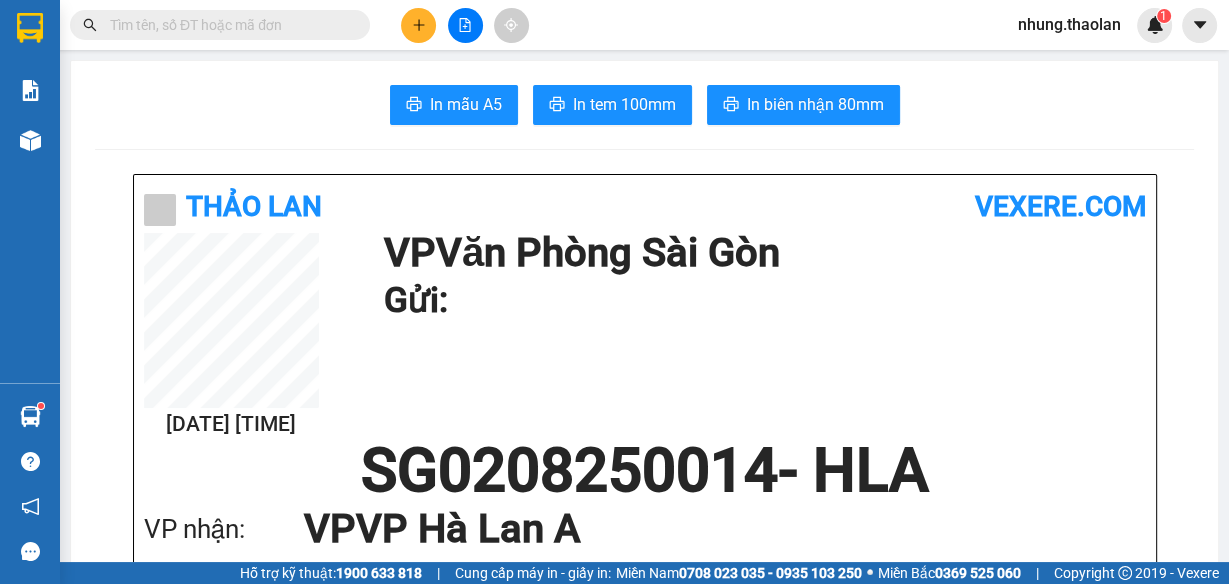 click at bounding box center [228, 25] 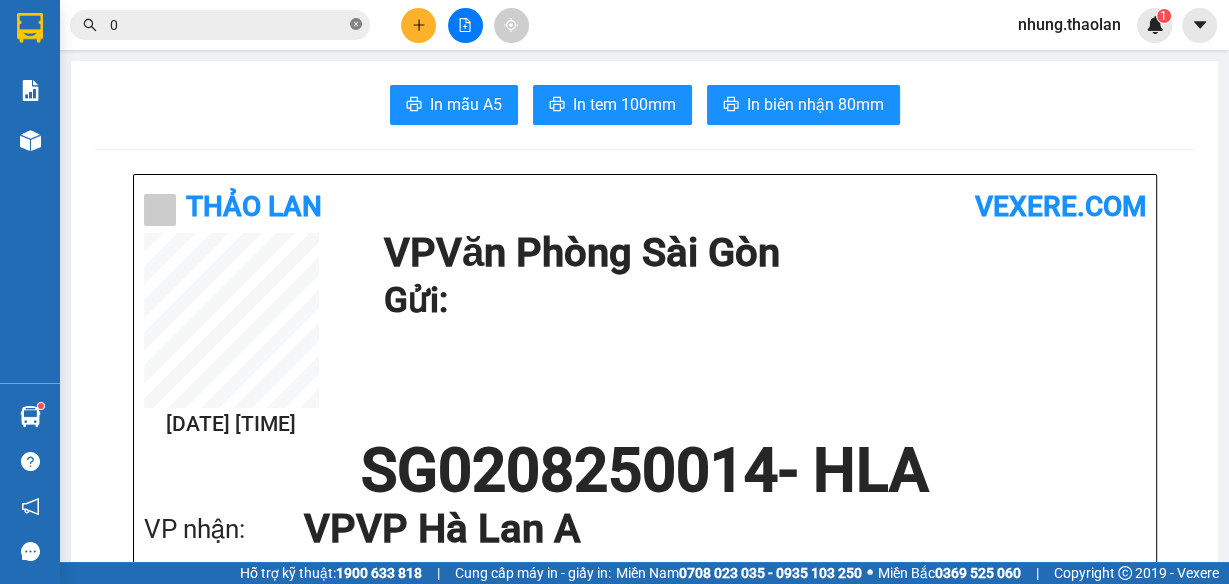 click 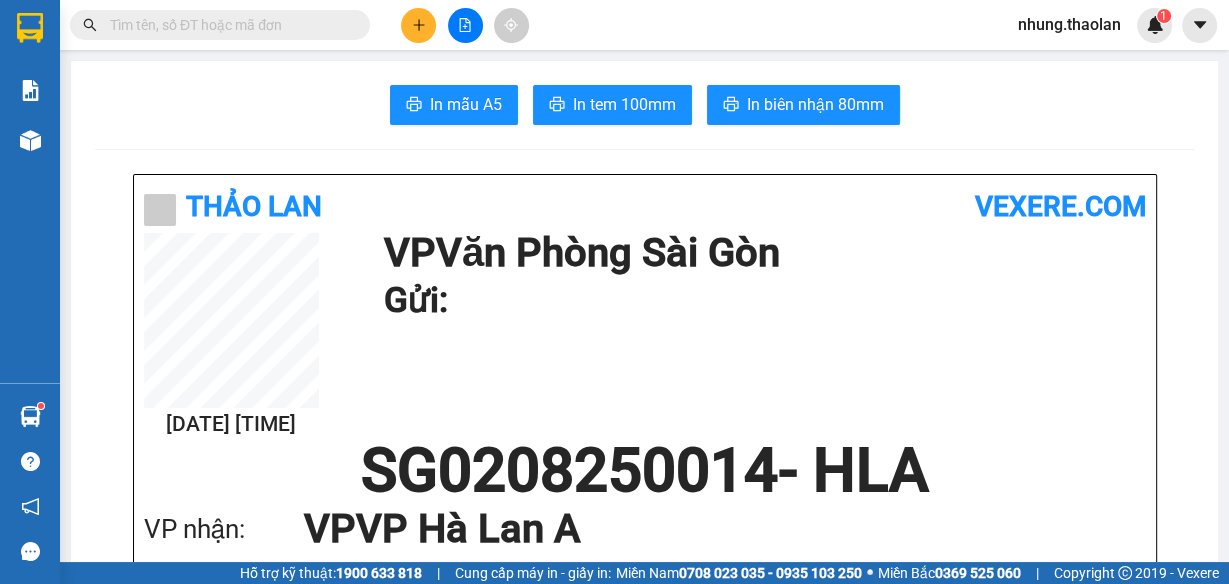 click at bounding box center [228, 25] 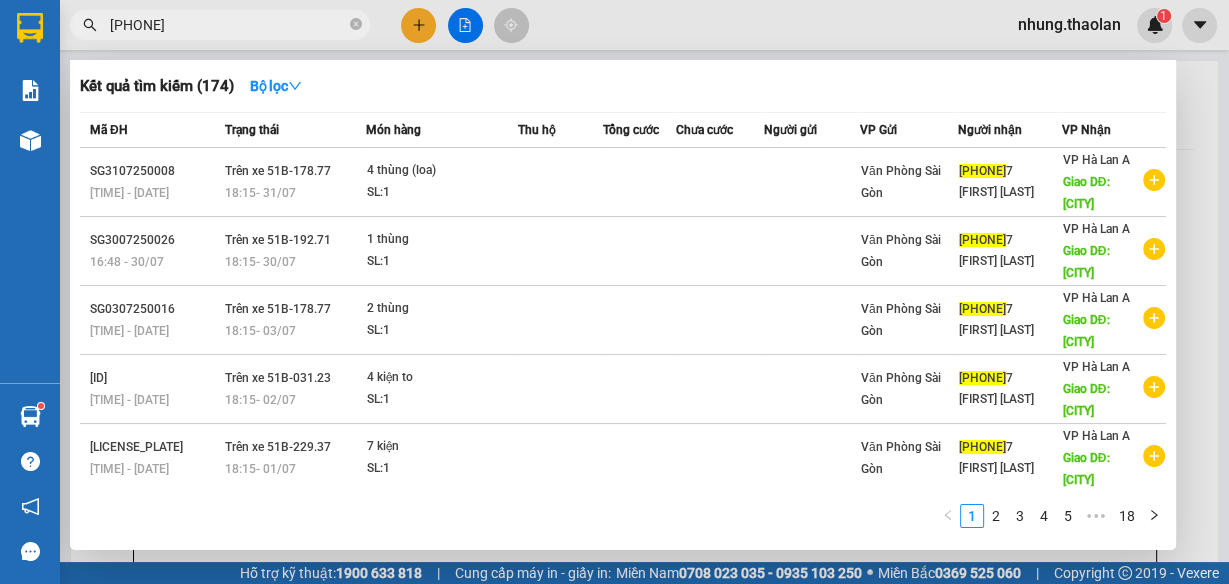 type on "[PHONE]" 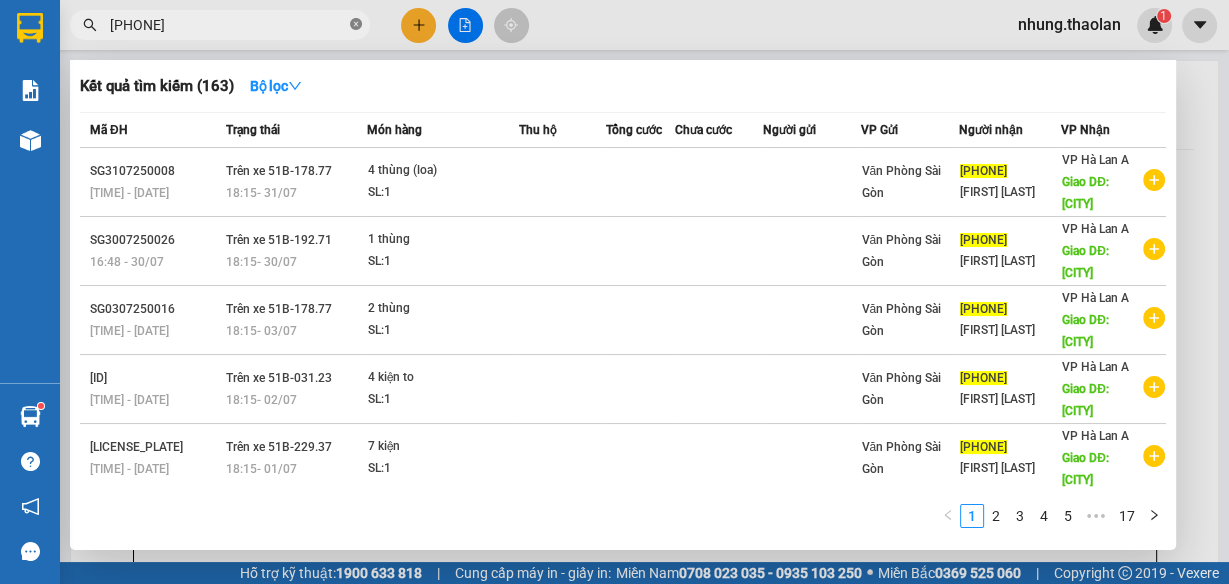 drag, startPoint x: 356, startPoint y: 23, endPoint x: 313, endPoint y: 77, distance: 69.02898 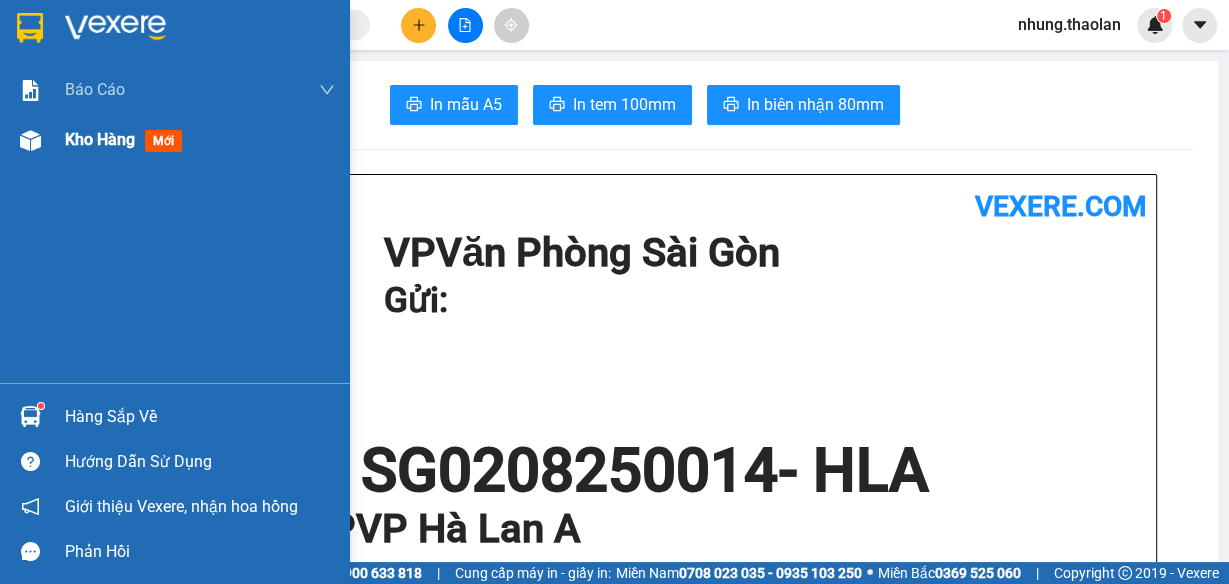 click on "Kho hàng" at bounding box center [100, 139] 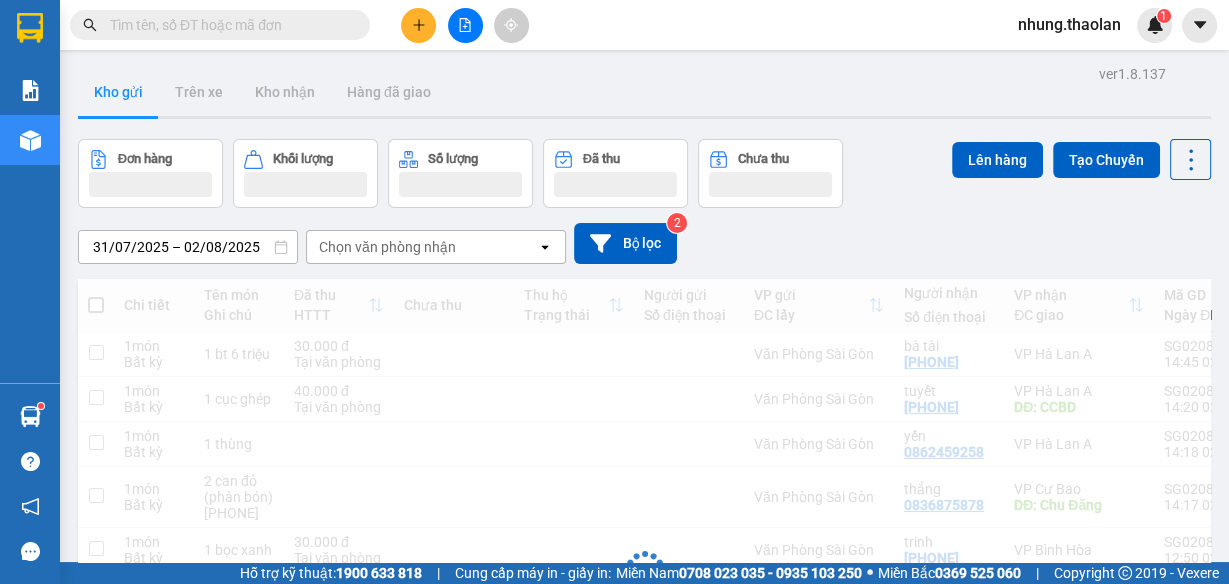 click at bounding box center [228, 25] 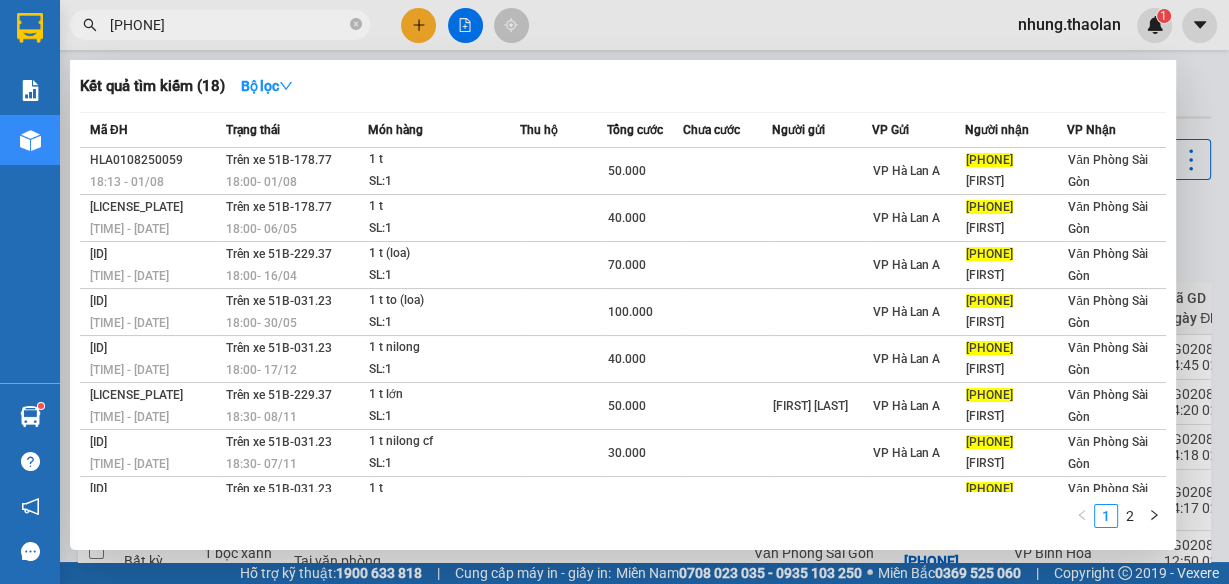 type on "[PHONE]" 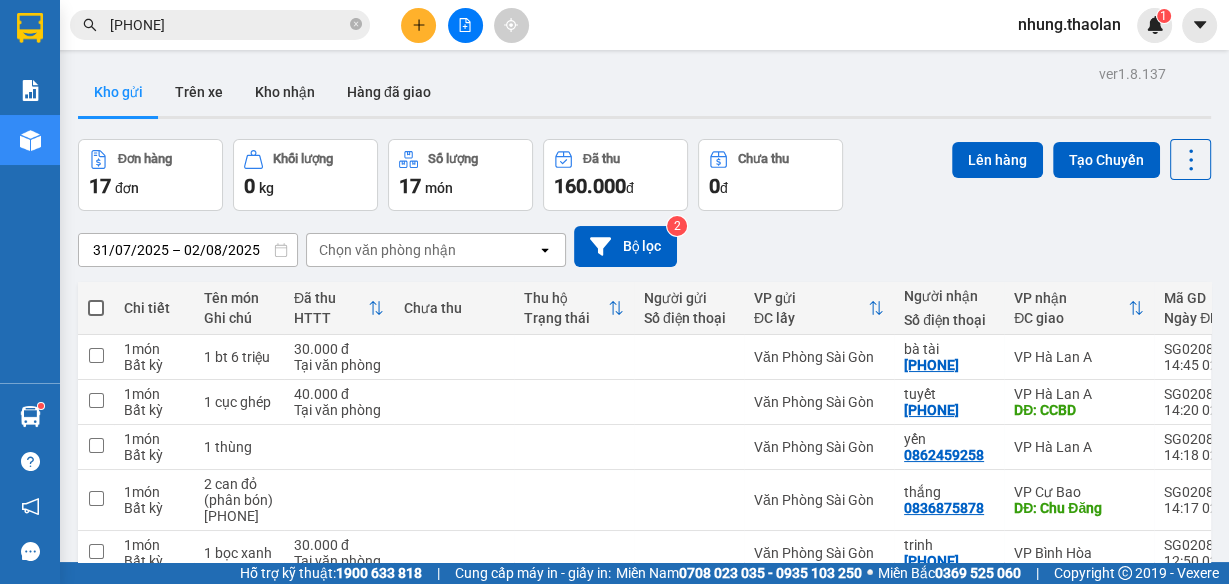 click at bounding box center (418, 25) 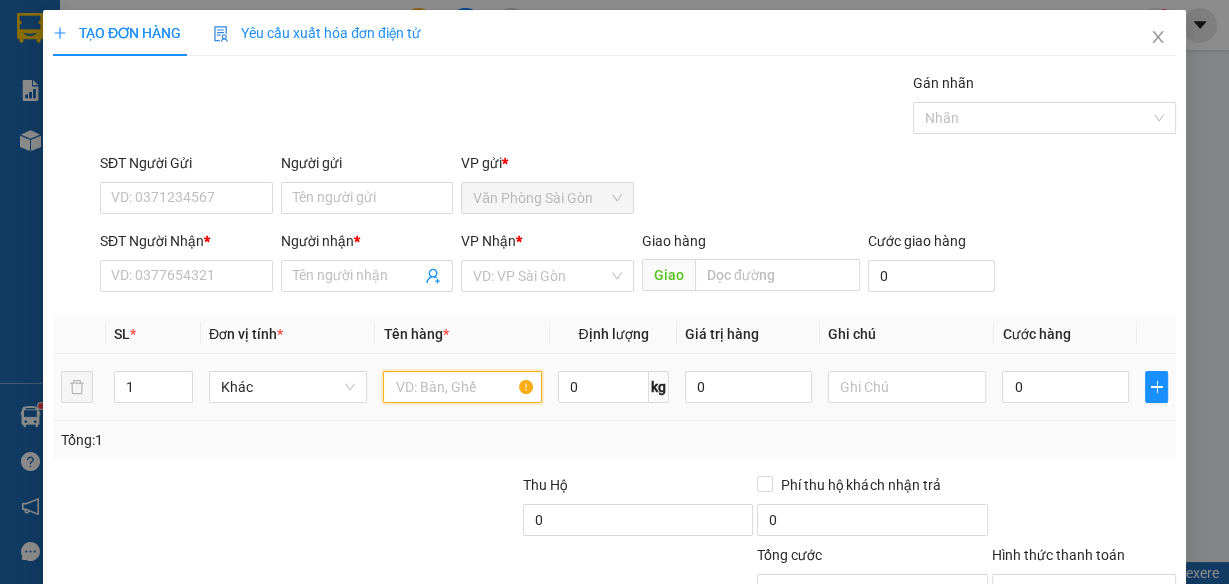 click at bounding box center (462, 387) 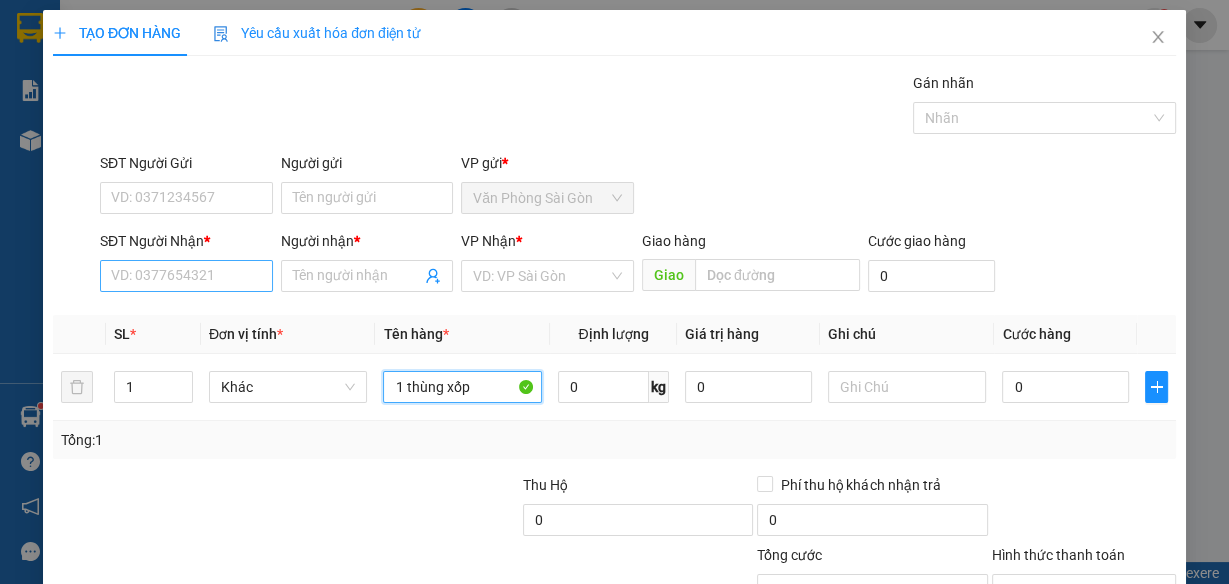 type on "1 thùng xốp" 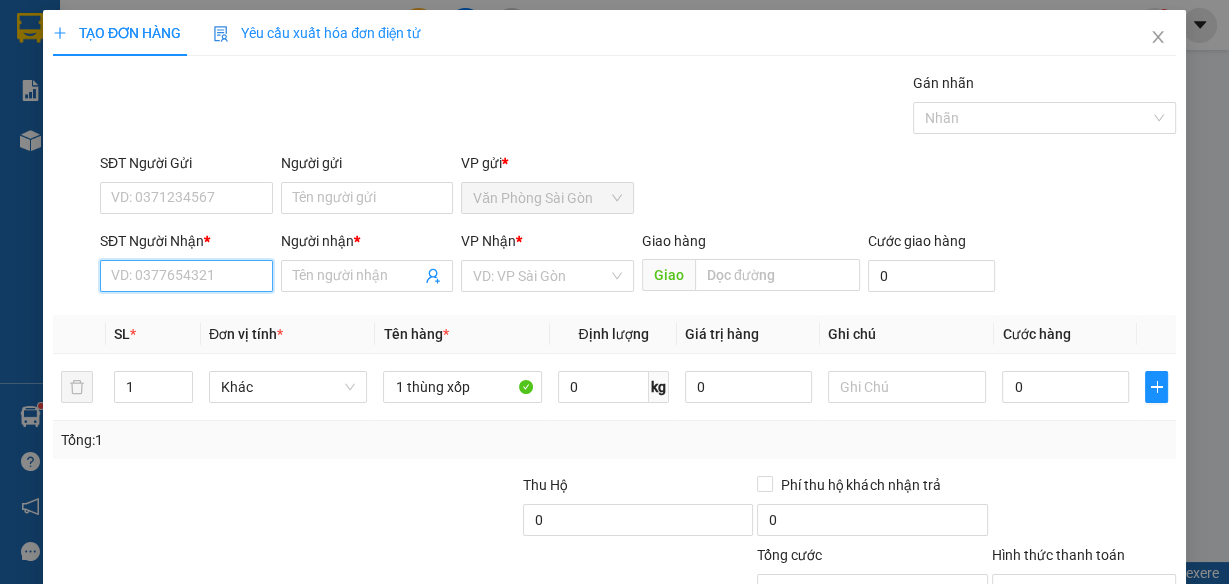 click on "SĐT Người Nhận  *" at bounding box center (186, 276) 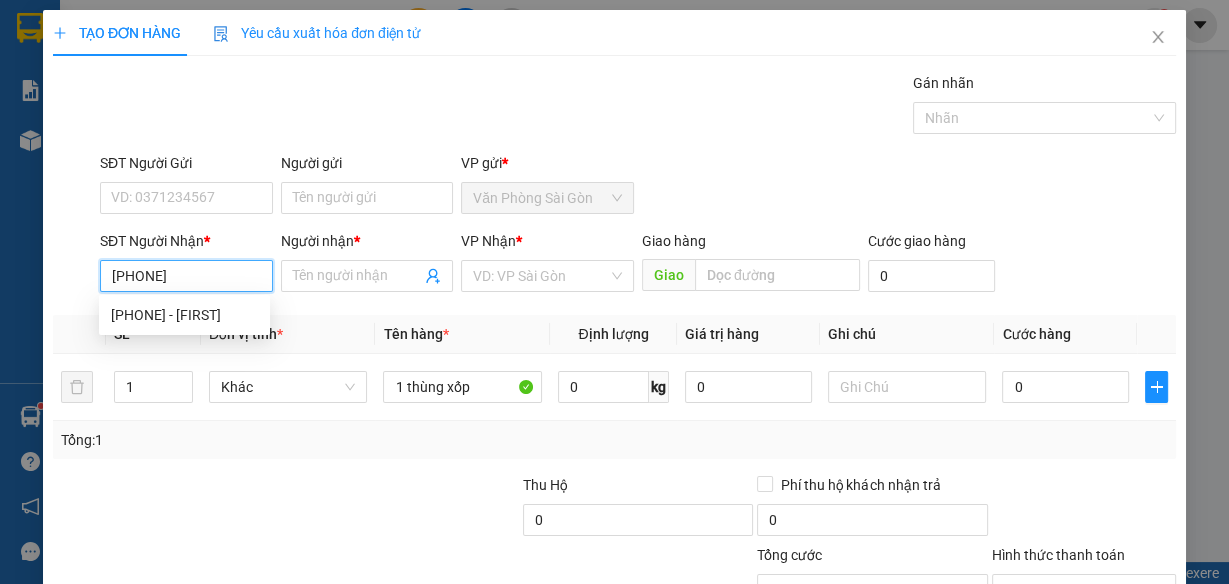type on "[PHONE]" 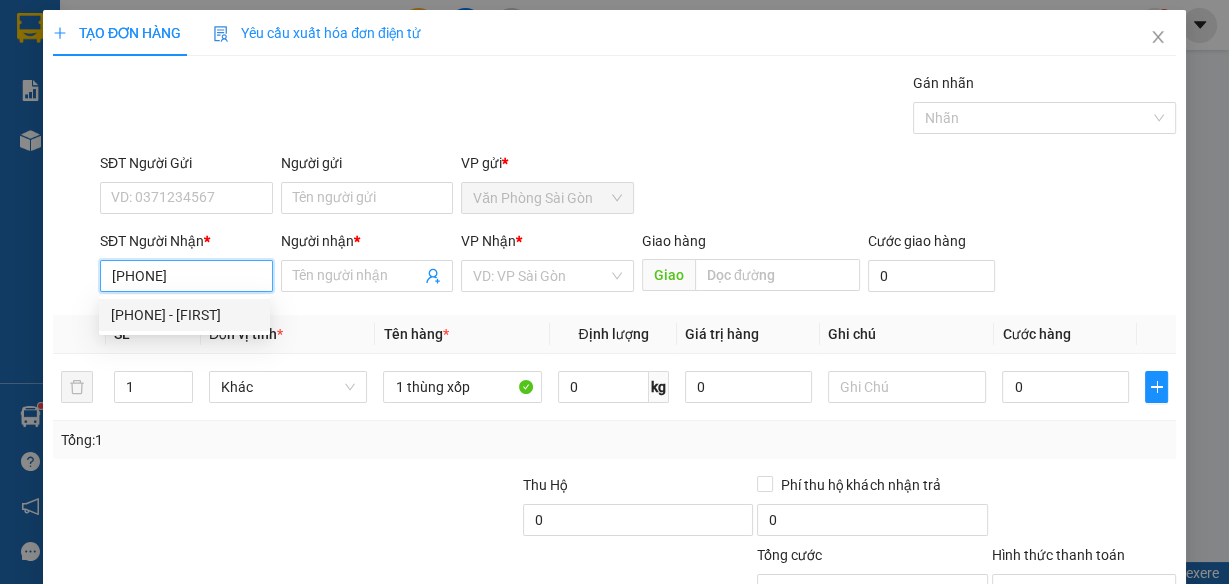 click on "[PHONE] - [FIRST]" at bounding box center [184, 315] 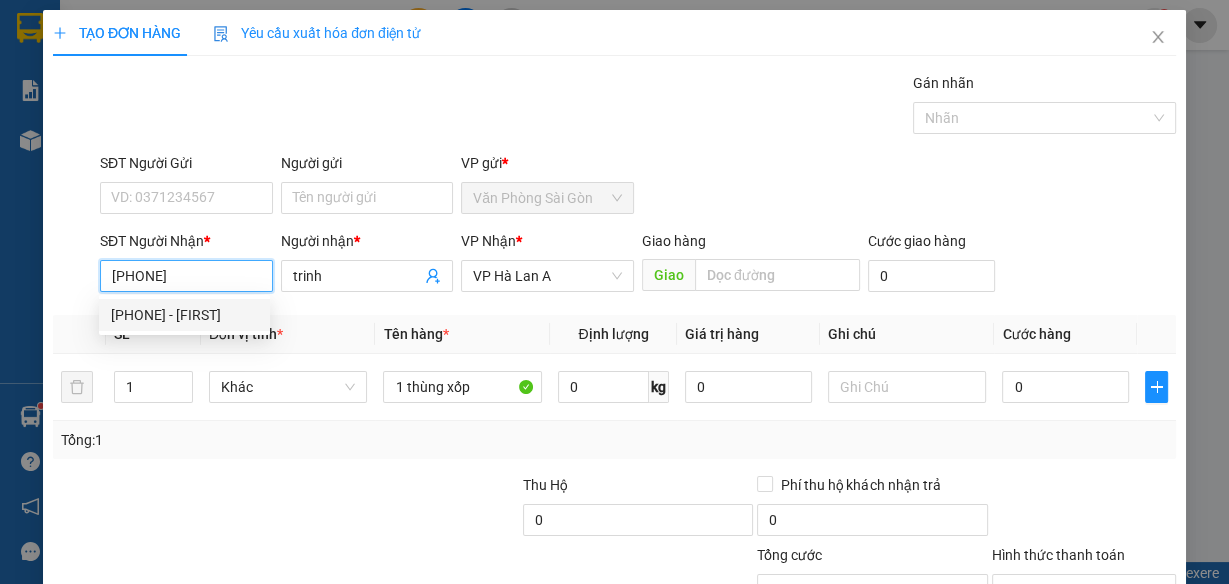 type on "trinh" 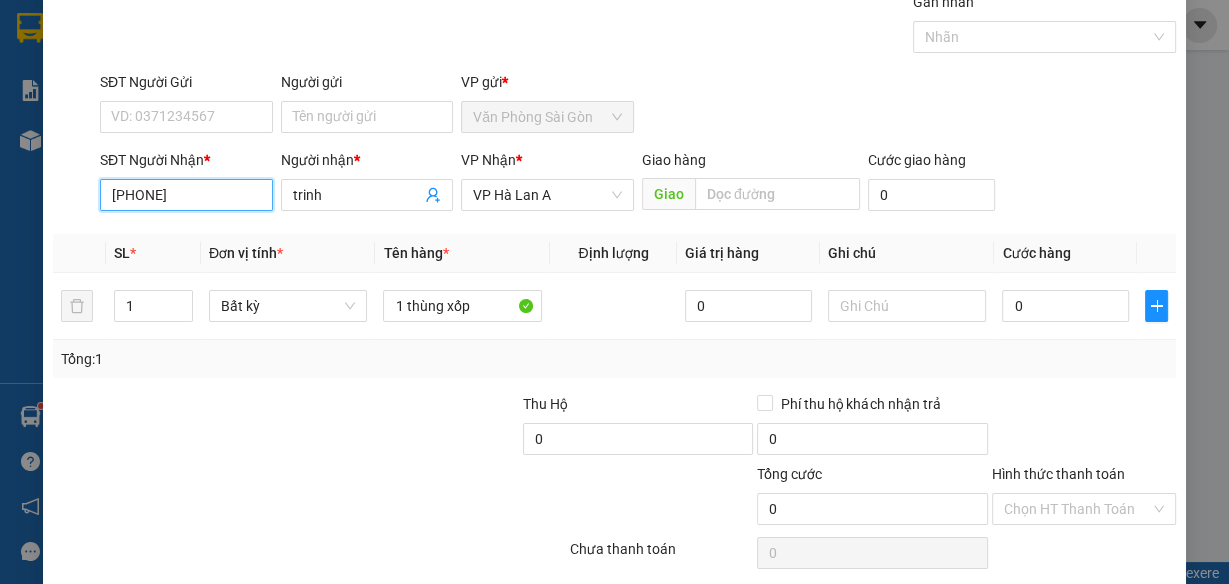 scroll, scrollTop: 153, scrollLeft: 0, axis: vertical 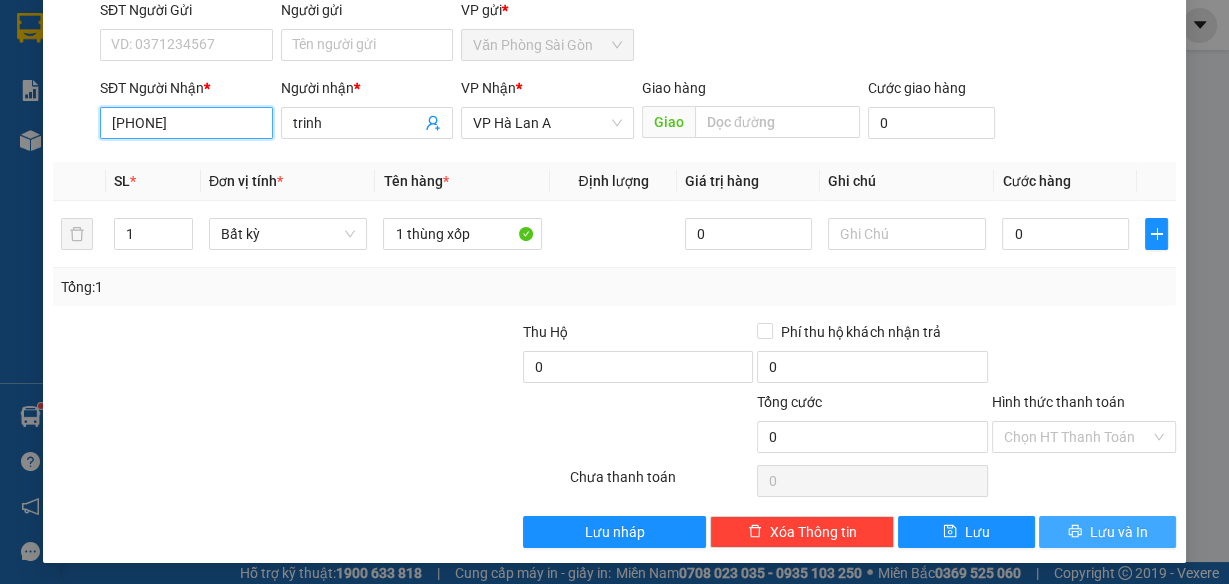 type on "[PHONE]" 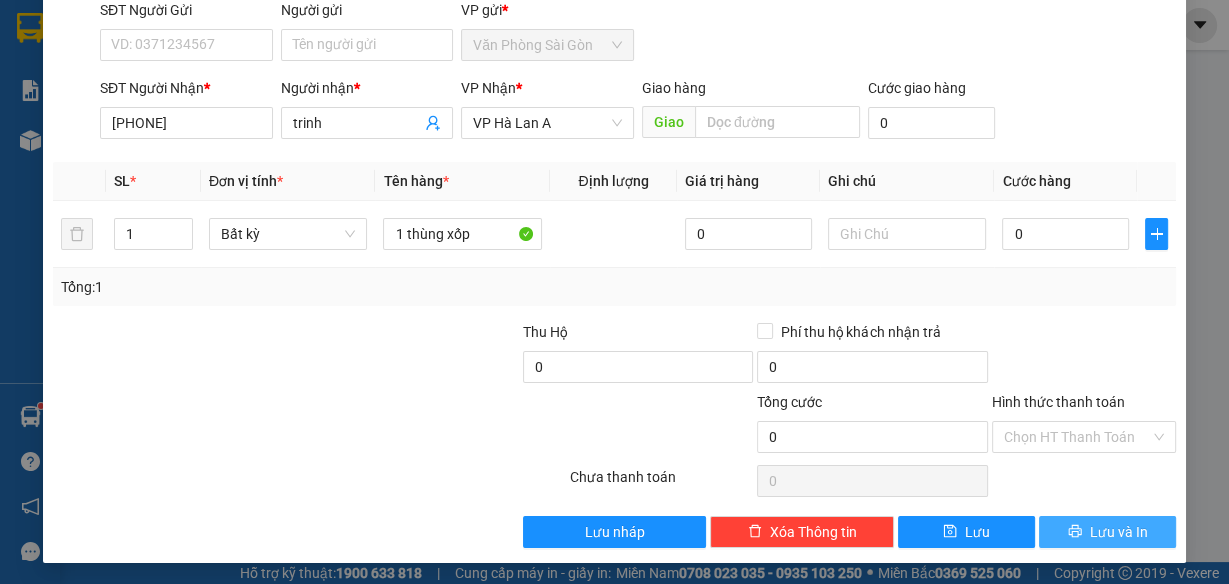 drag, startPoint x: 1079, startPoint y: 535, endPoint x: 1098, endPoint y: 498, distance: 41.59327 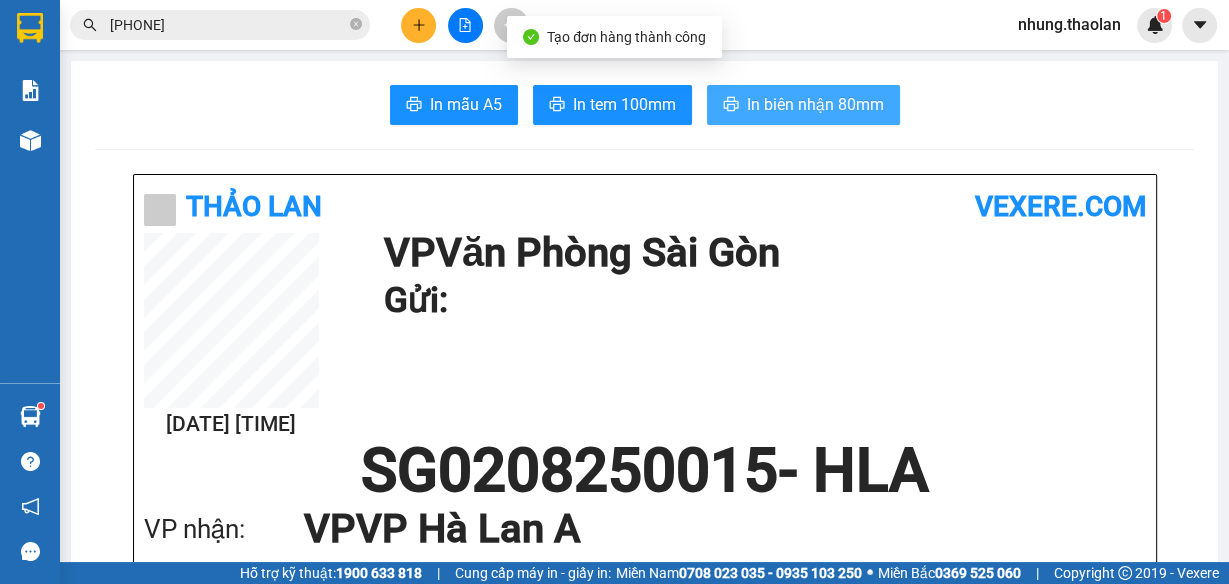 drag, startPoint x: 864, startPoint y: 106, endPoint x: 908, endPoint y: 114, distance: 44.72136 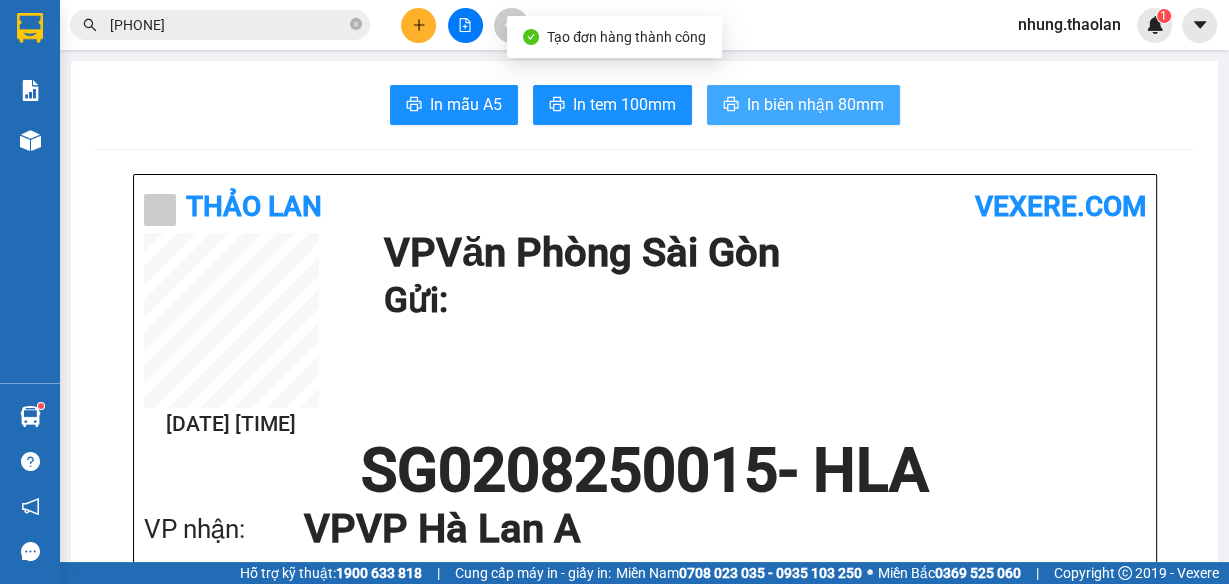 scroll, scrollTop: 0, scrollLeft: 0, axis: both 